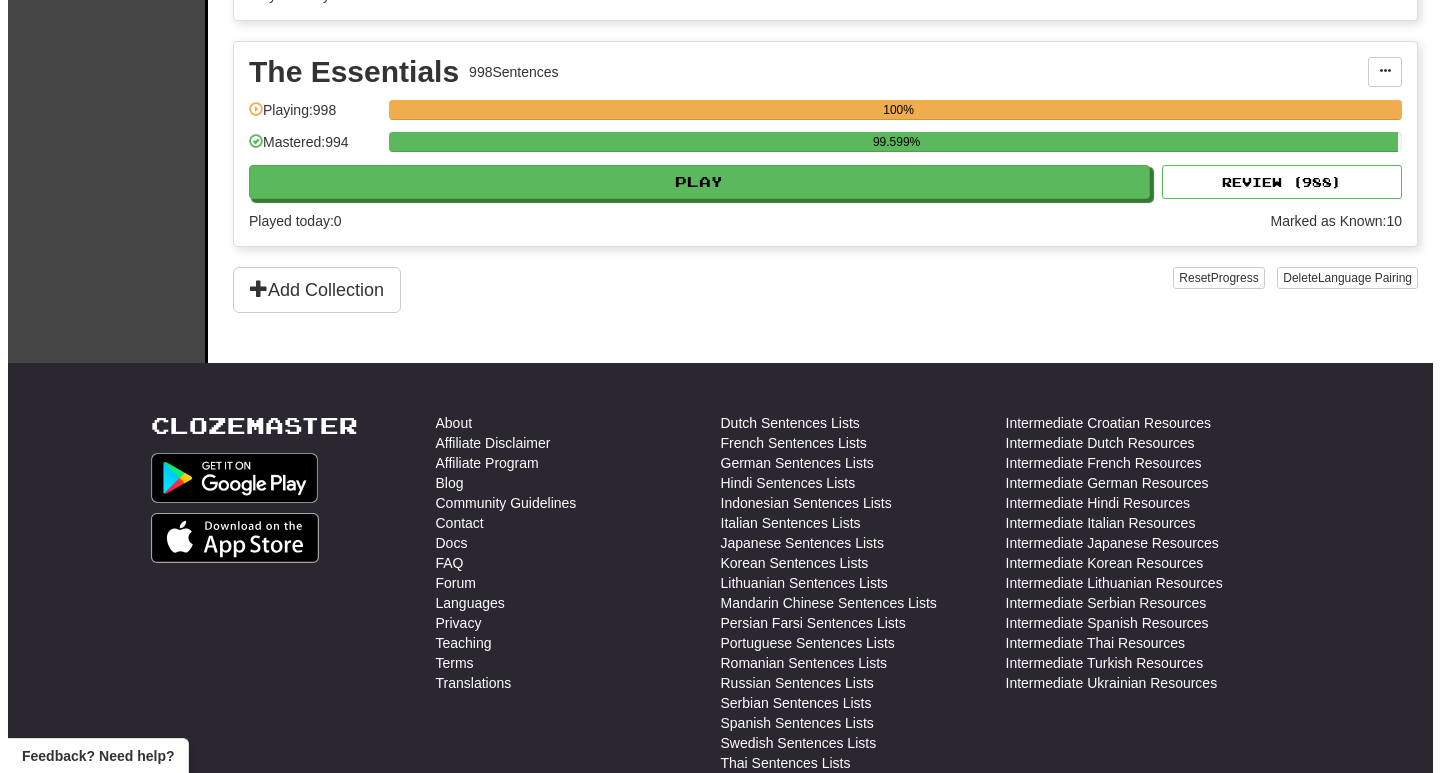 scroll, scrollTop: 1240, scrollLeft: 0, axis: vertical 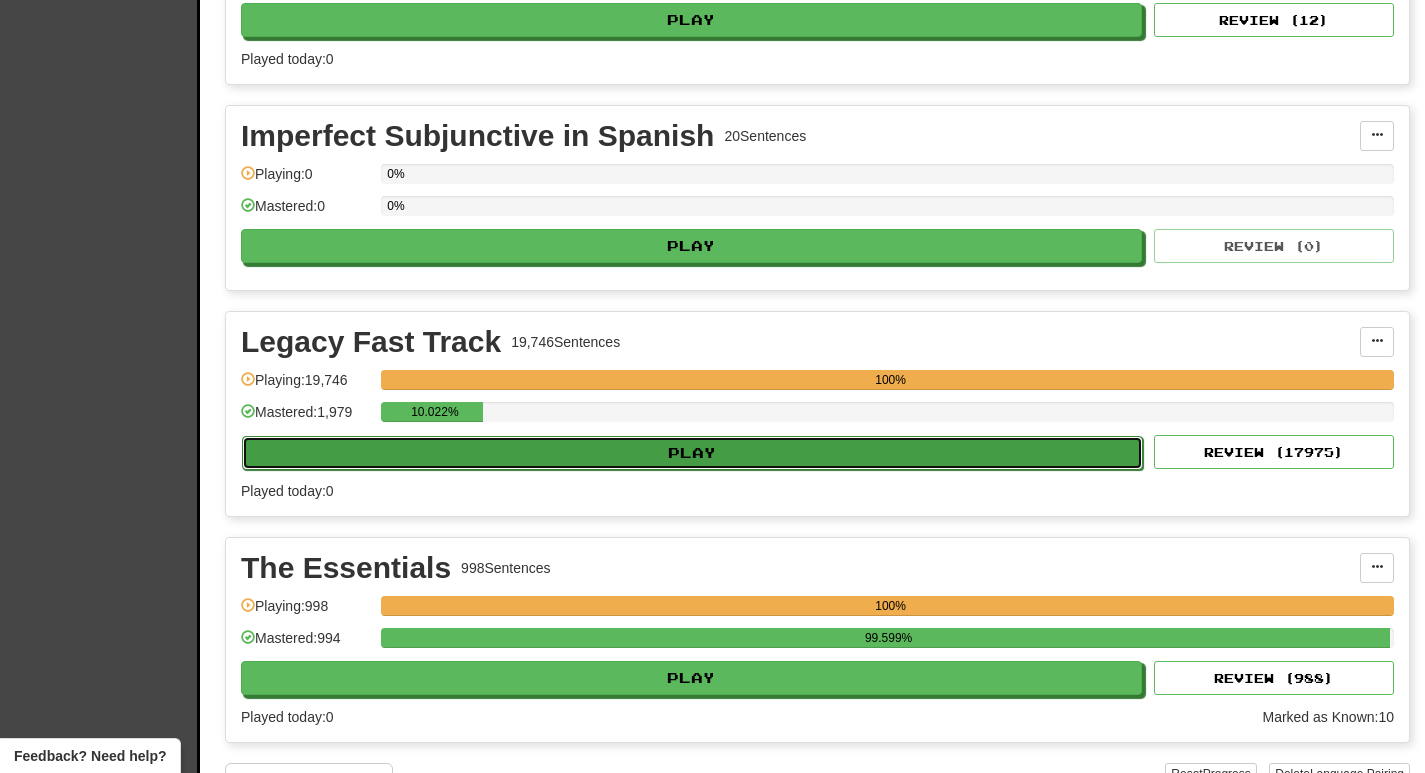 click on "Play" at bounding box center [692, 453] 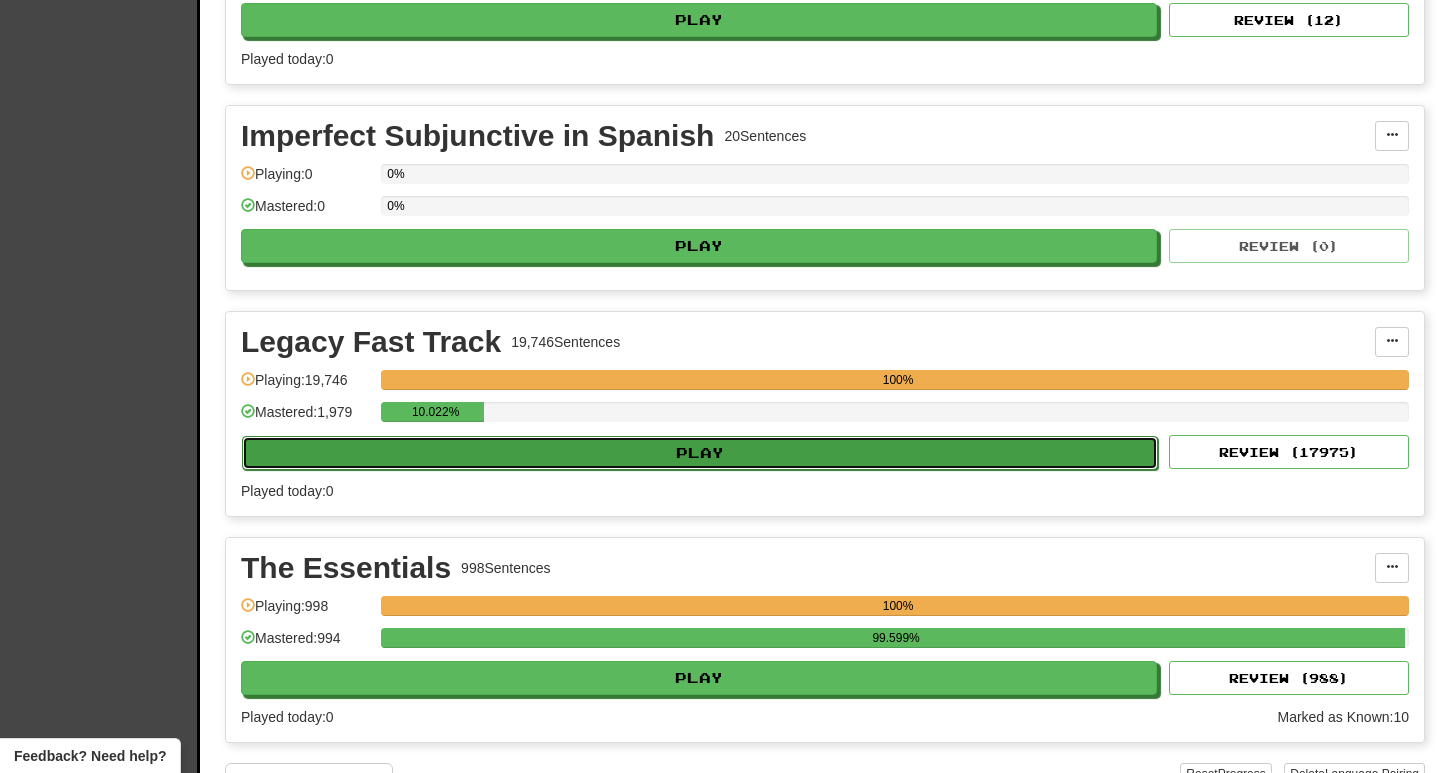 select on "***" 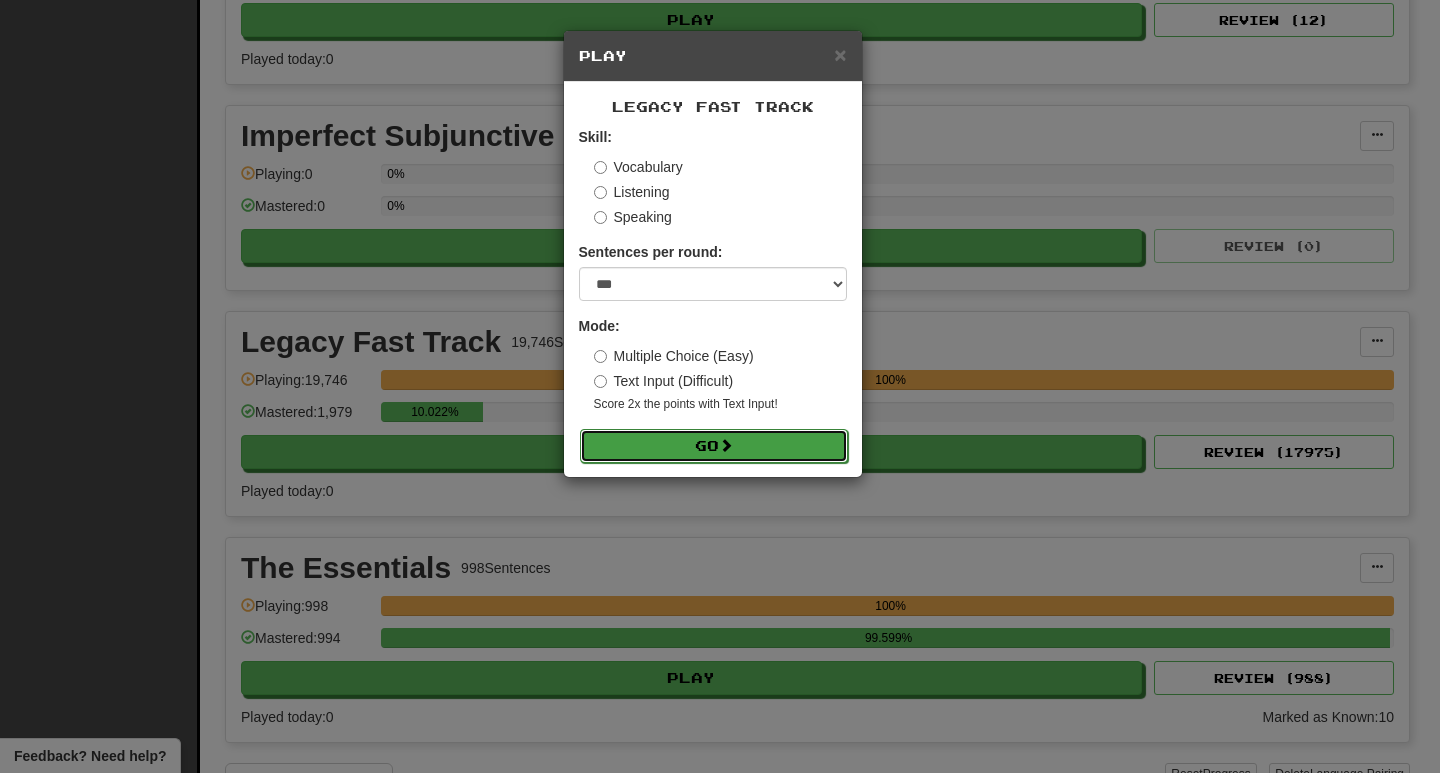 click on "Go" at bounding box center (714, 446) 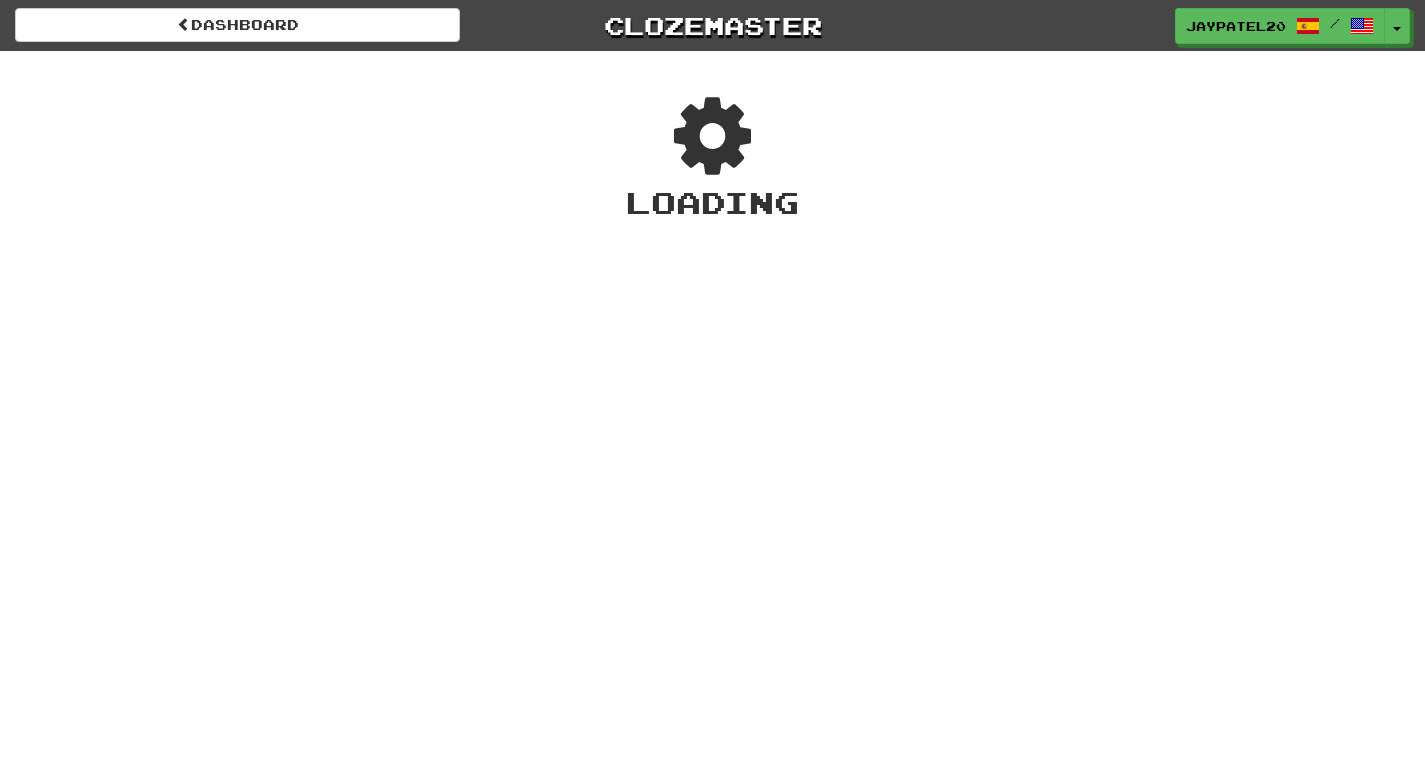 scroll, scrollTop: 0, scrollLeft: 0, axis: both 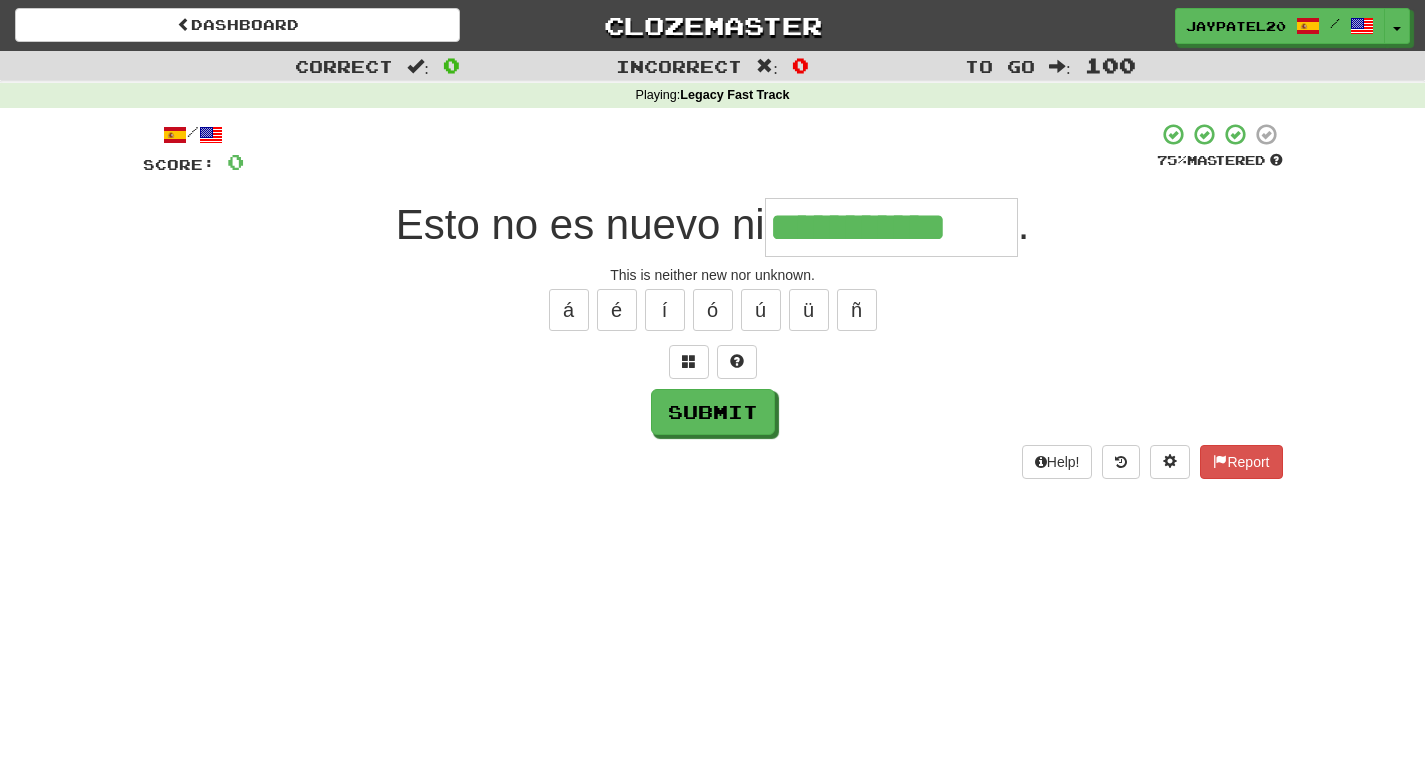 type on "**********" 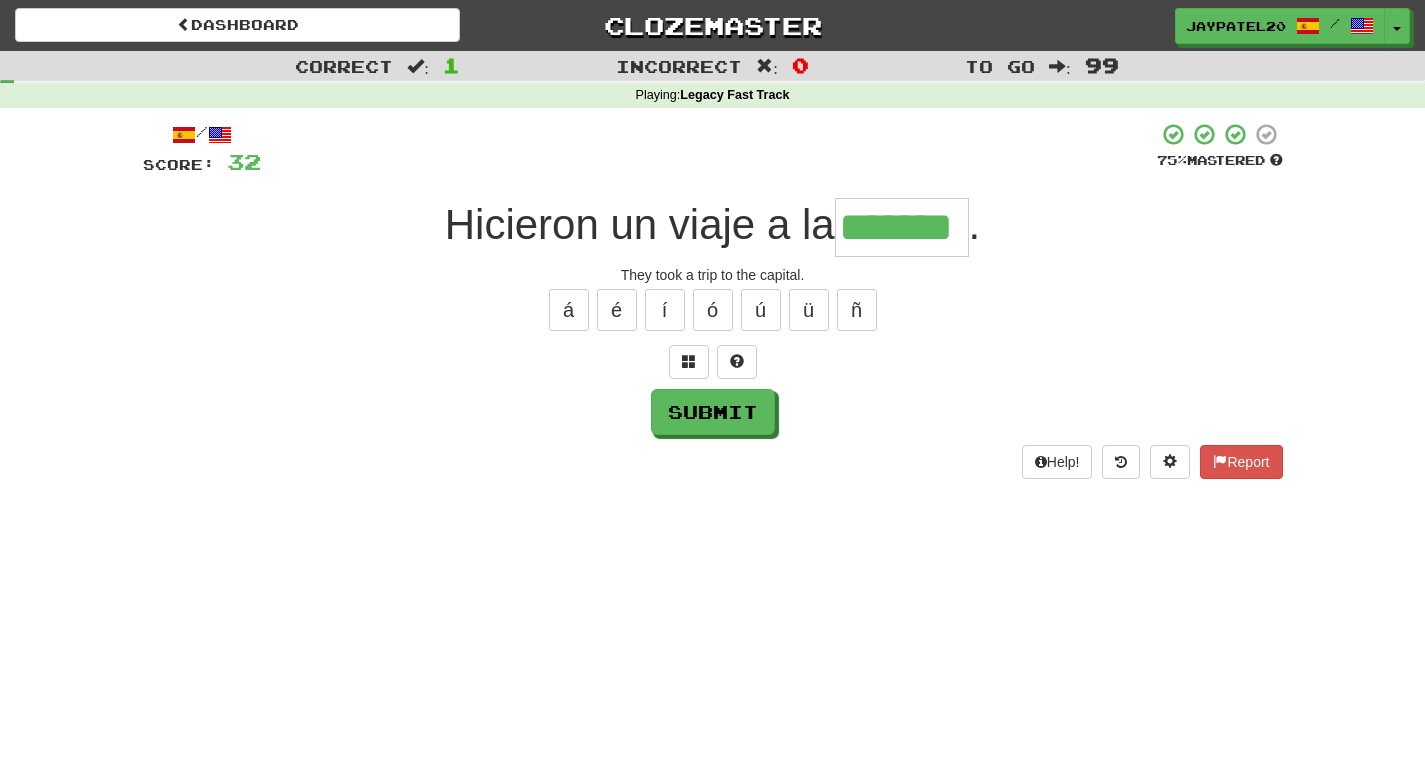 type on "*******" 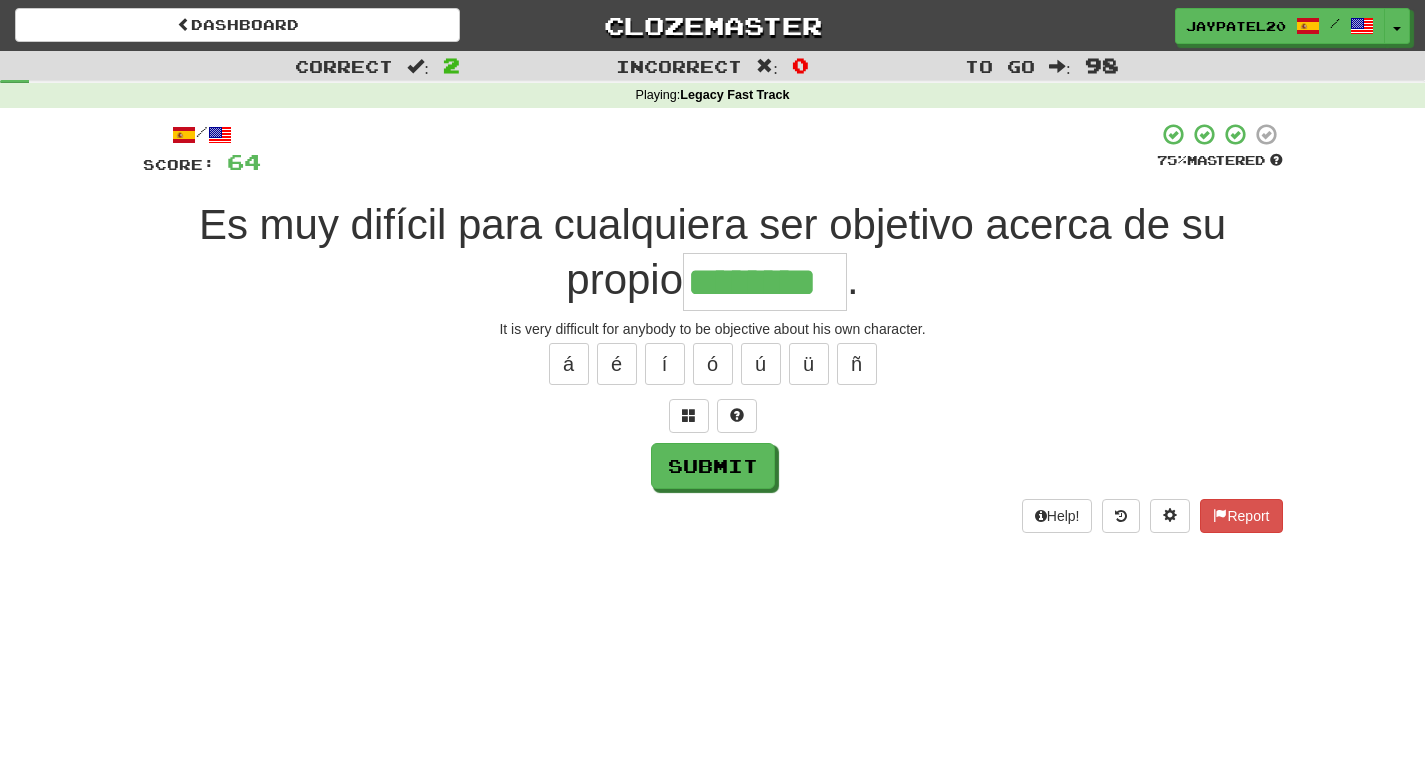type on "********" 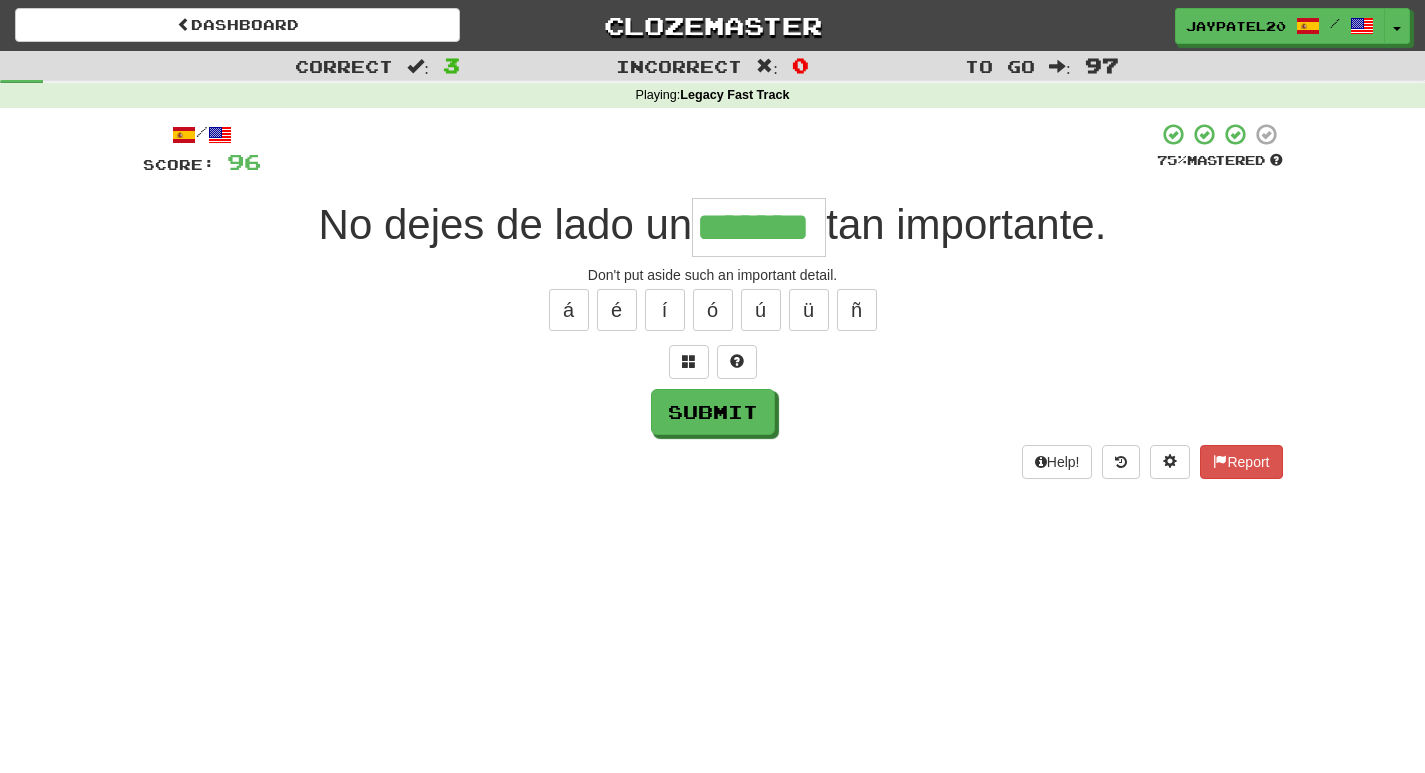 type on "*******" 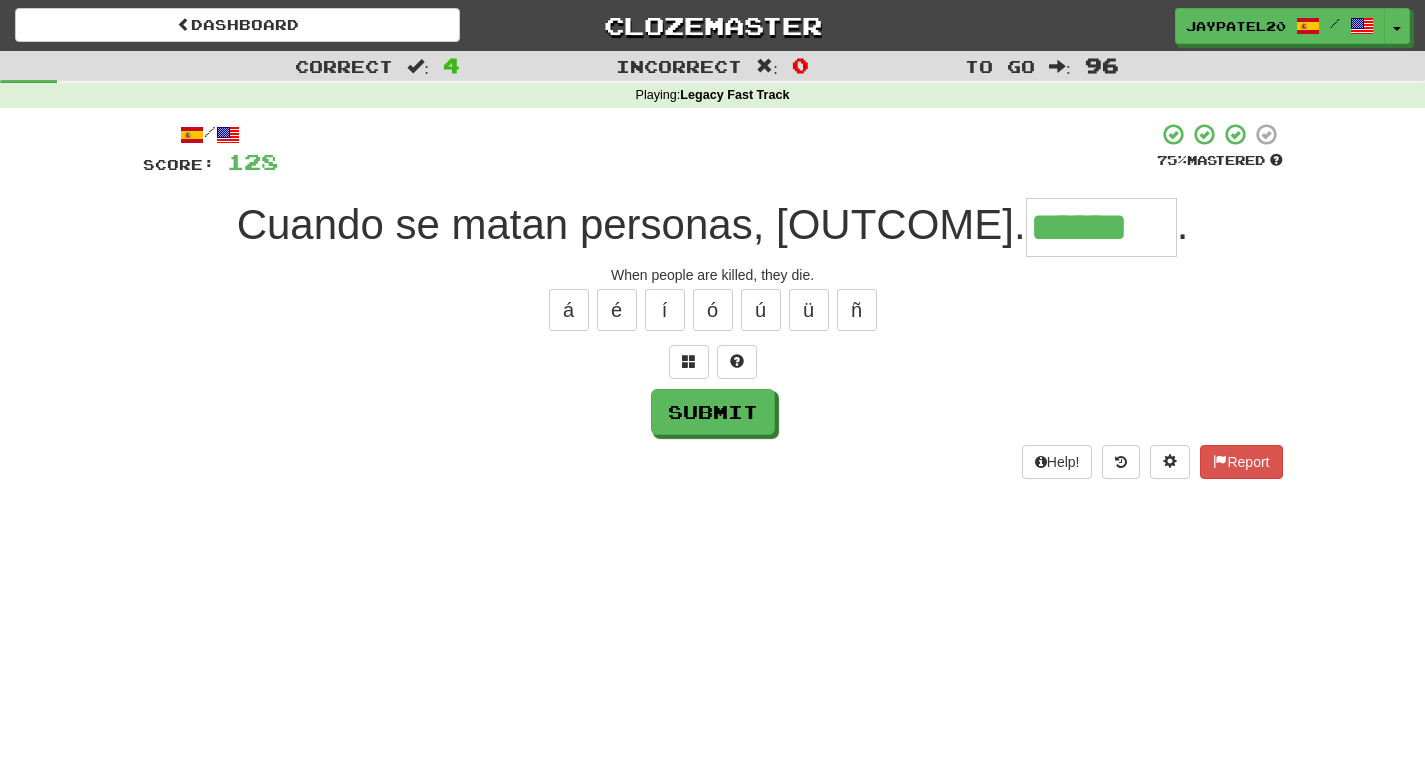 type on "******" 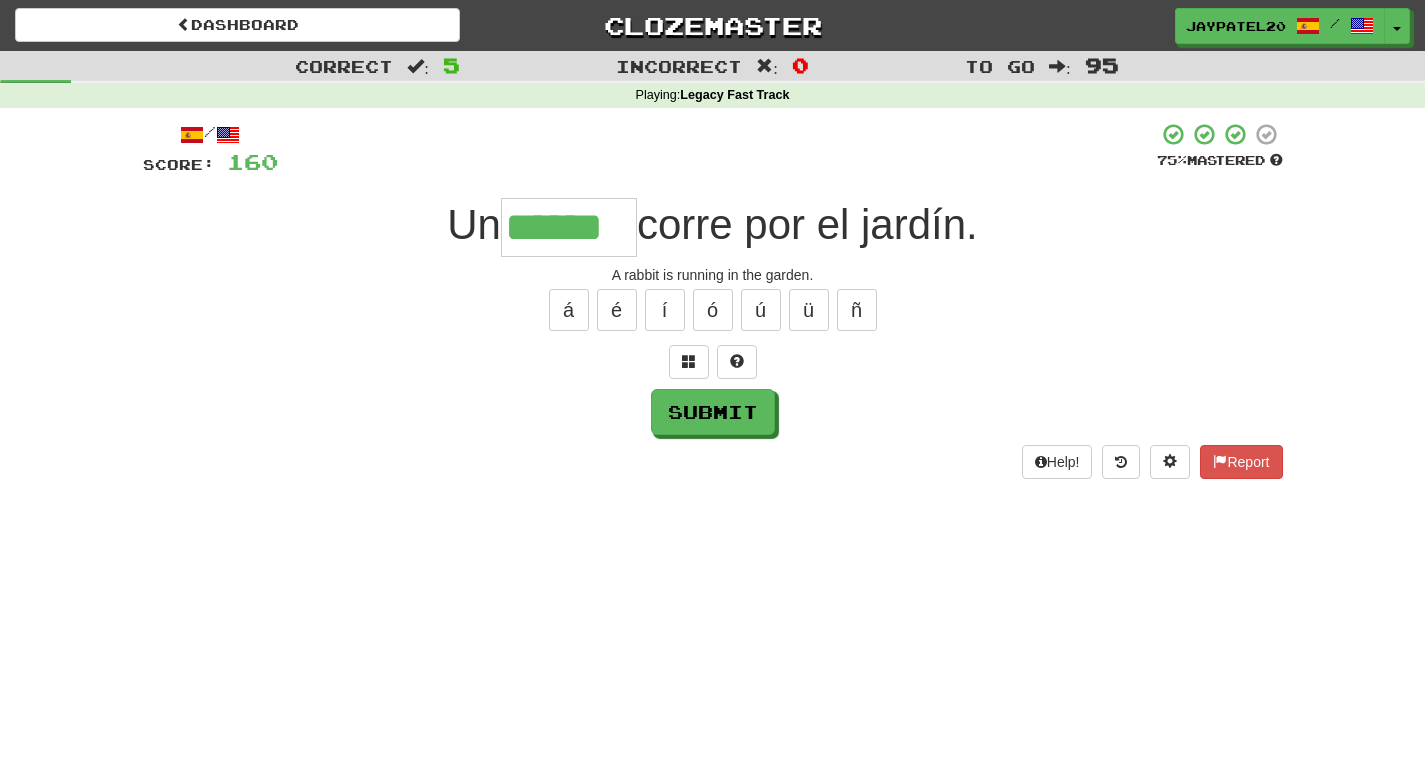 type on "******" 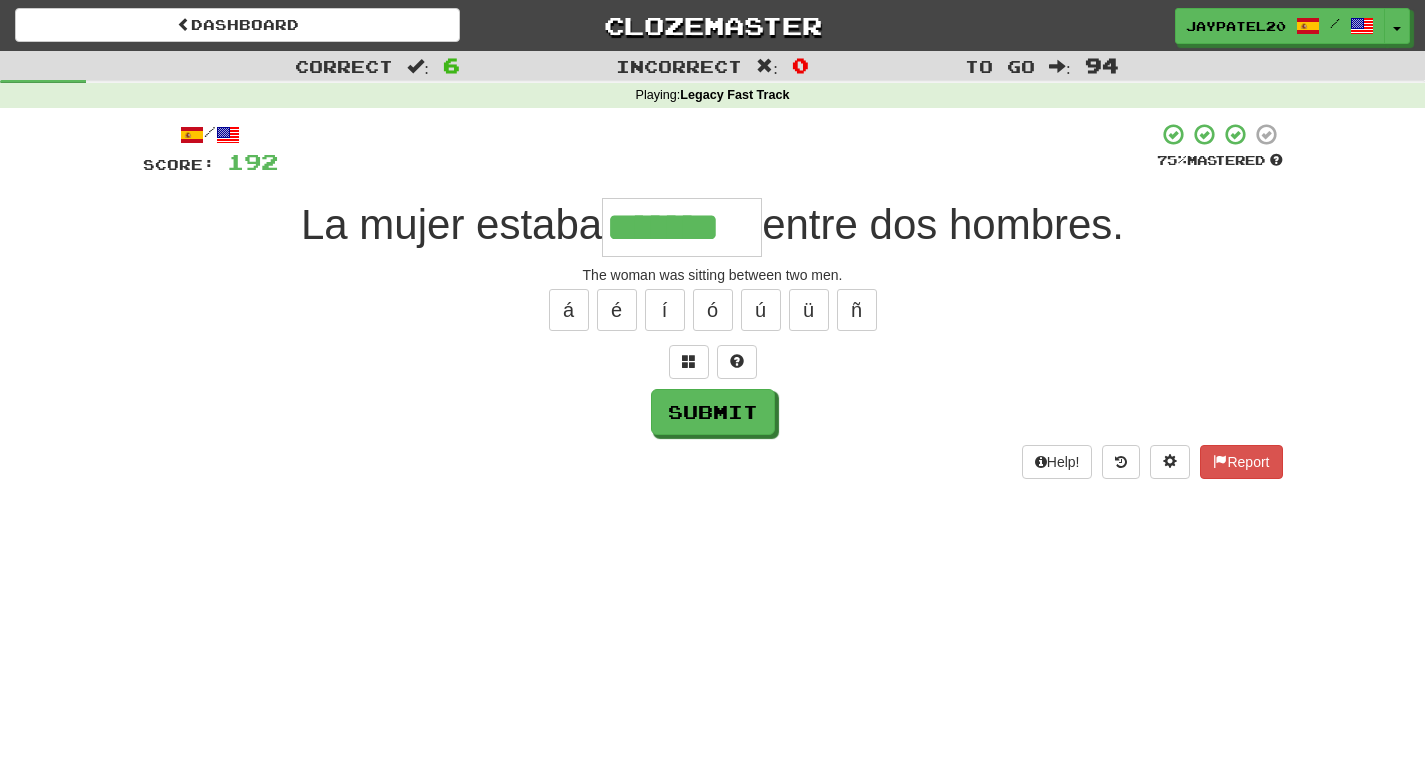 type on "*******" 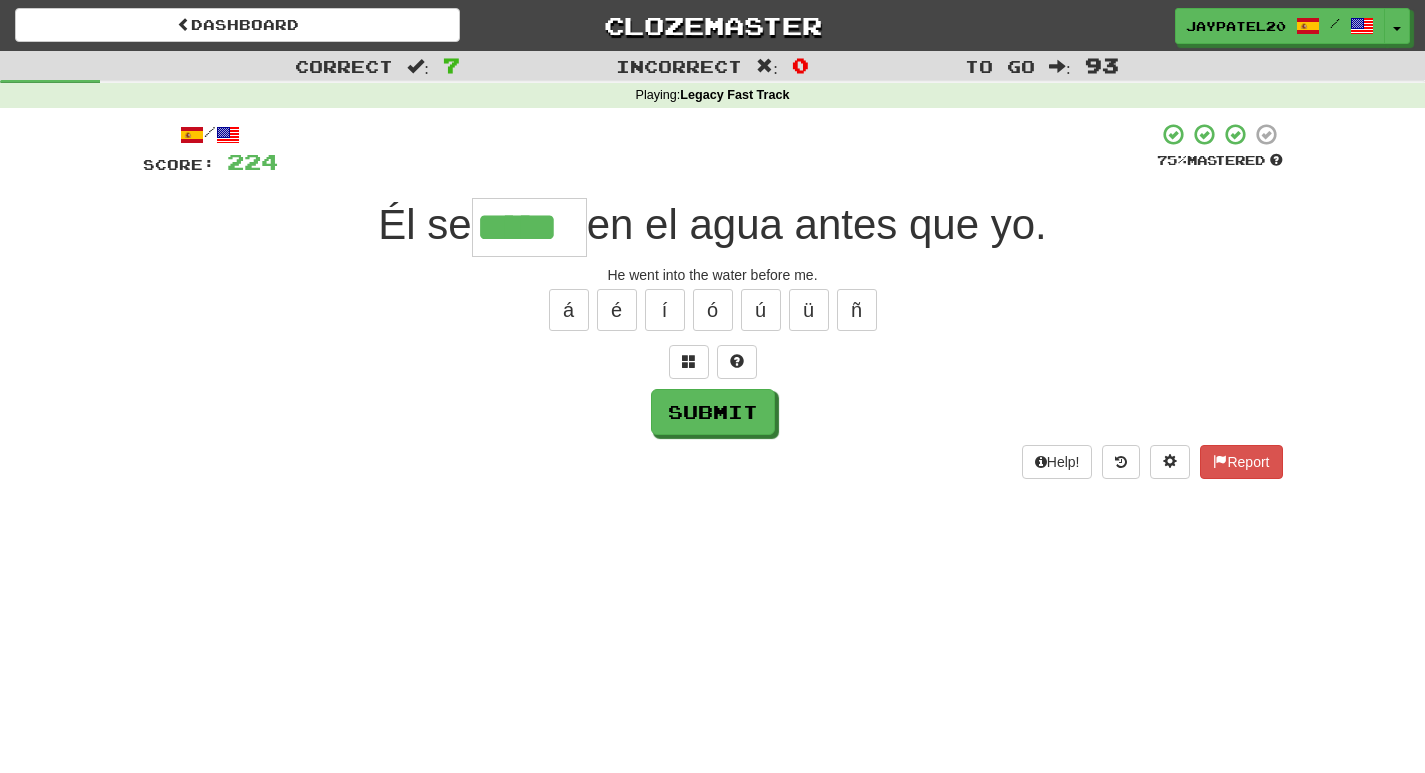 type on "*****" 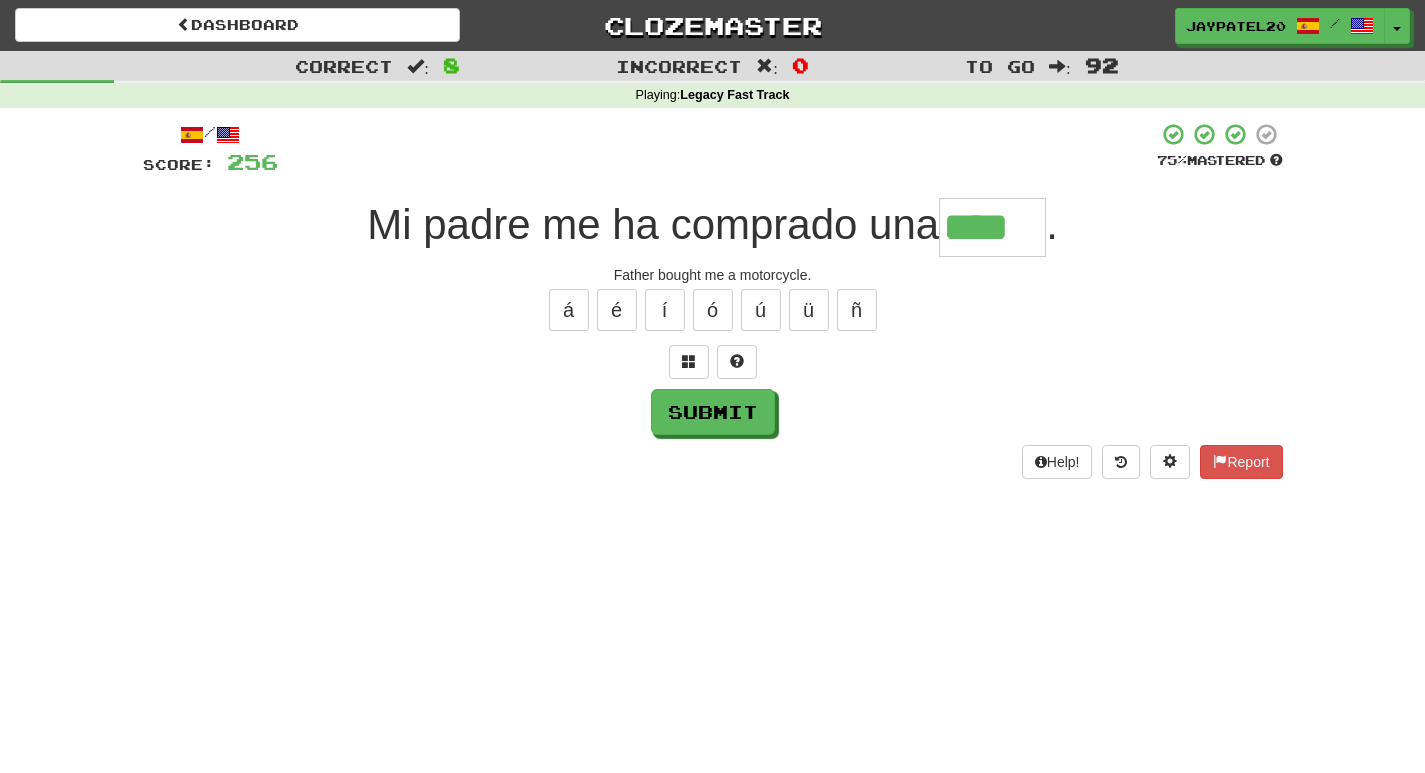 type on "****" 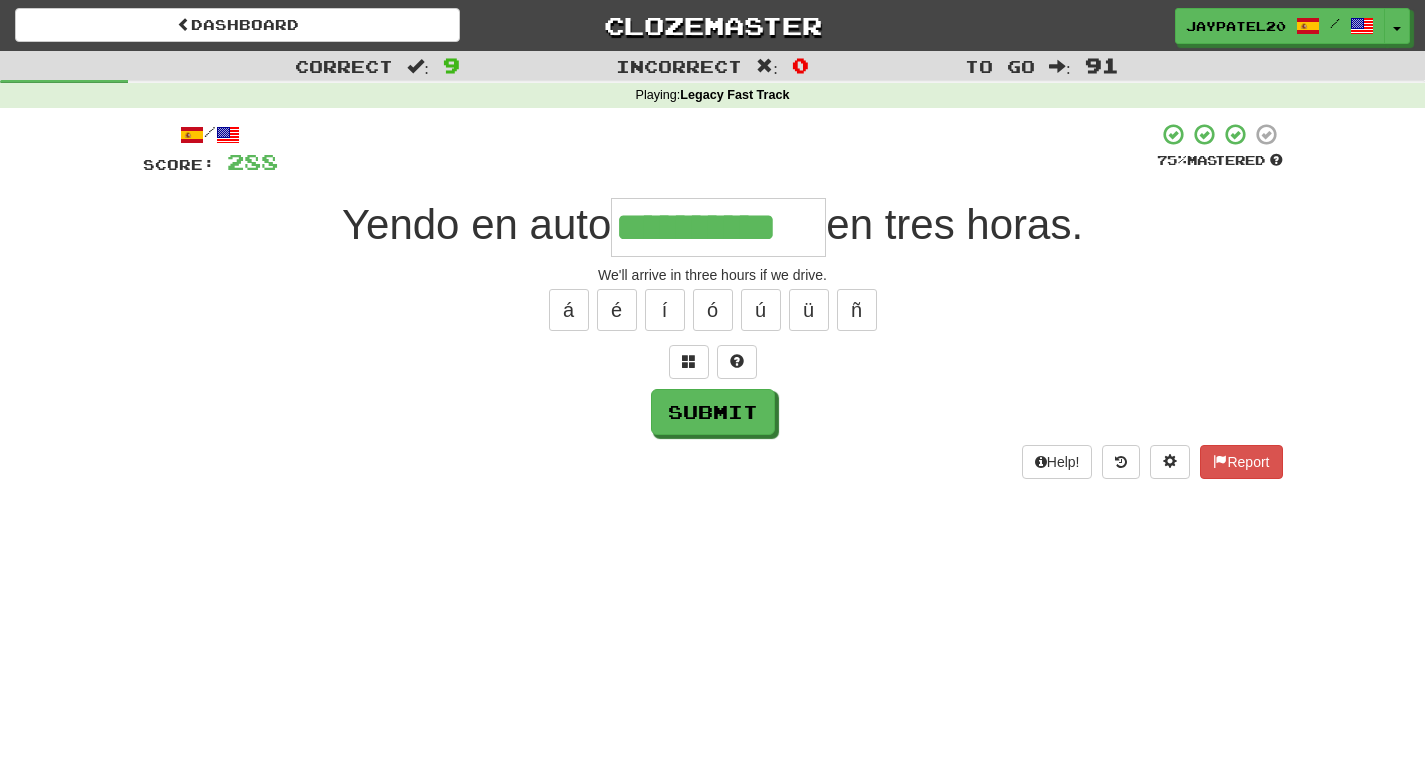 type on "**********" 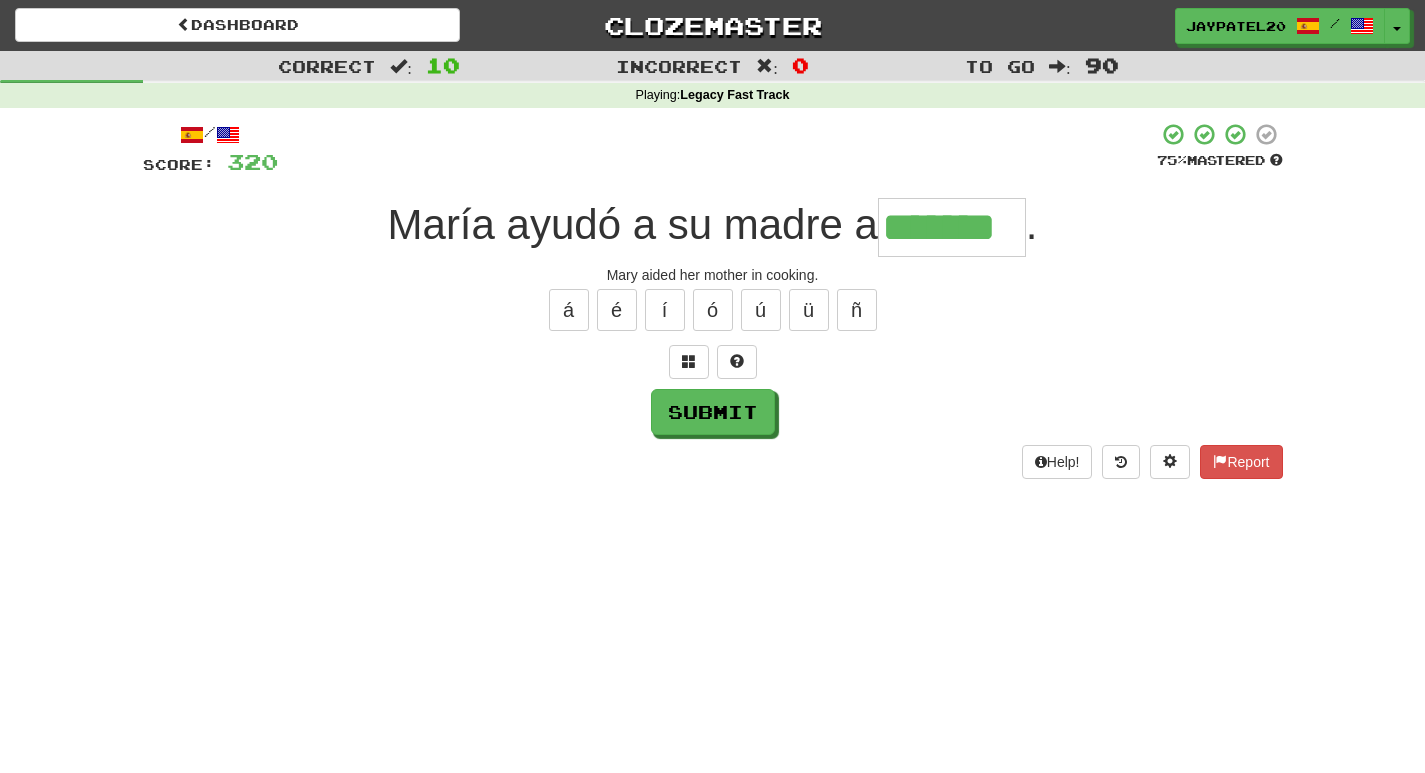 type on "*******" 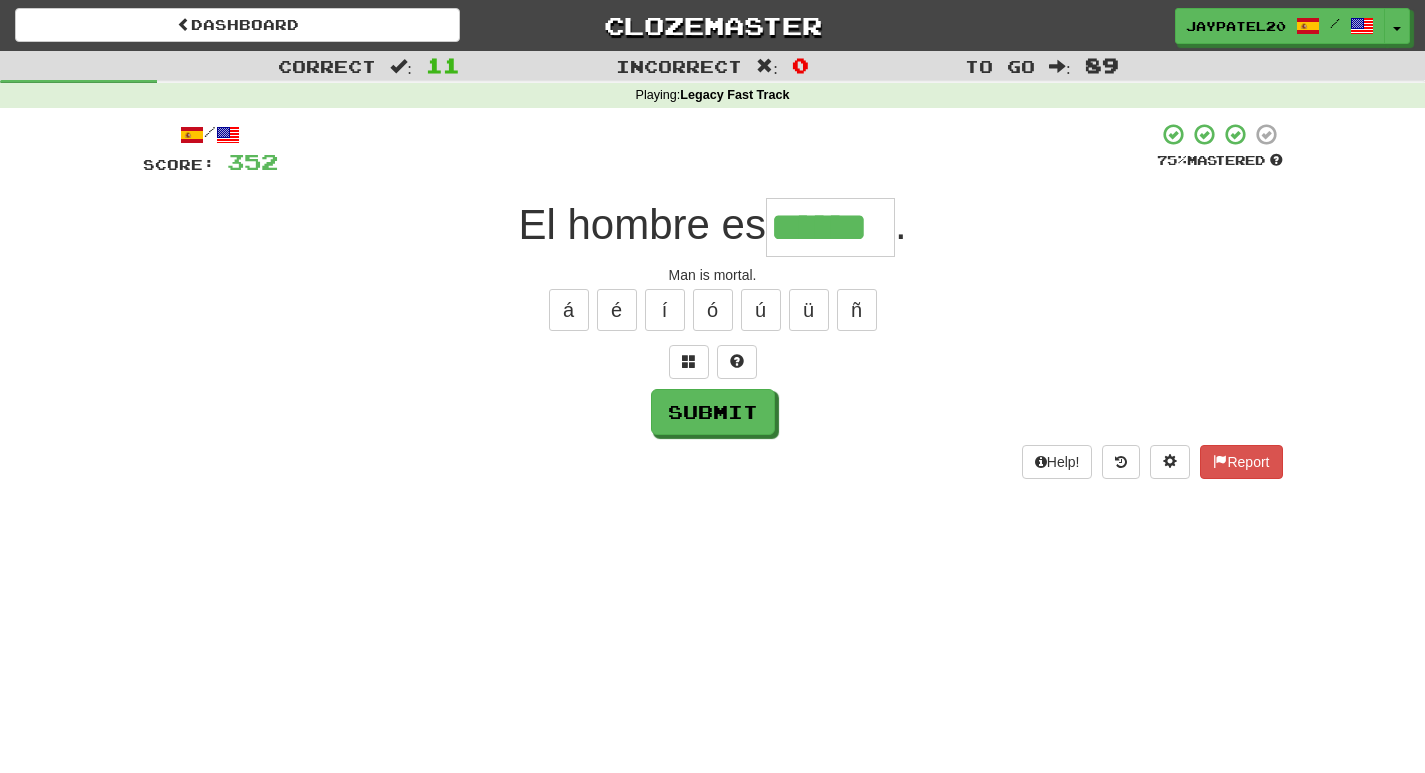 type on "******" 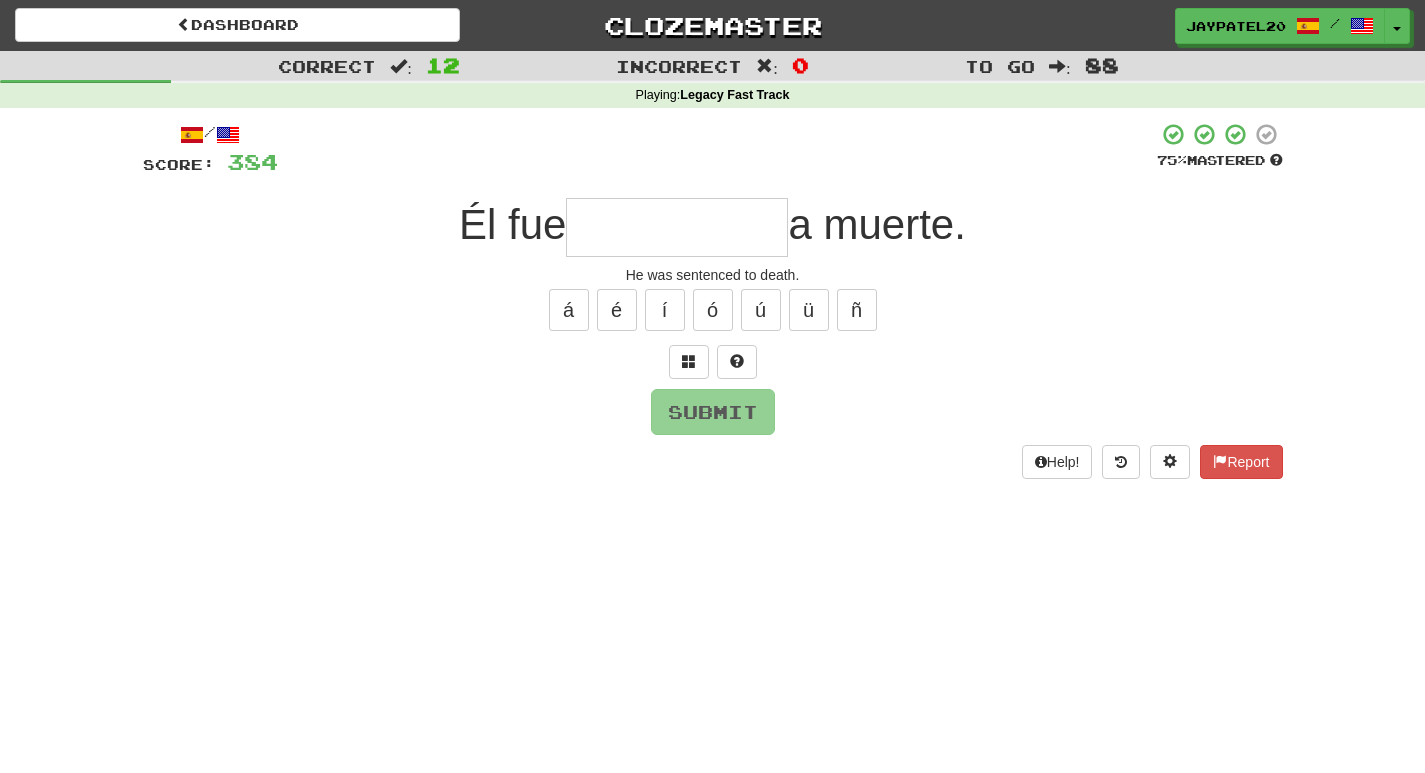 type on "*" 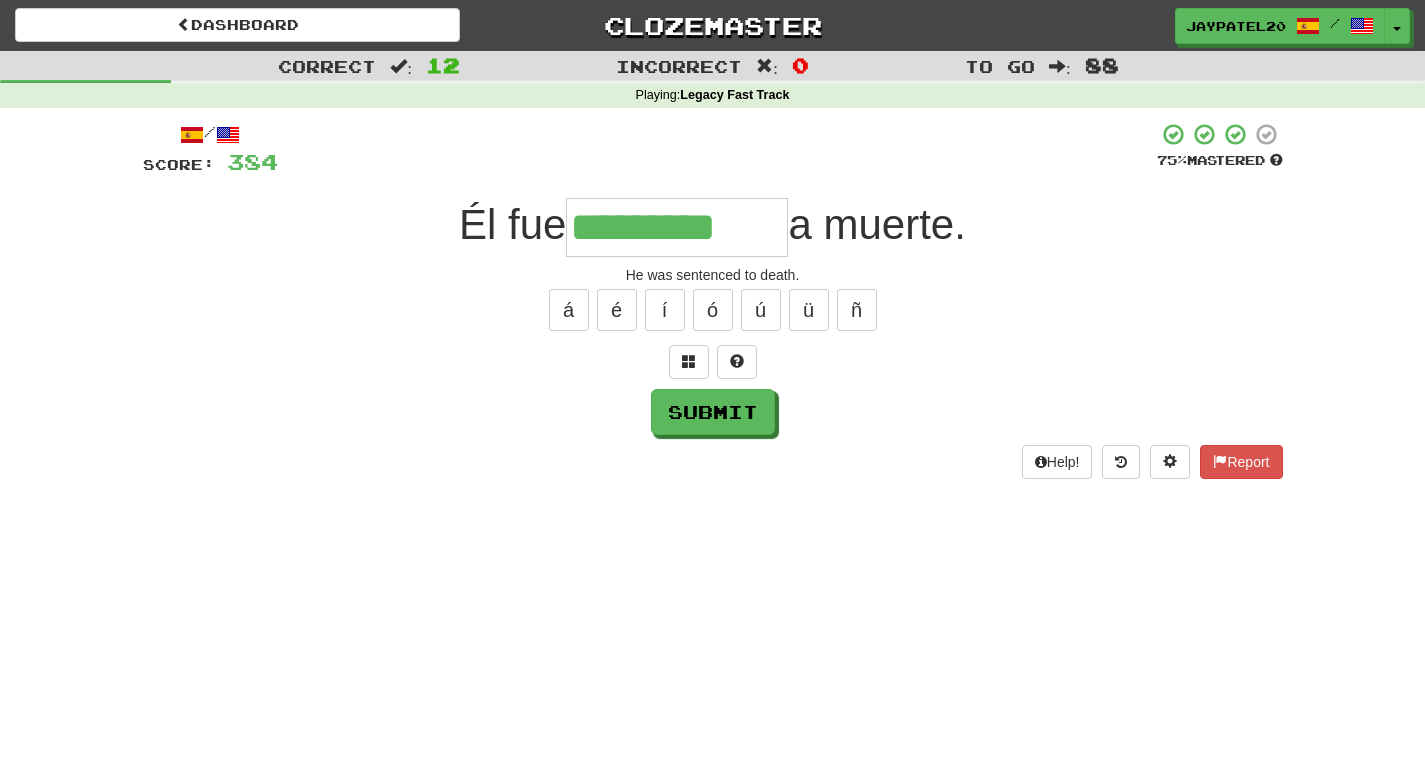 type on "*********" 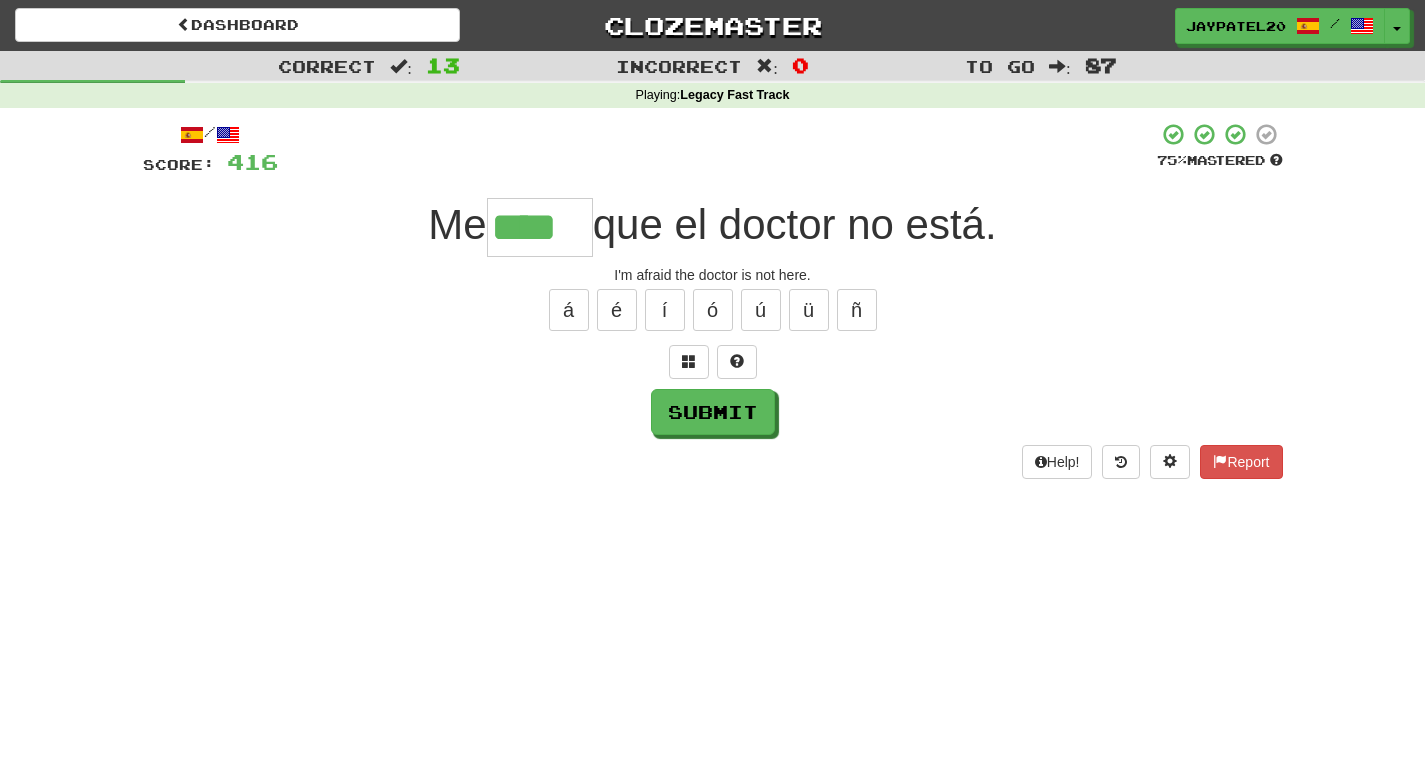 type on "****" 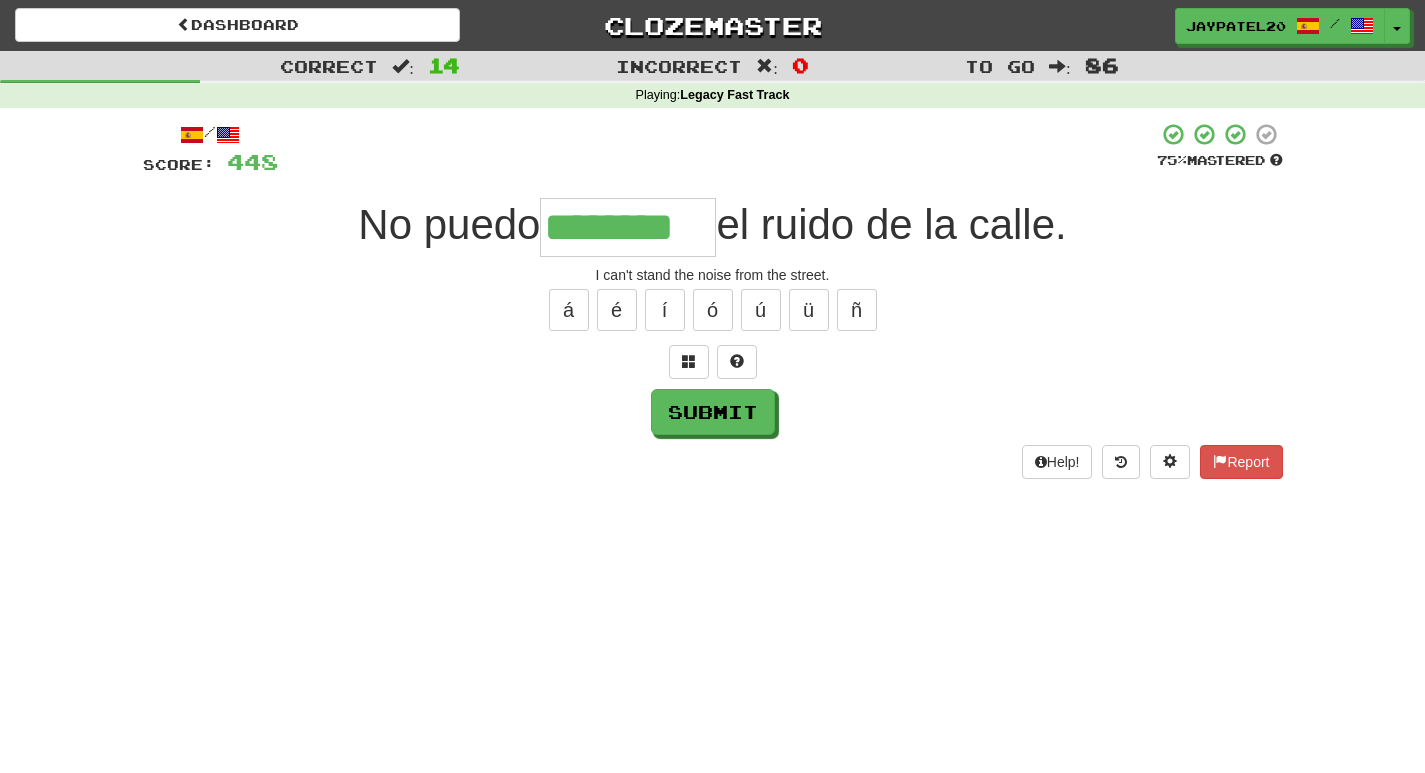 type on "********" 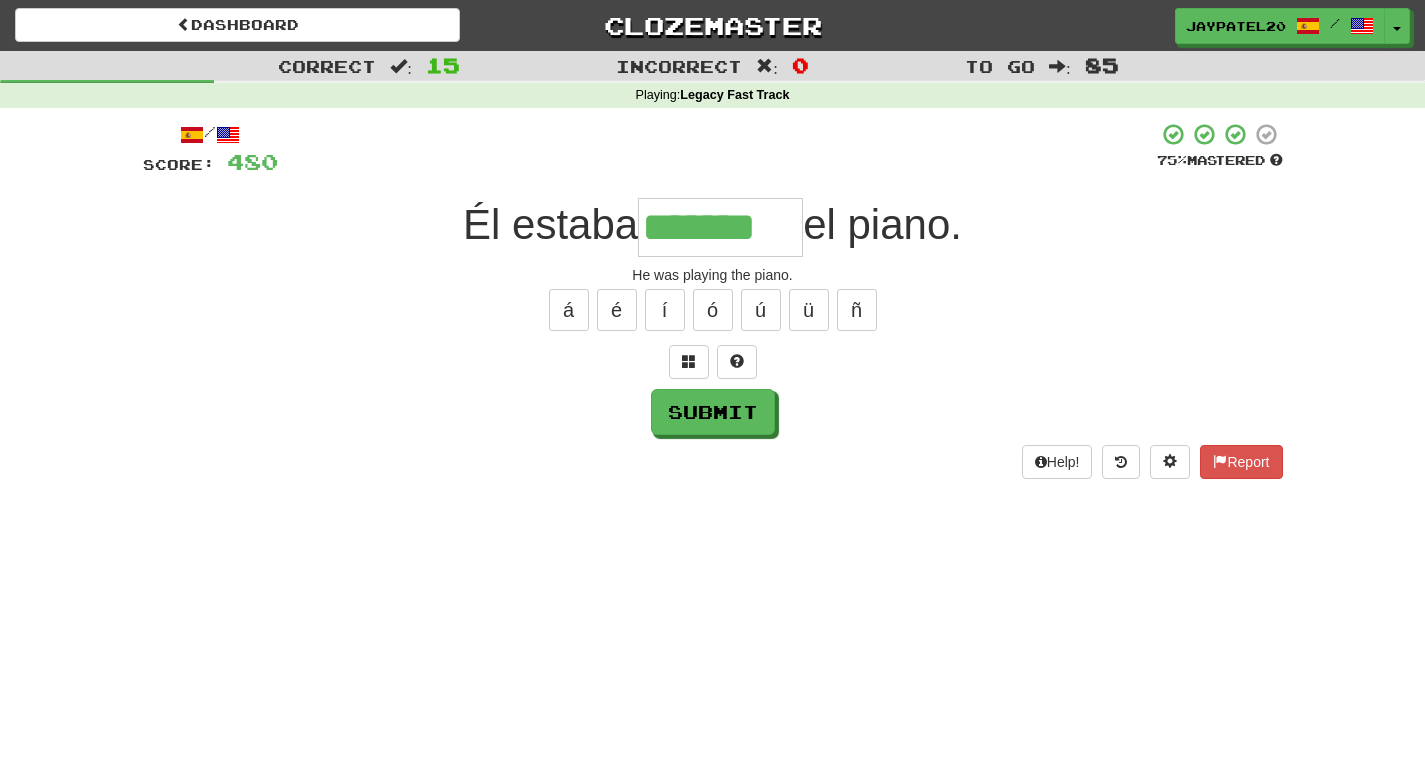 type on "*******" 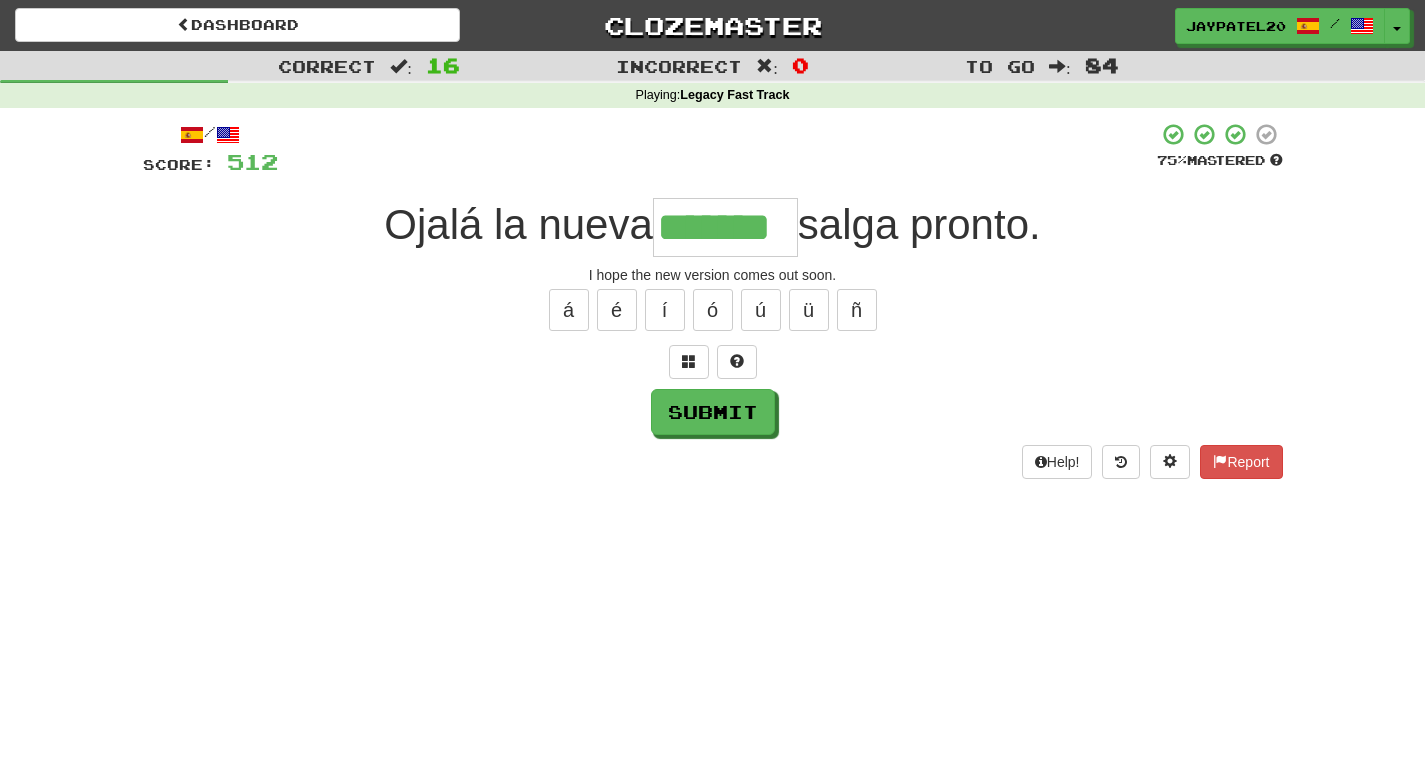 type on "*******" 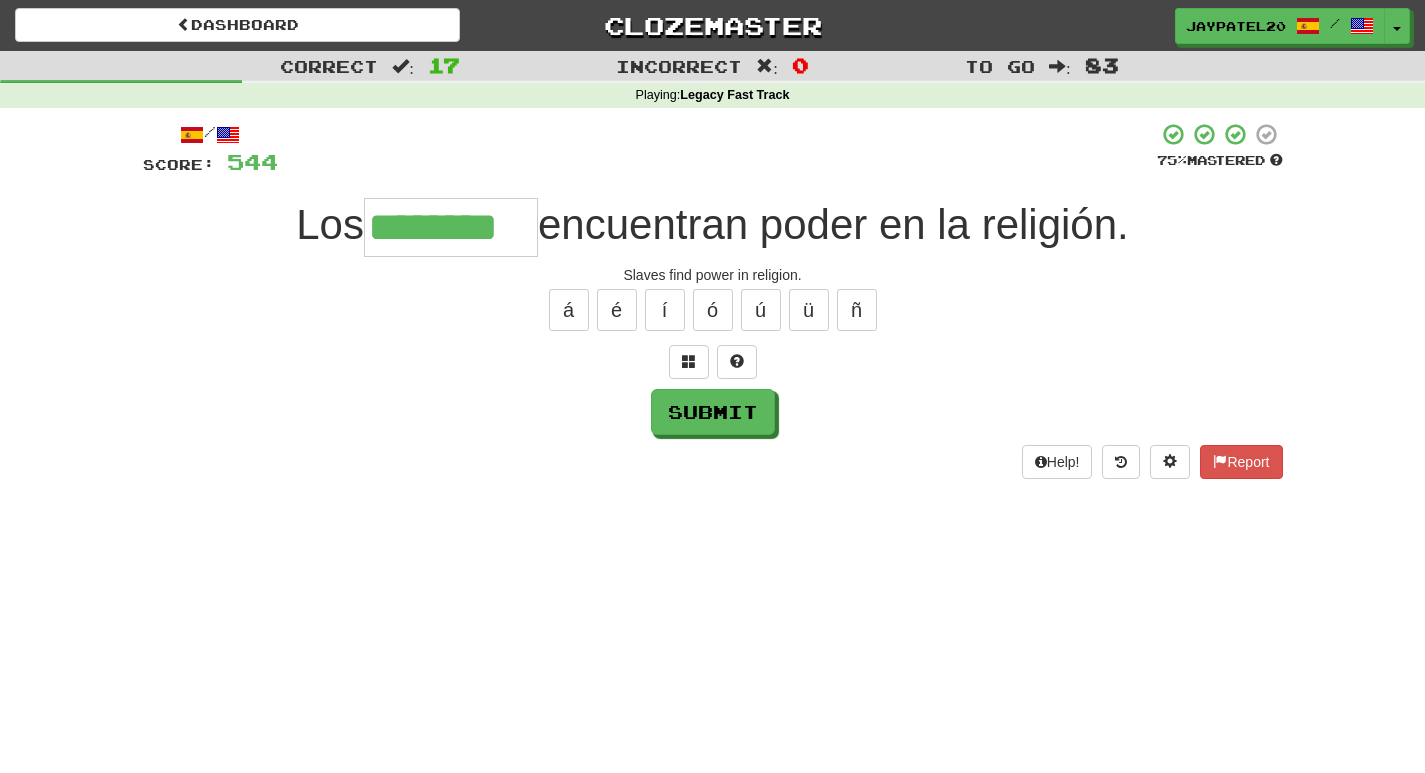 type on "********" 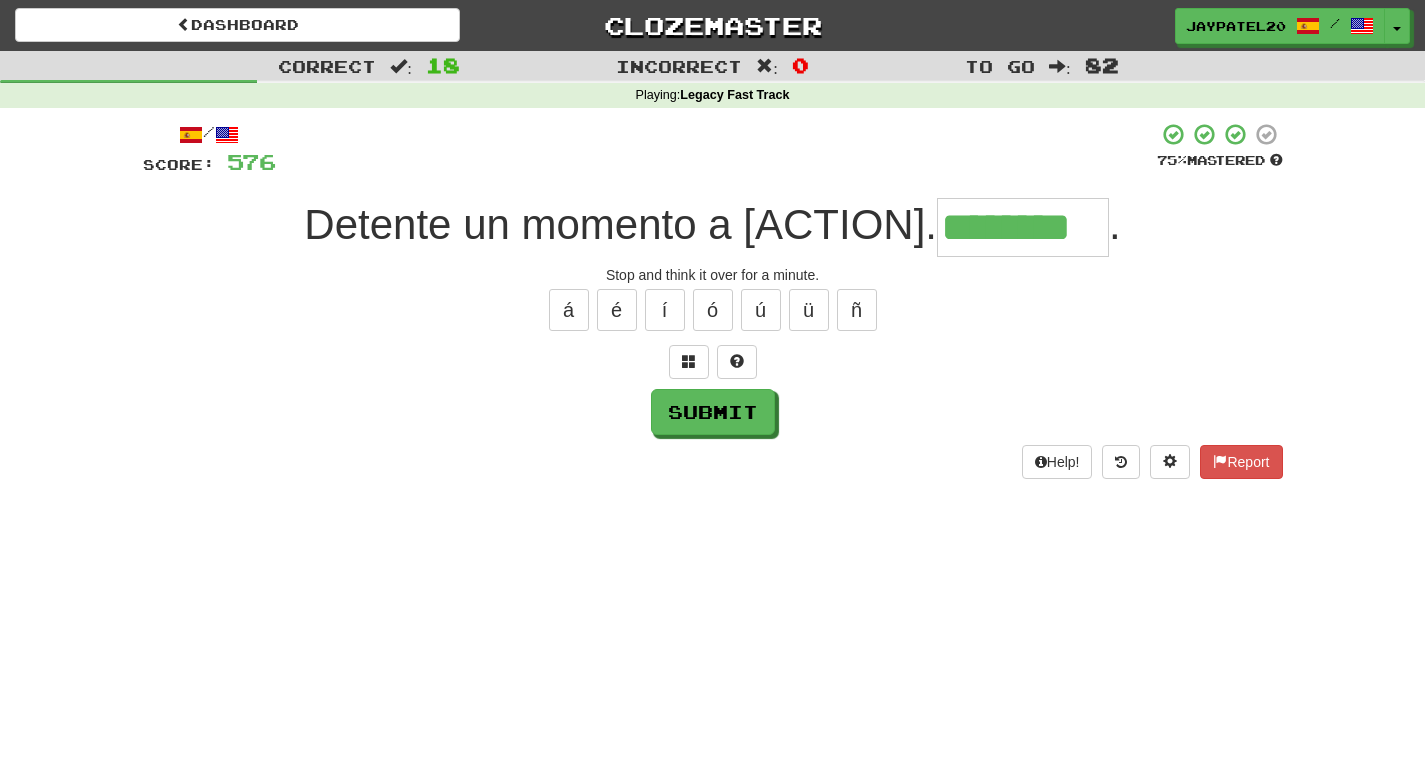 type on "********" 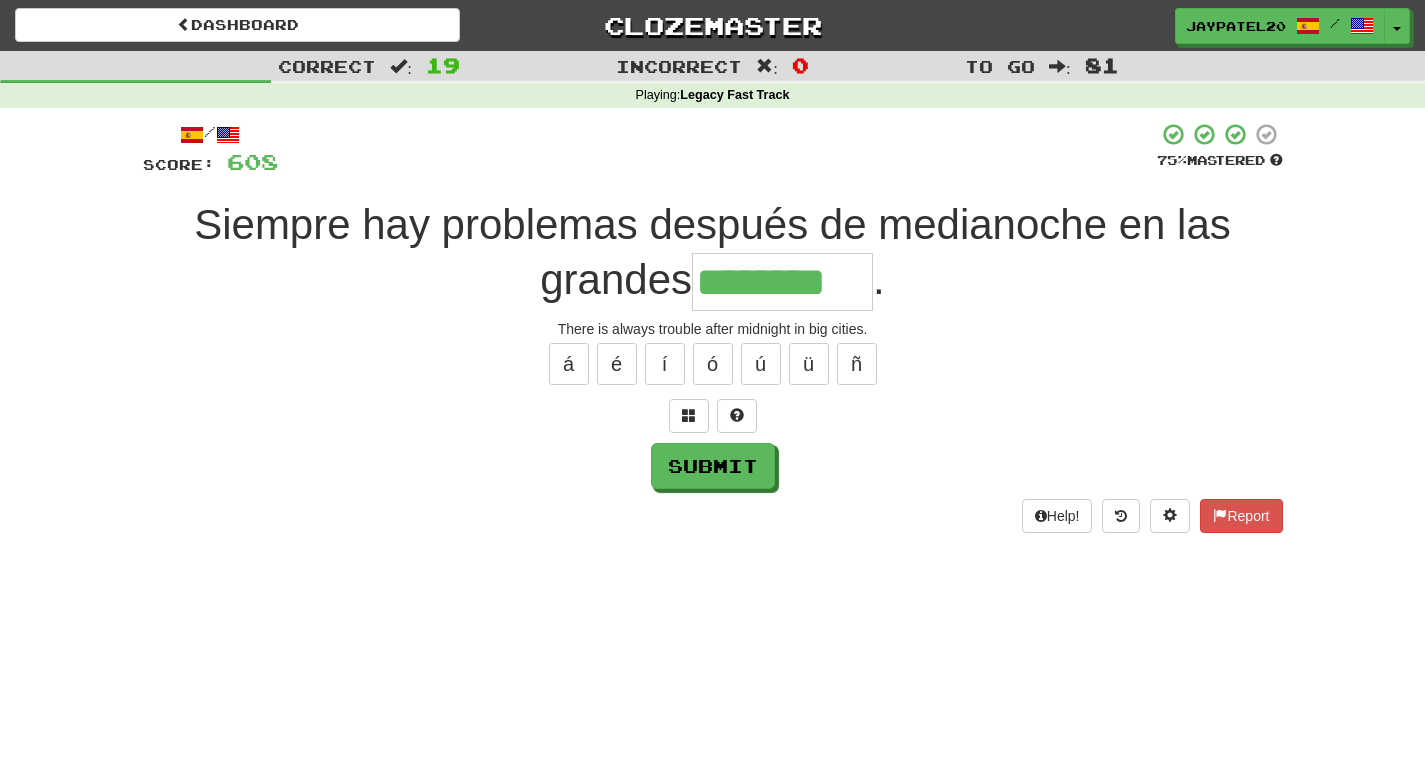 type on "********" 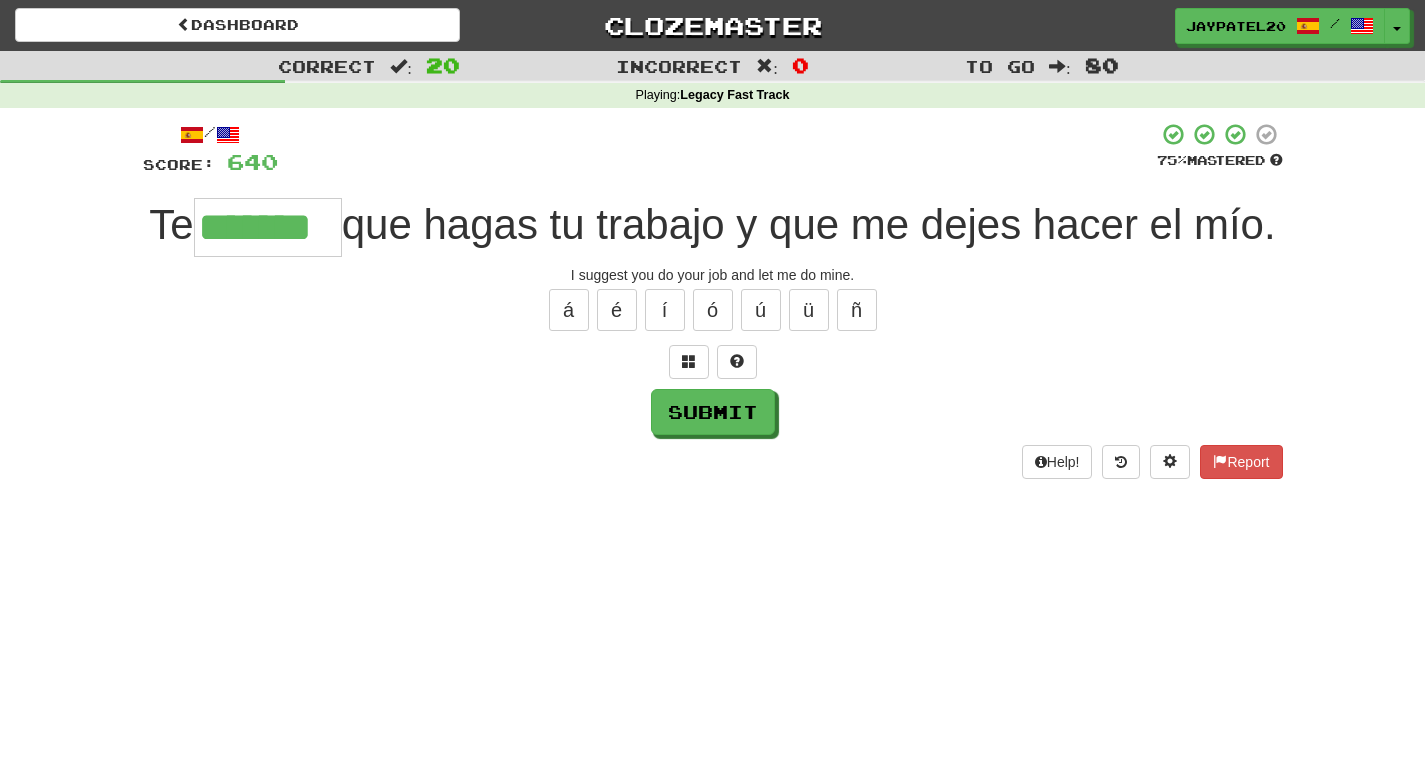 type on "*******" 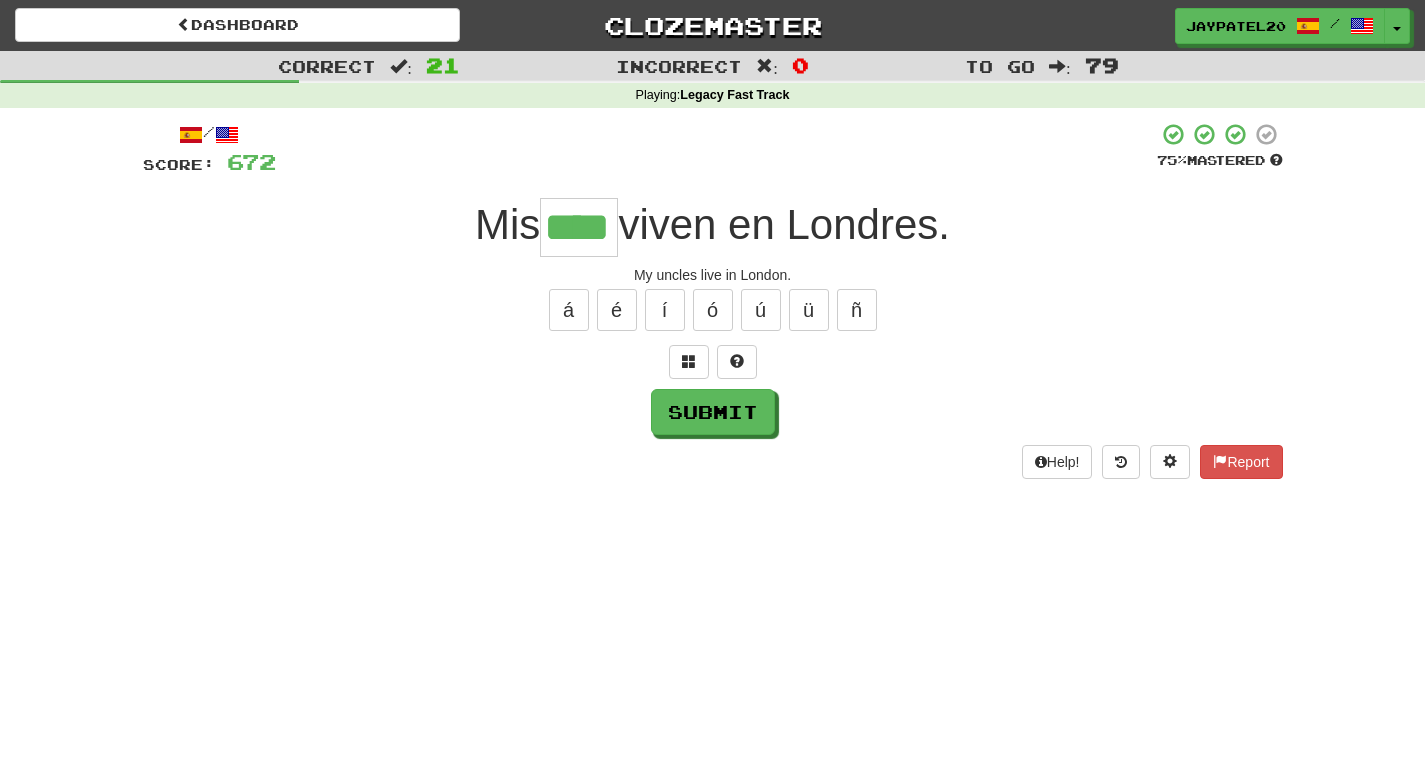 type on "****" 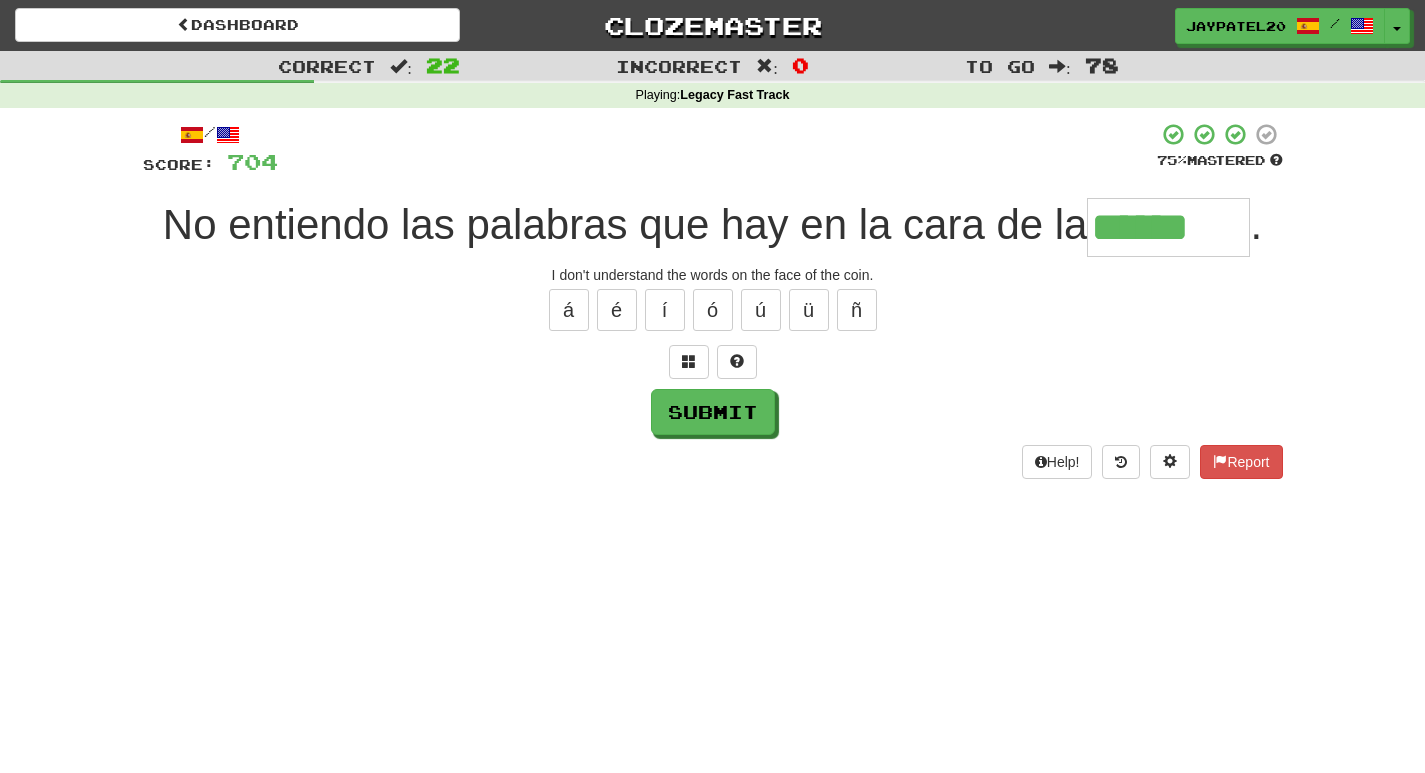 type on "******" 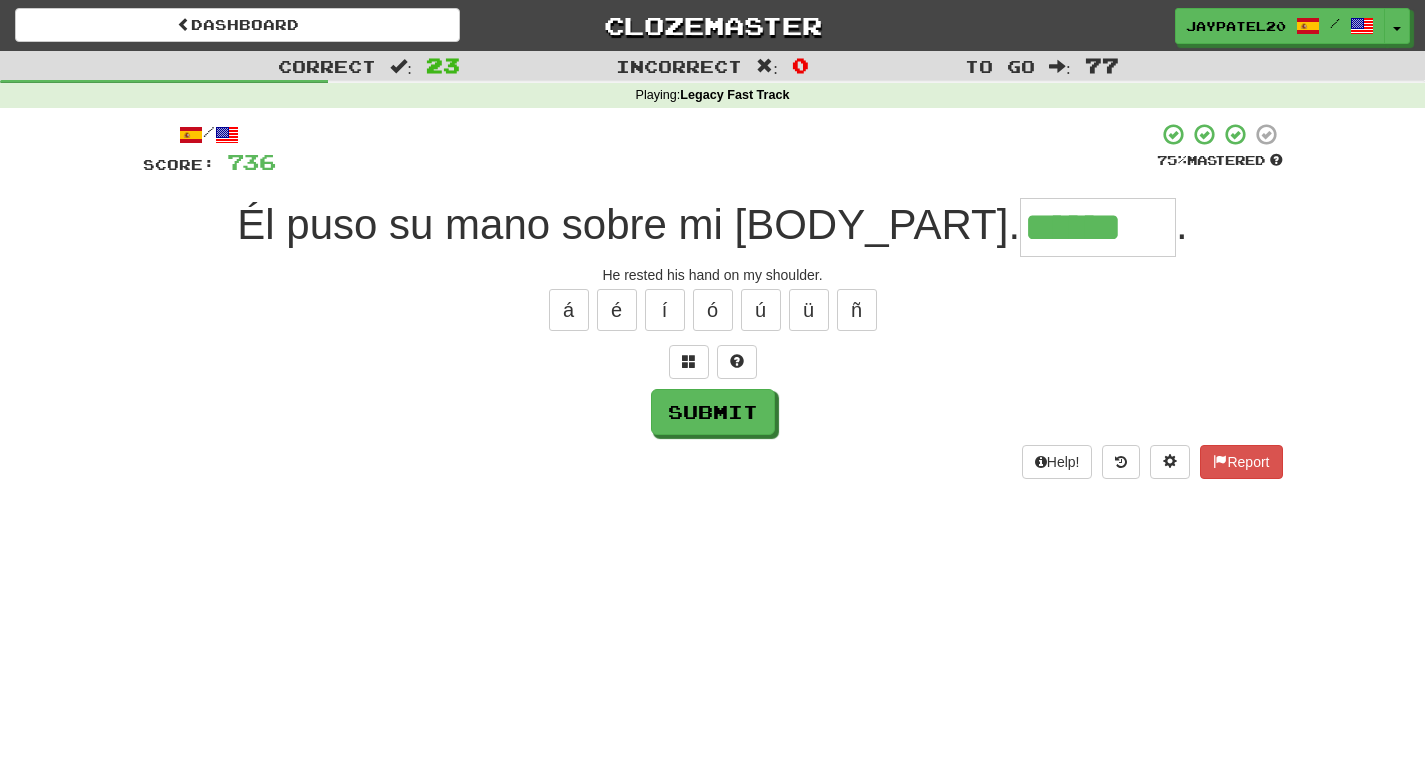 type on "******" 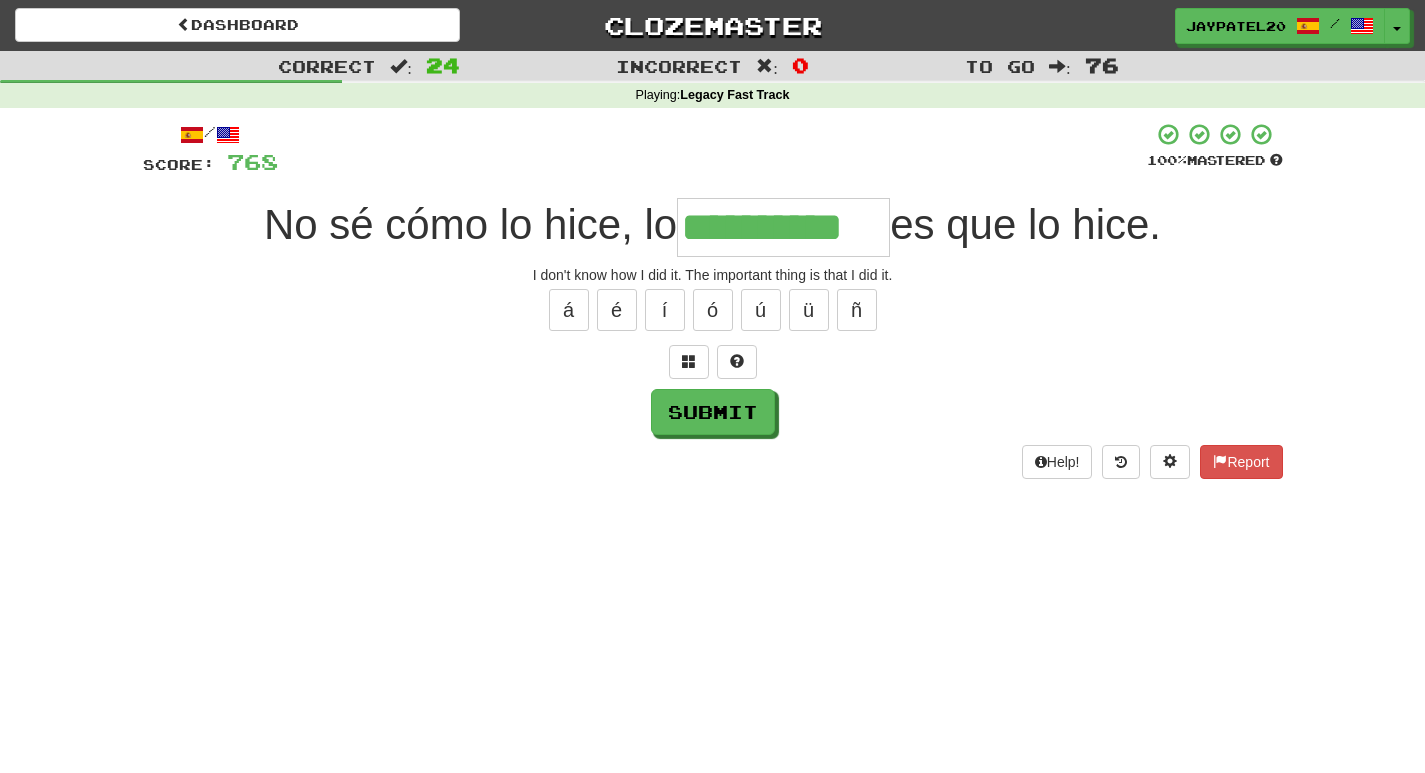 type on "**********" 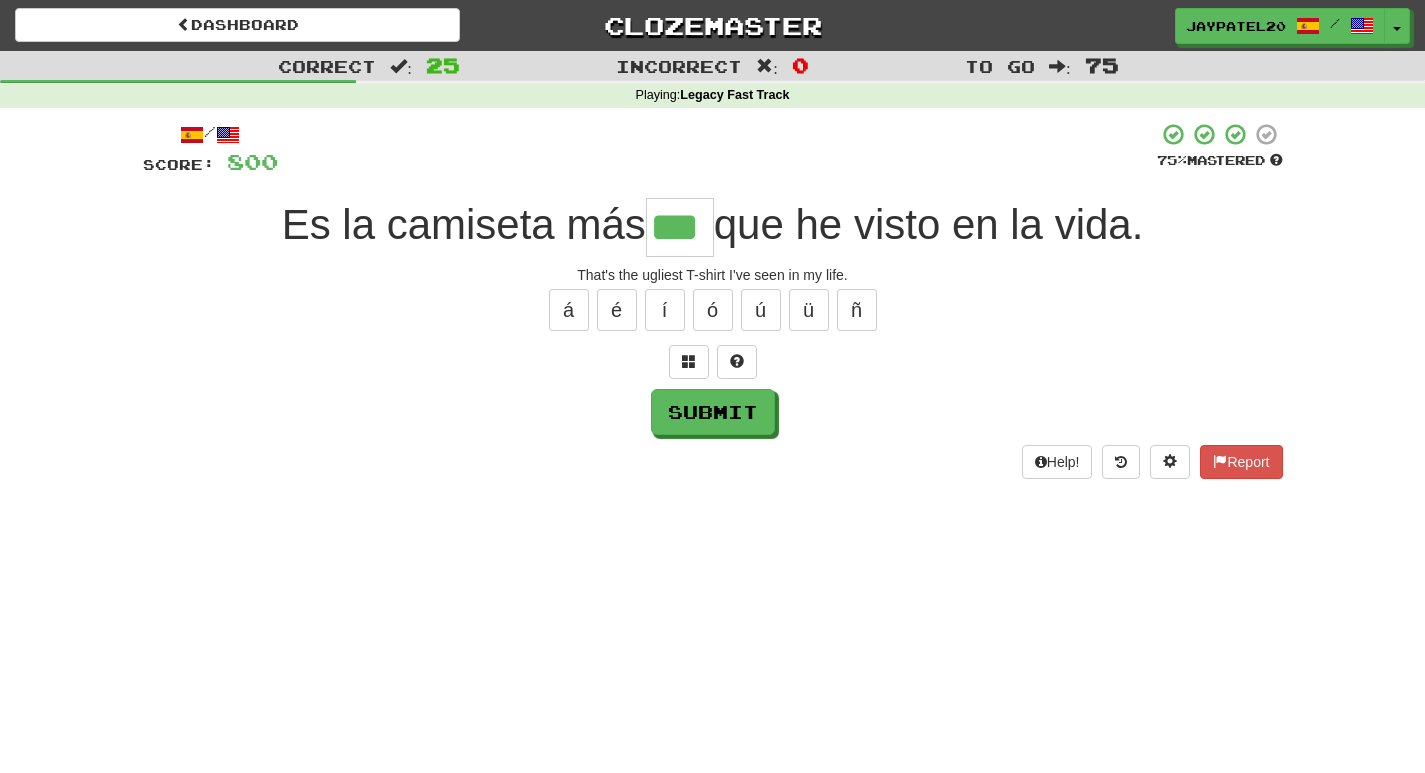 type on "***" 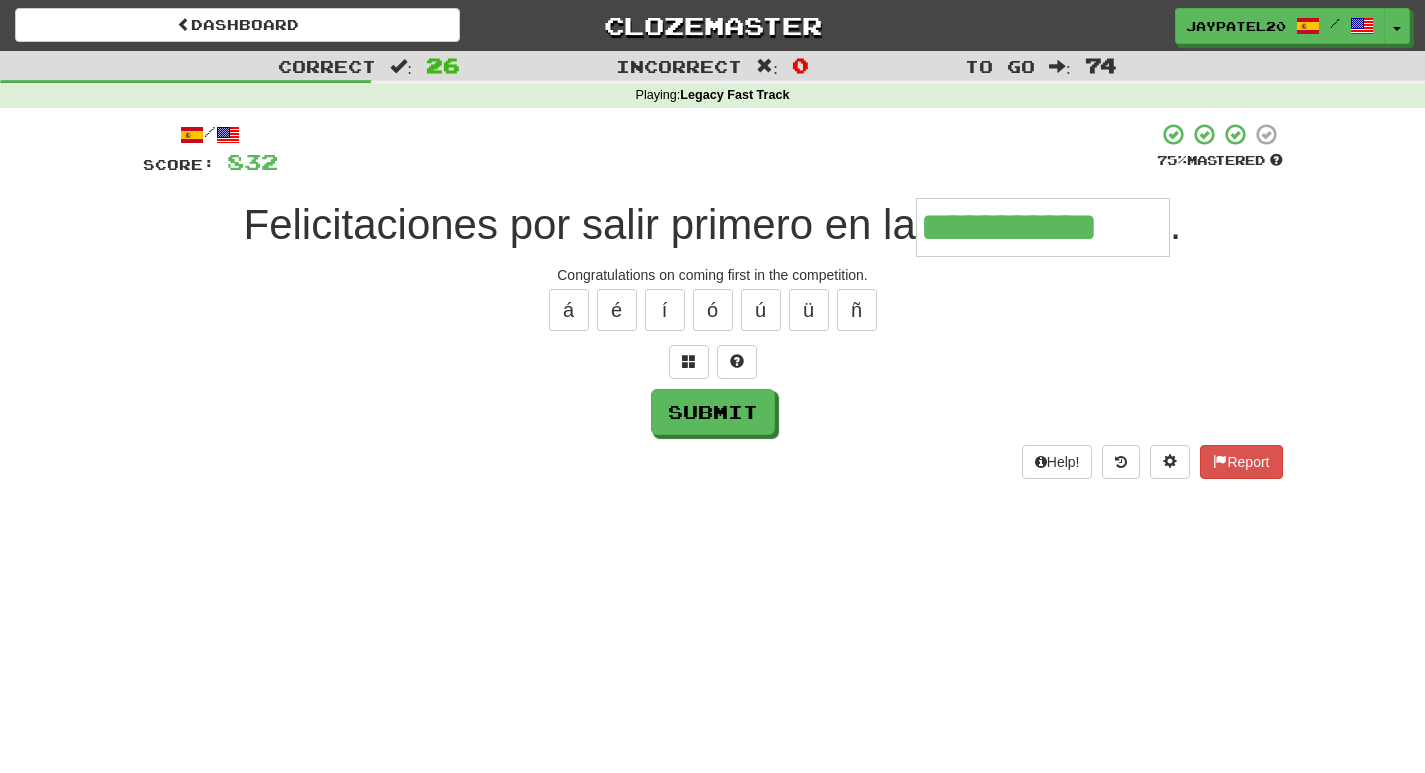 type on "**********" 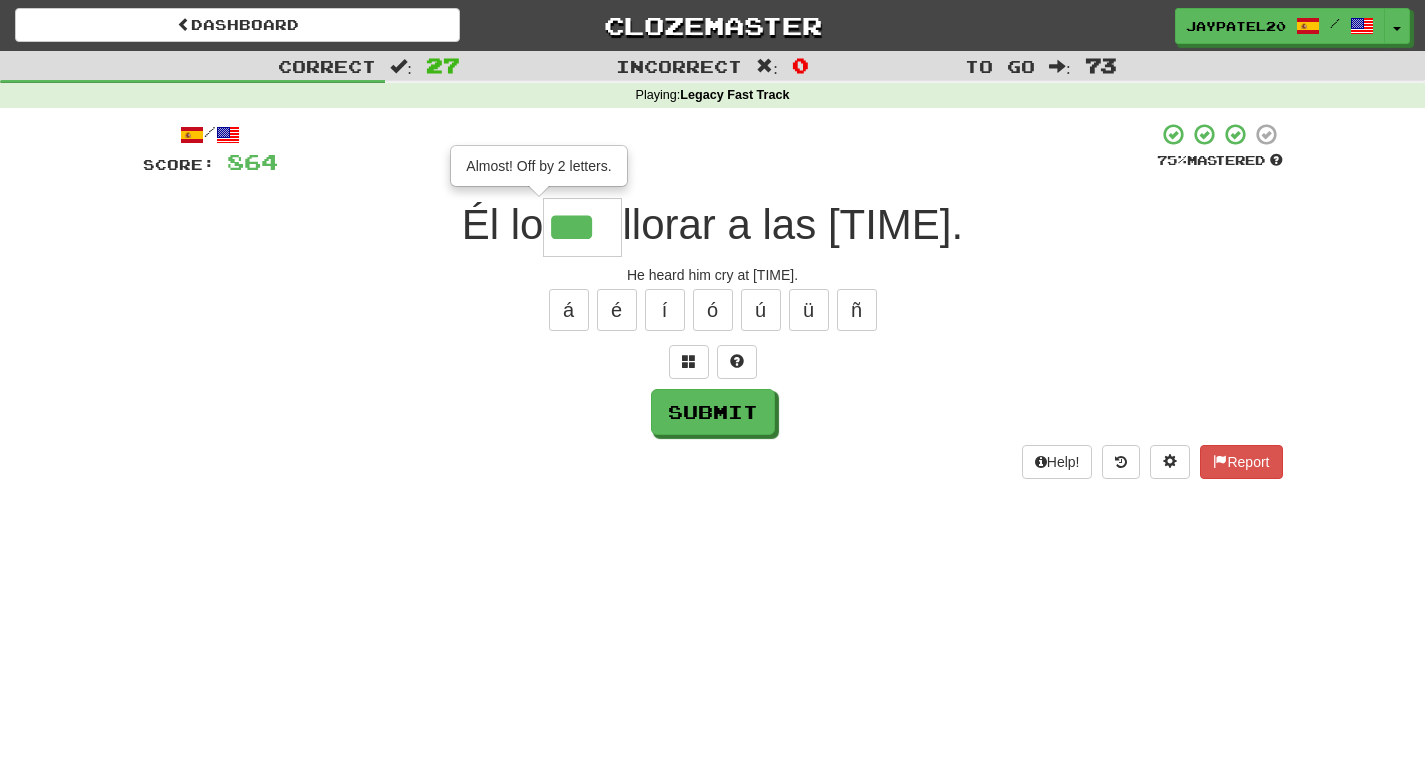 type on "***" 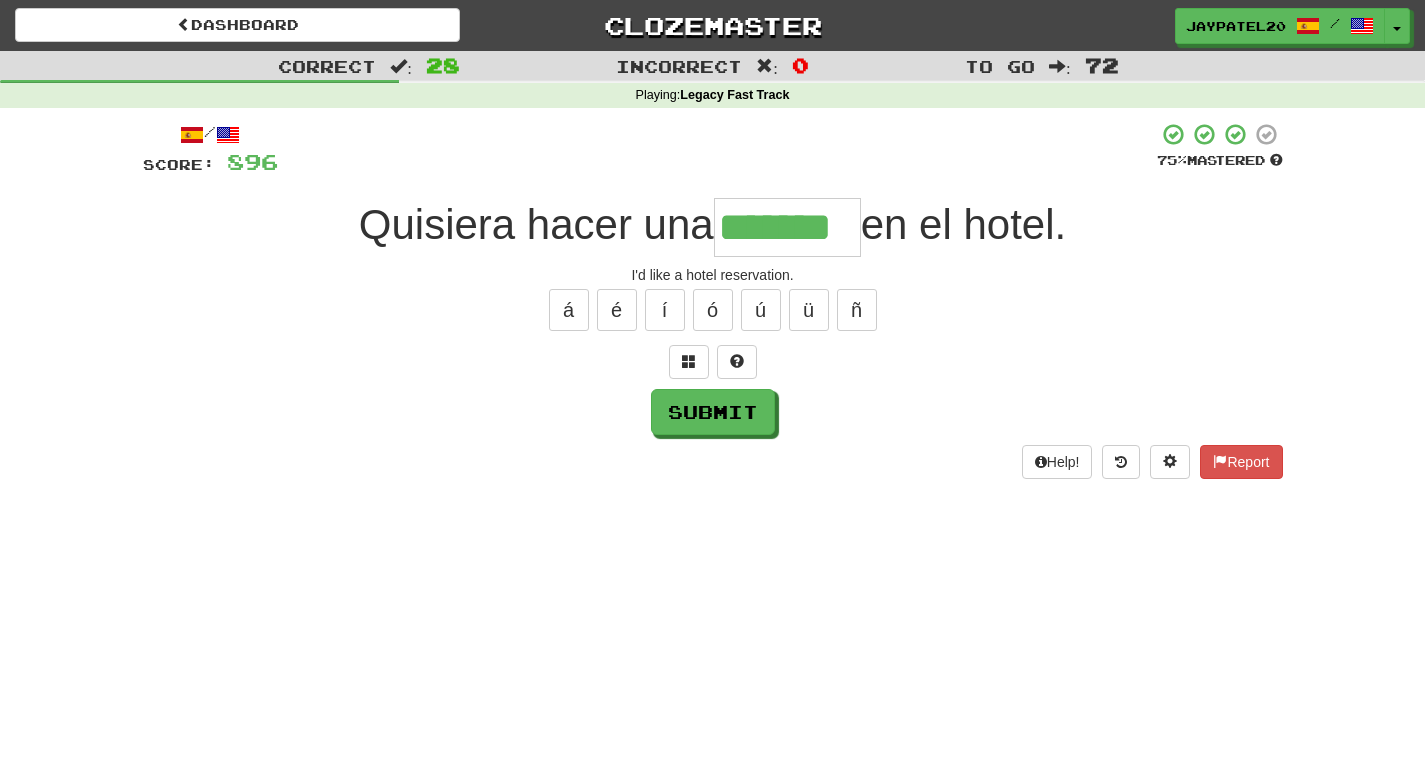 type on "*******" 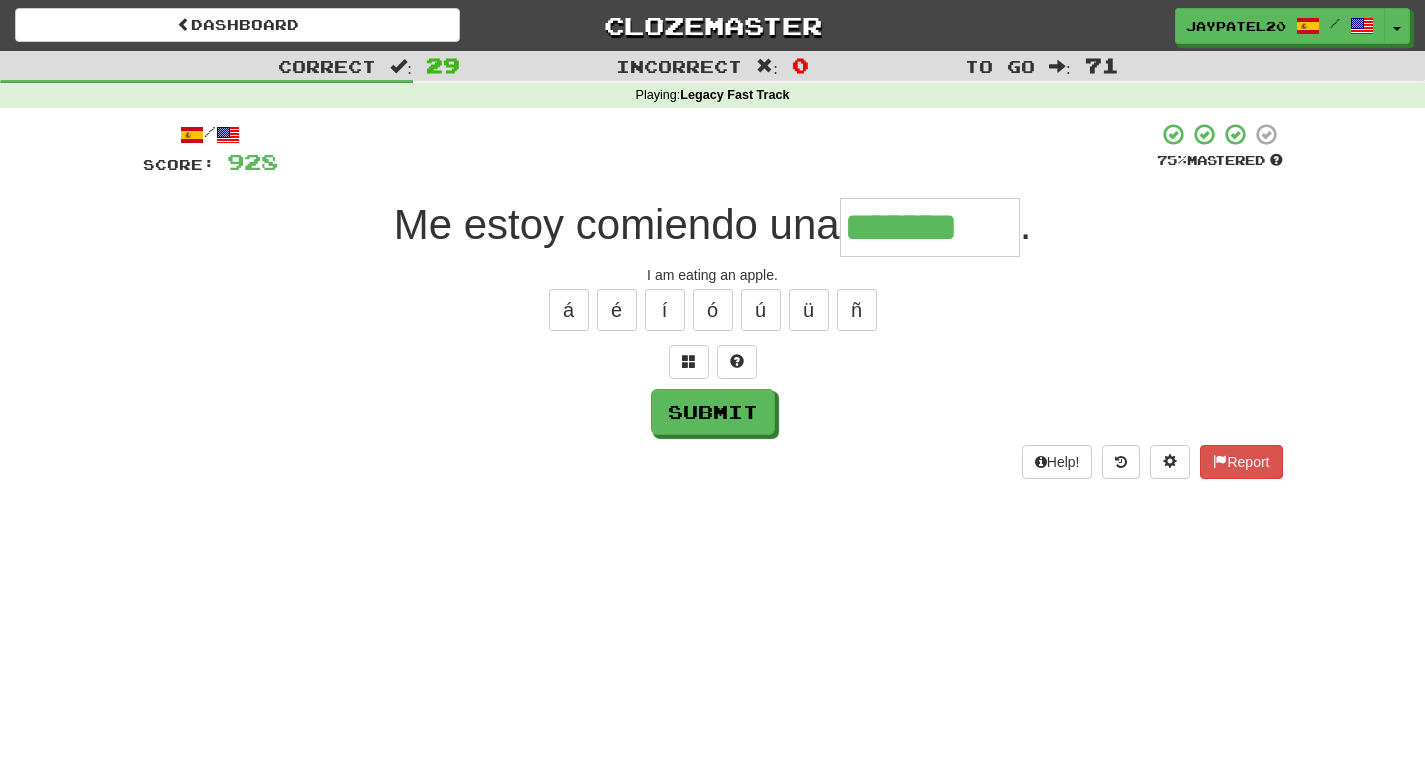 type on "*******" 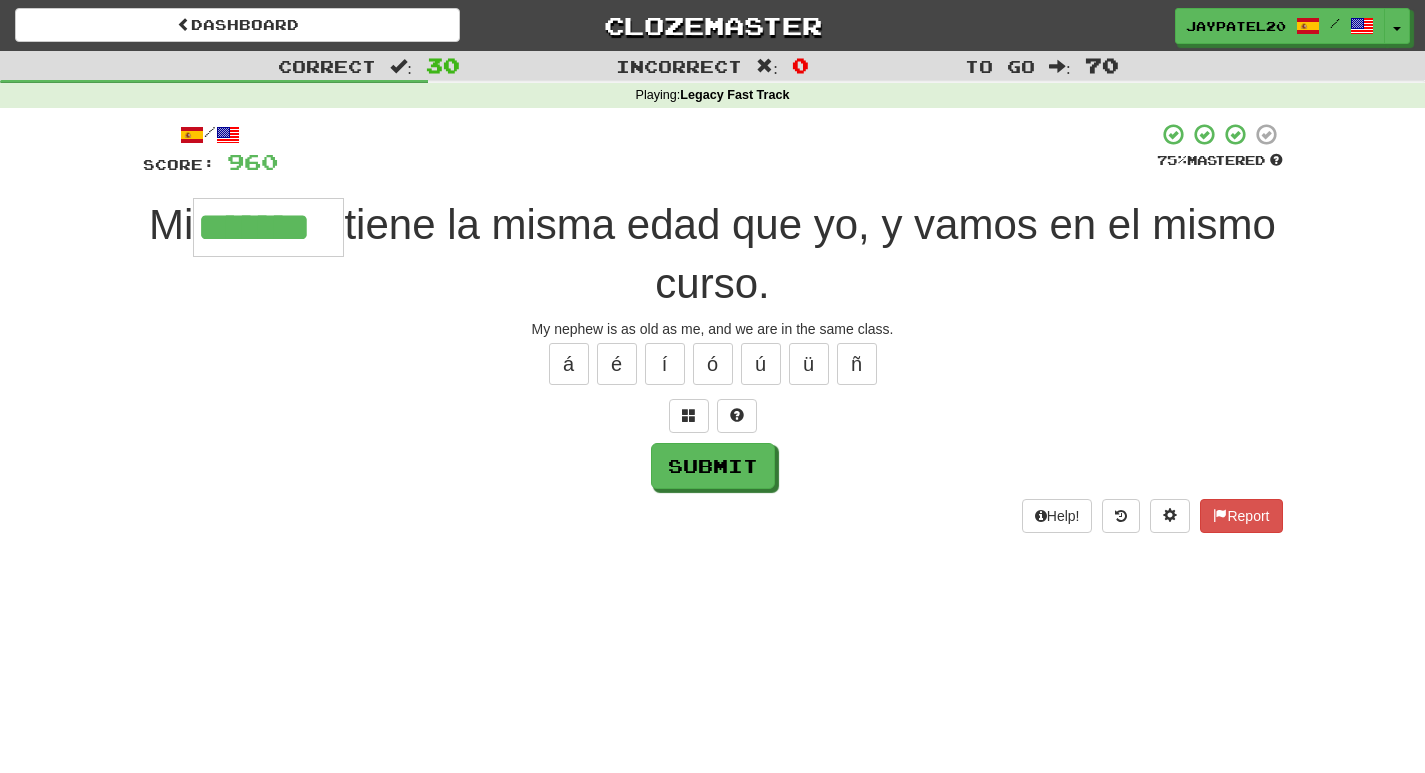 type on "*******" 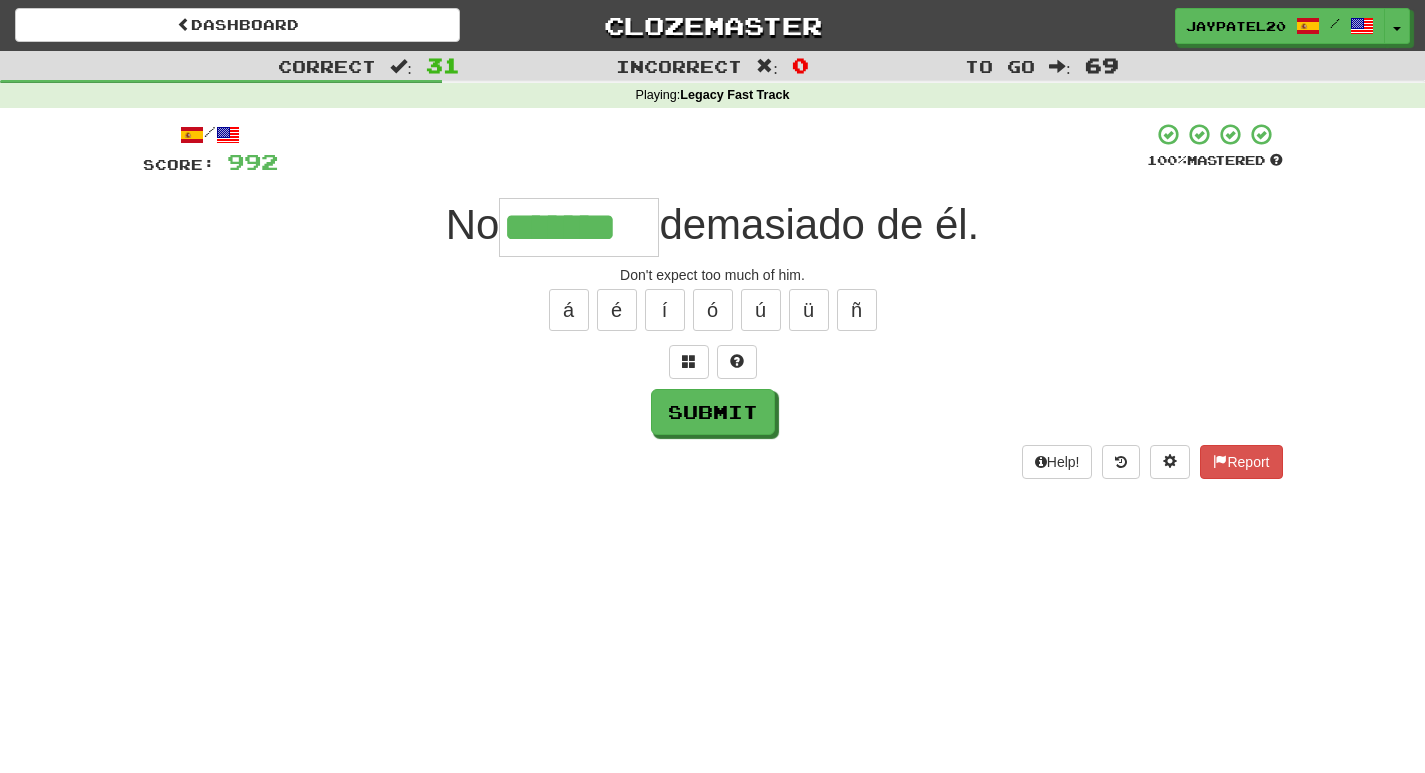 type on "*******" 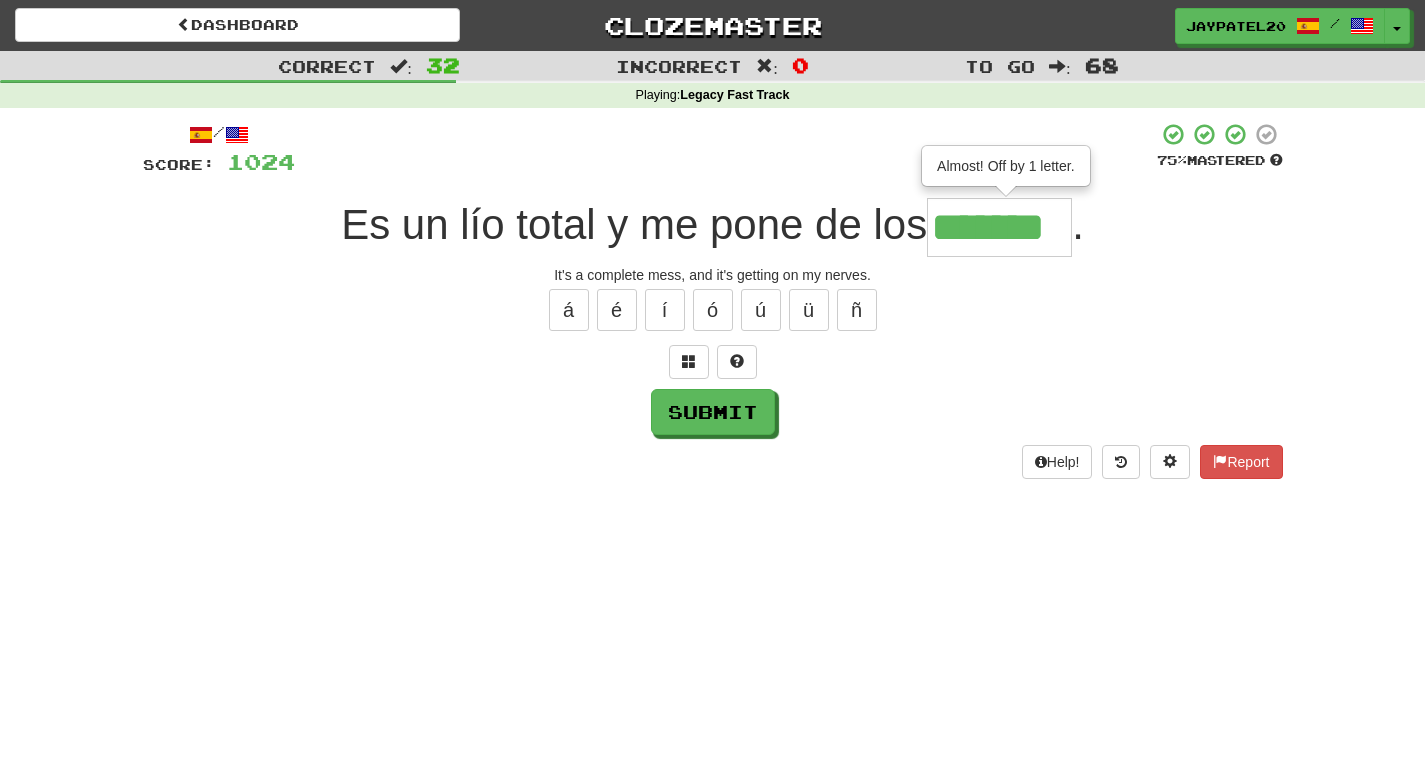 type on "*******" 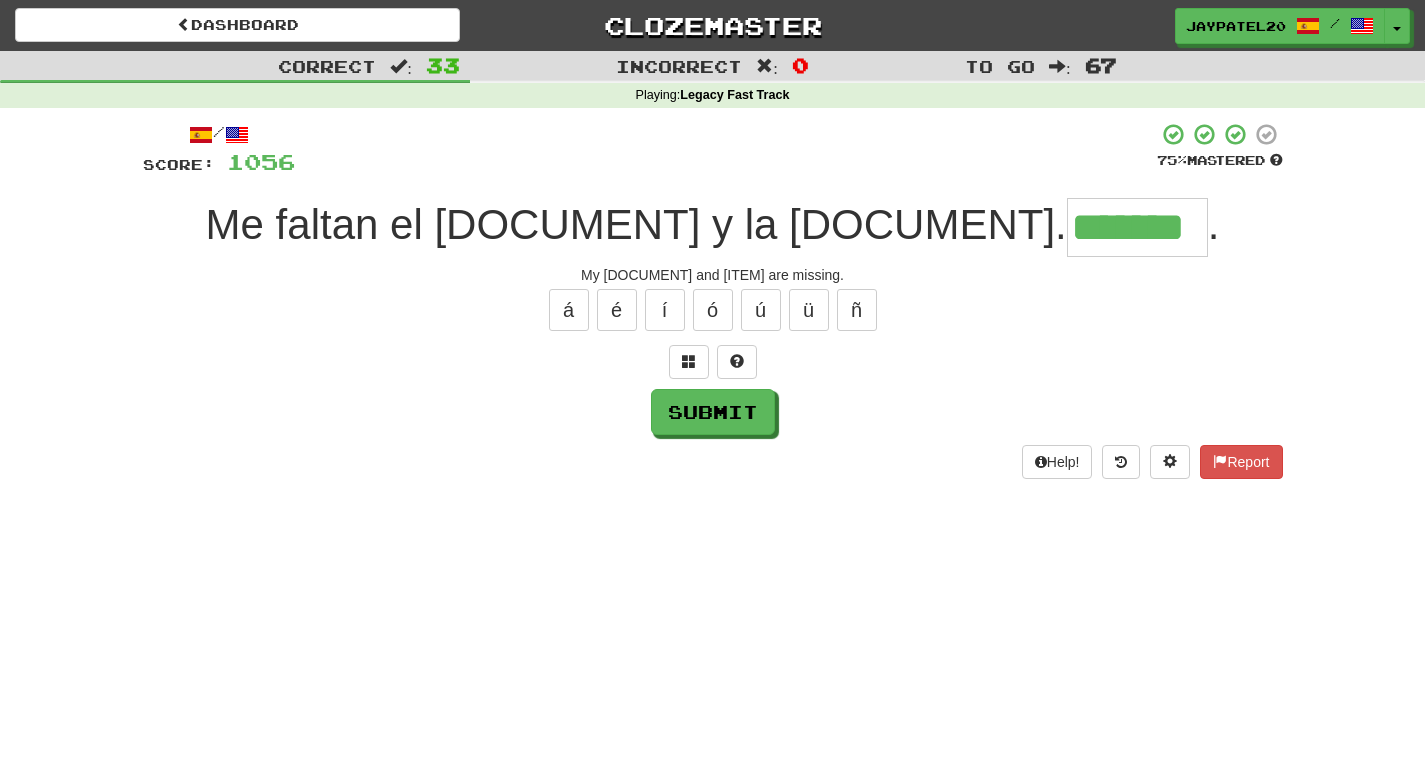 type on "*******" 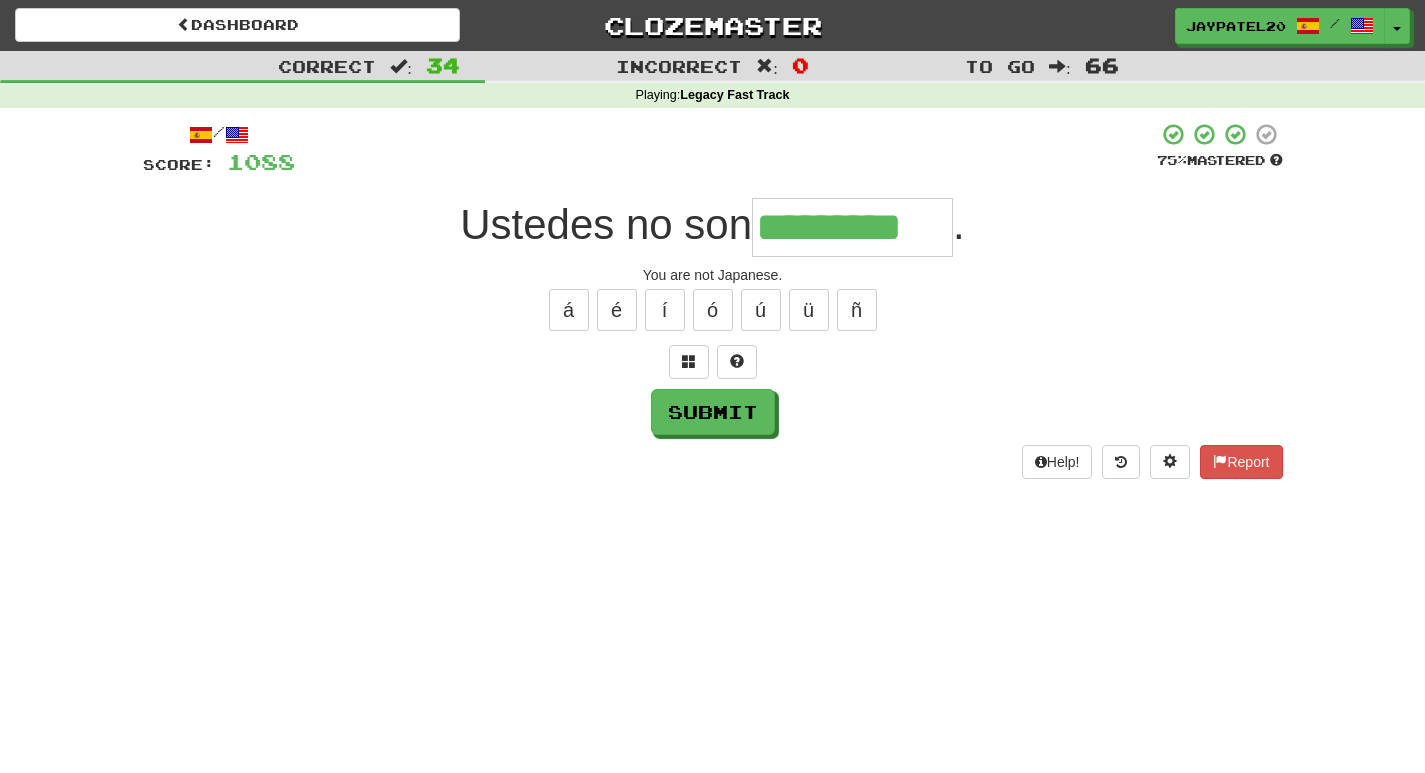 type on "*********" 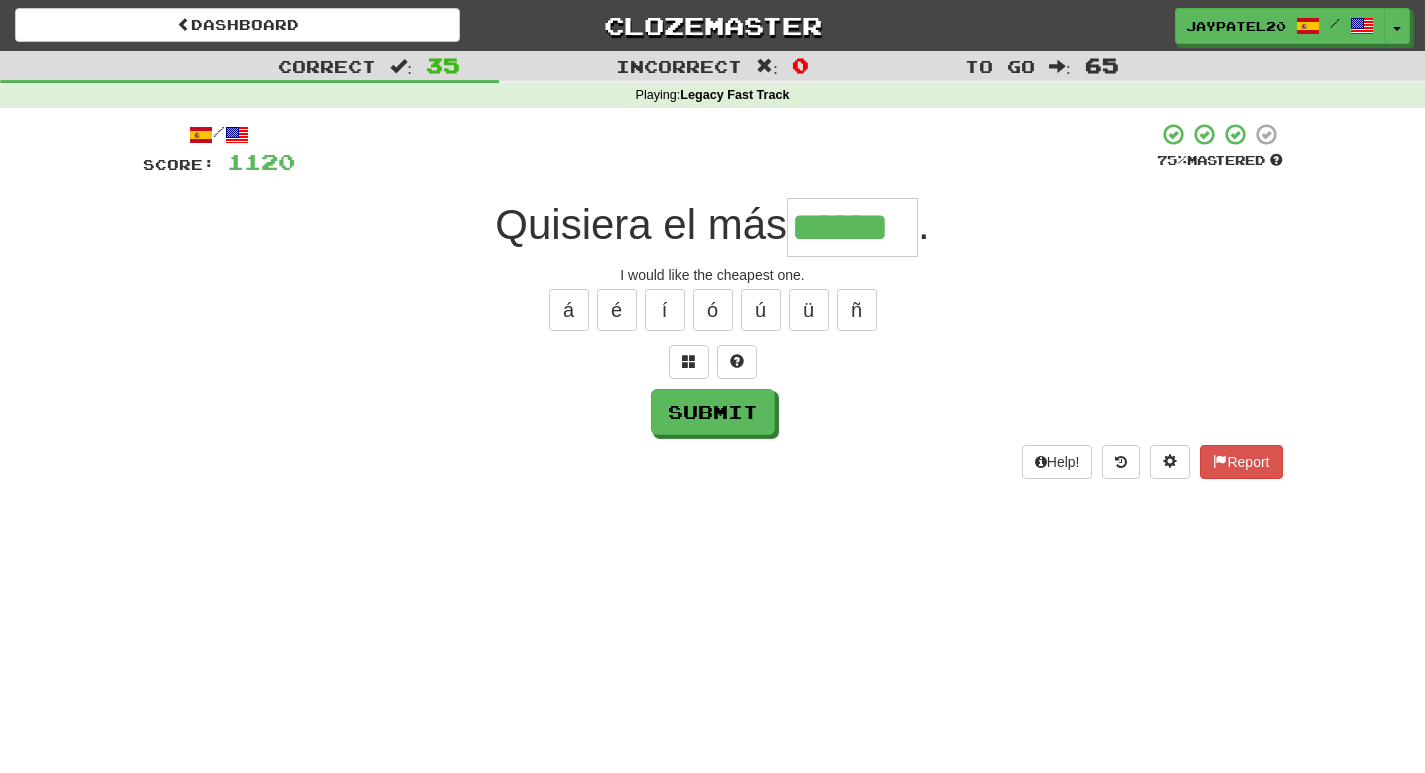 type on "******" 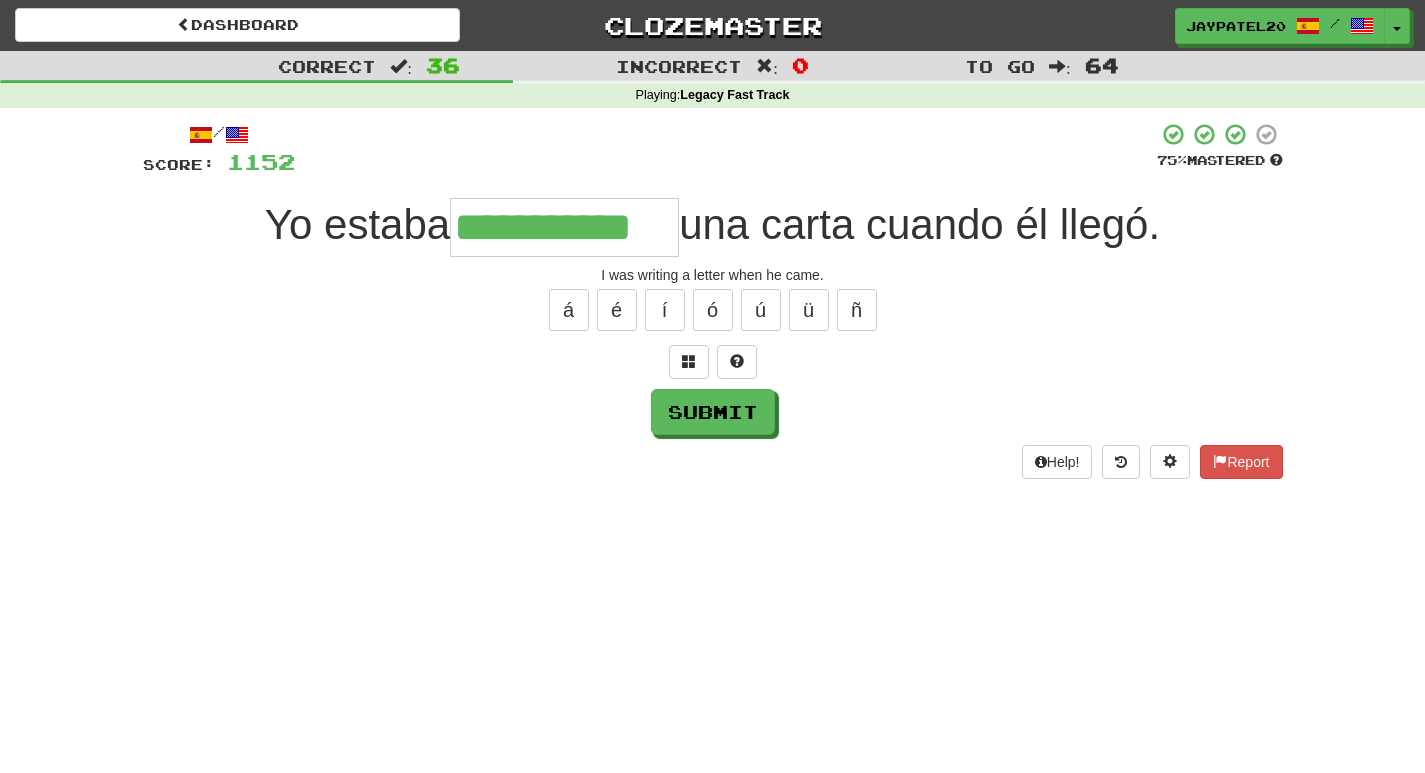 type on "**********" 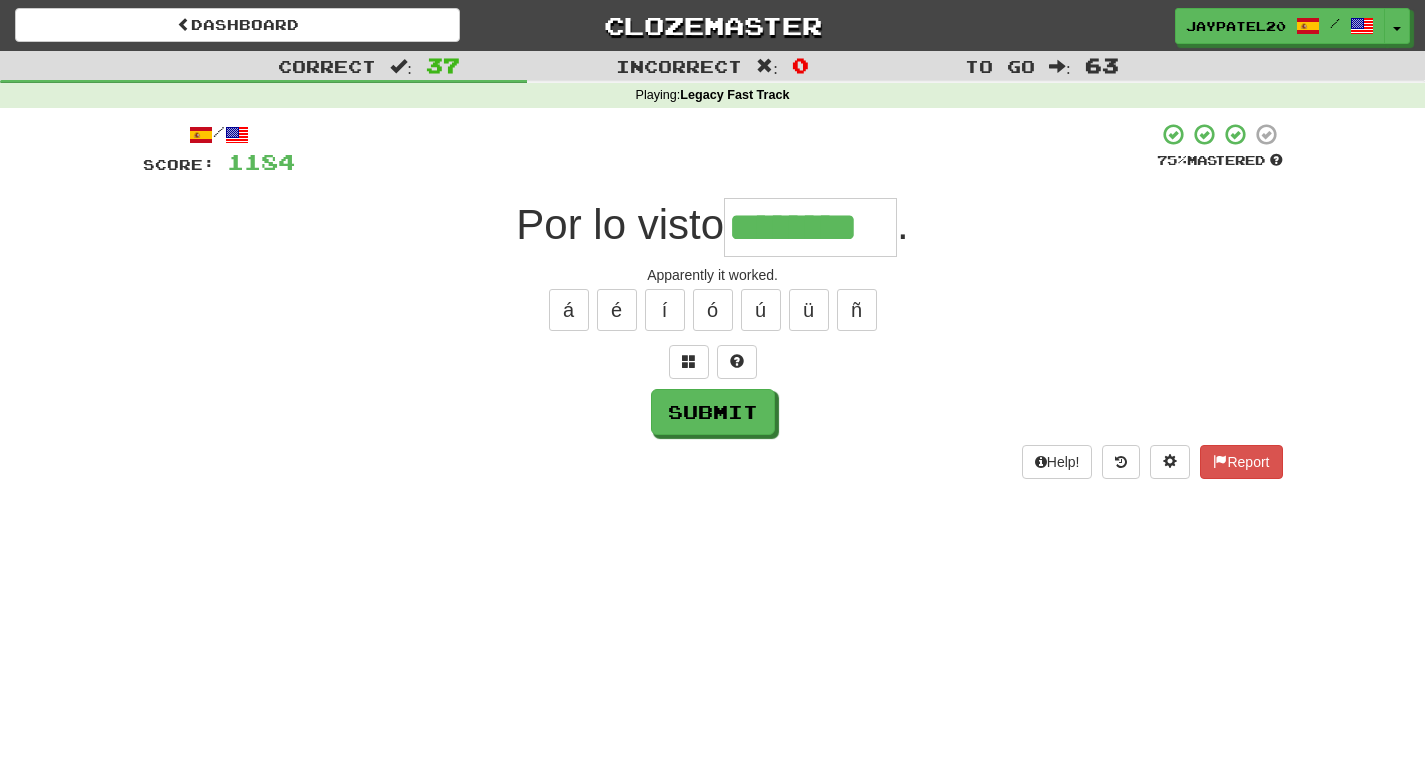 type on "********" 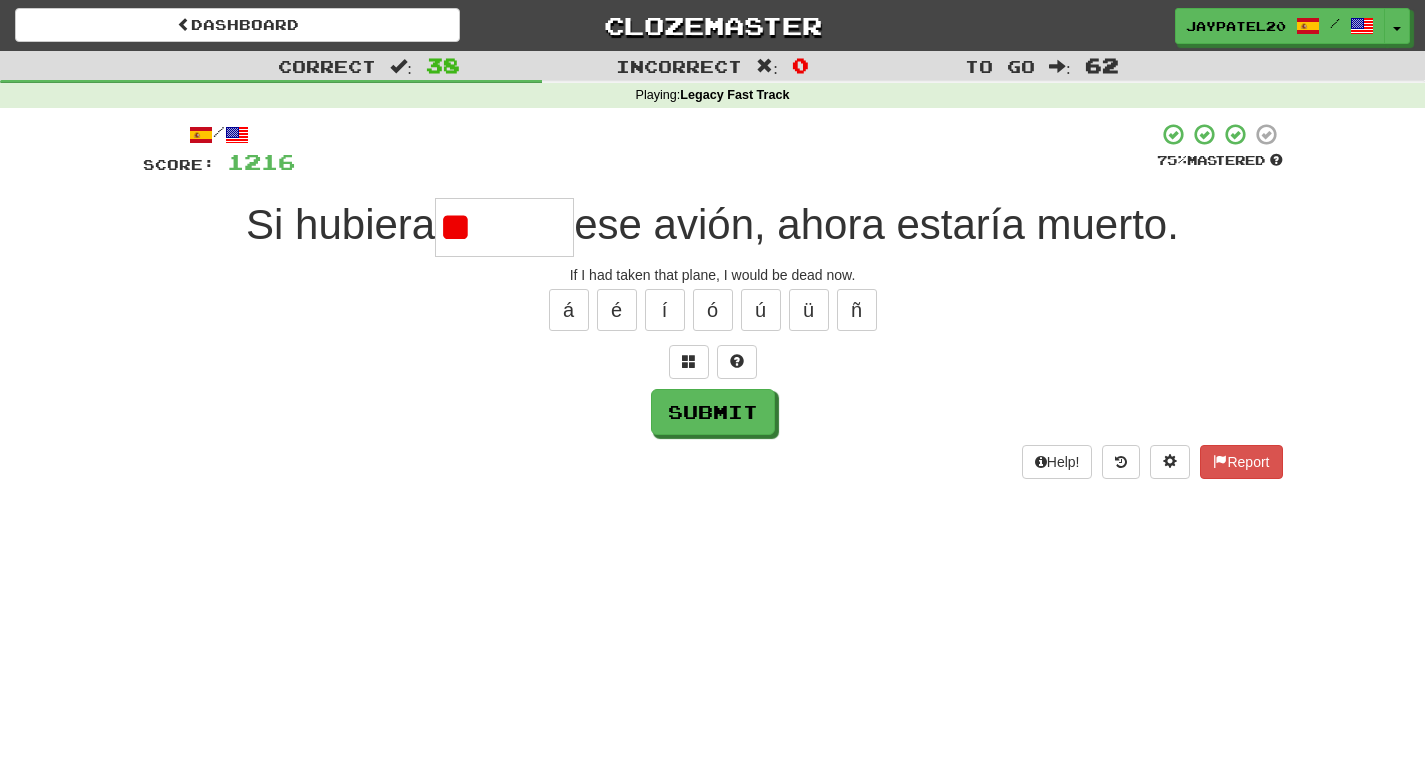 type on "*" 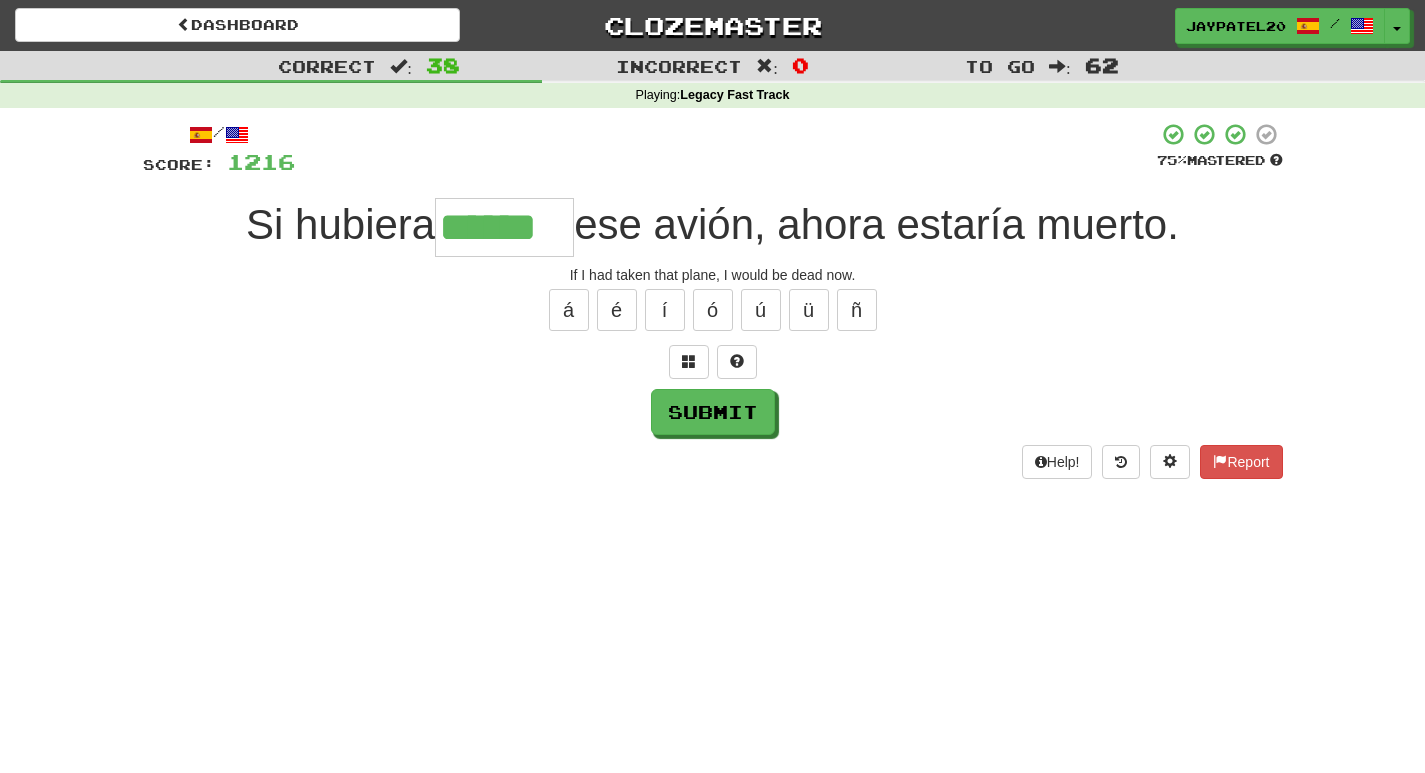 type on "******" 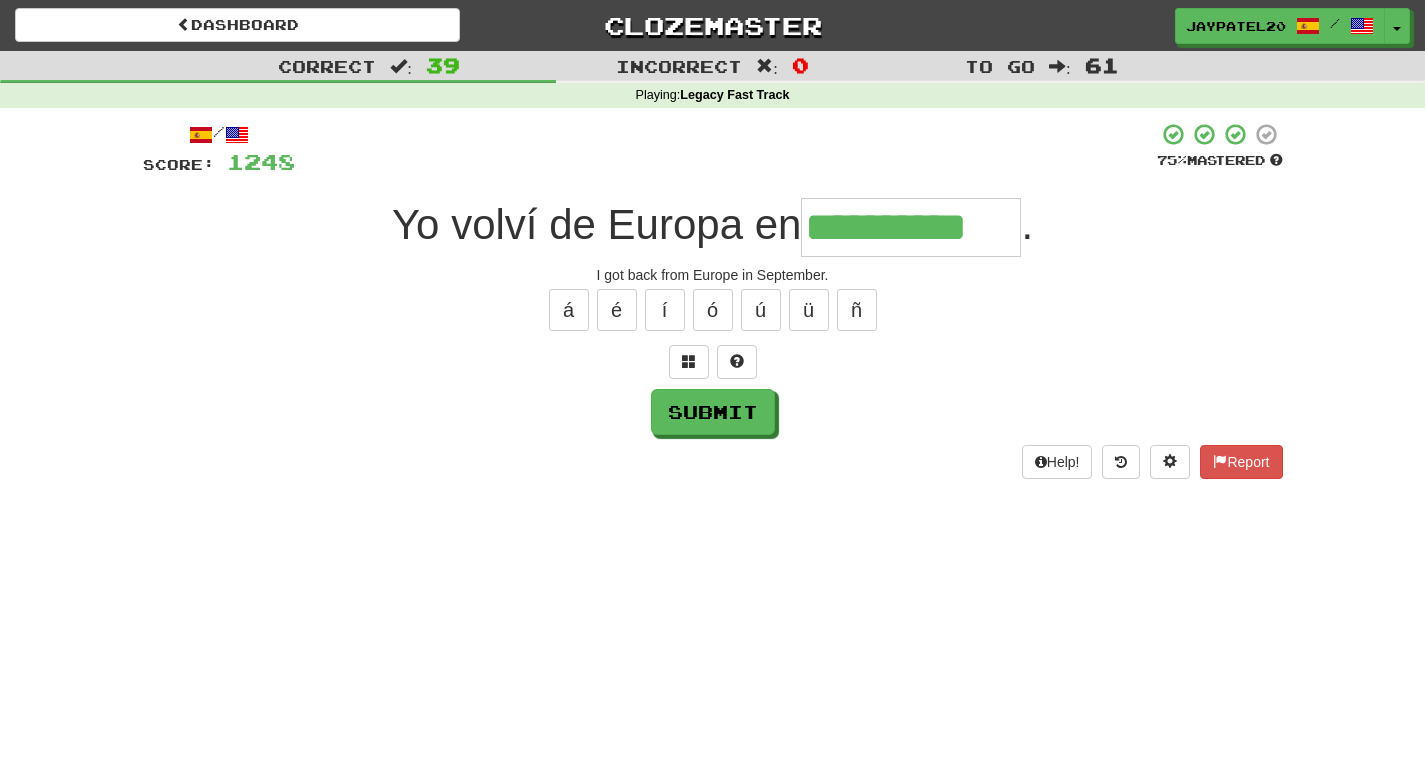 type on "**********" 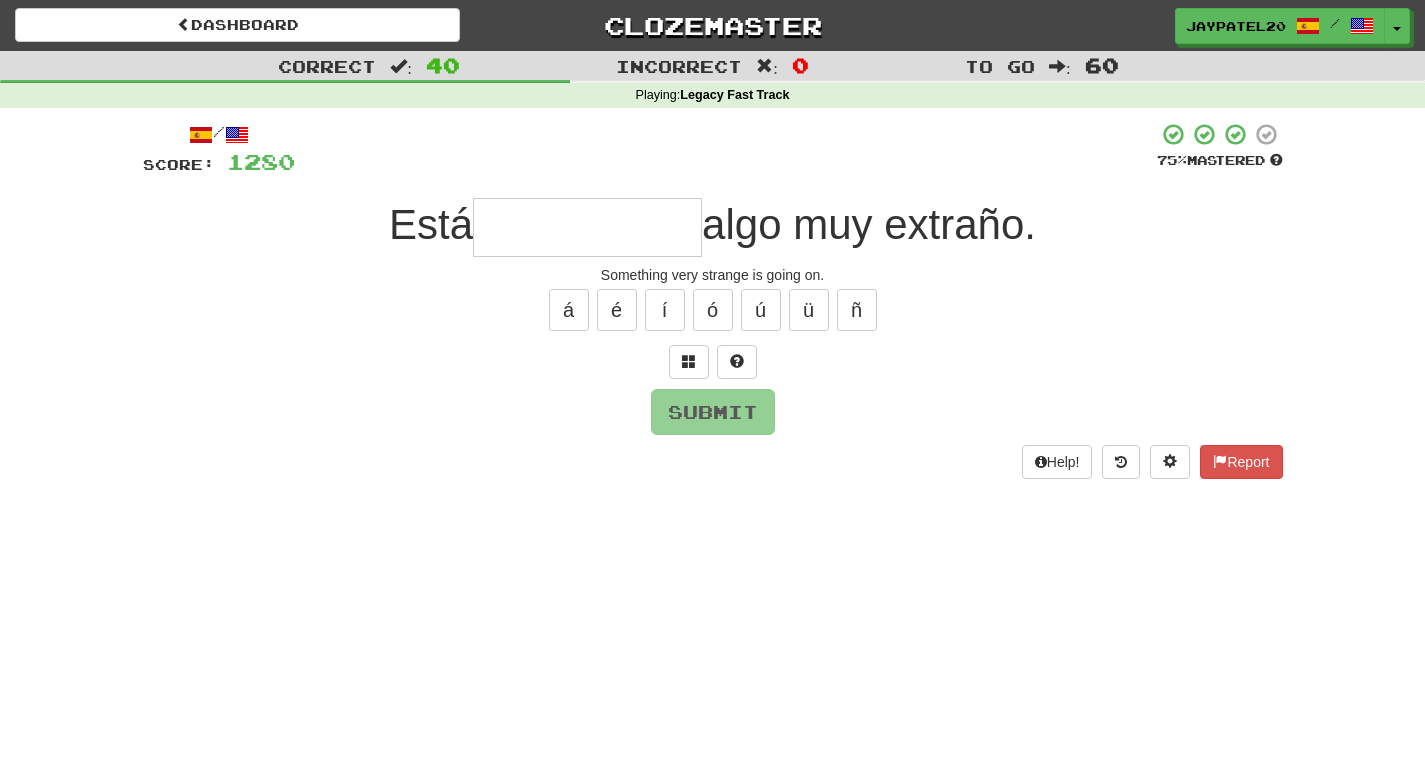 type on "*" 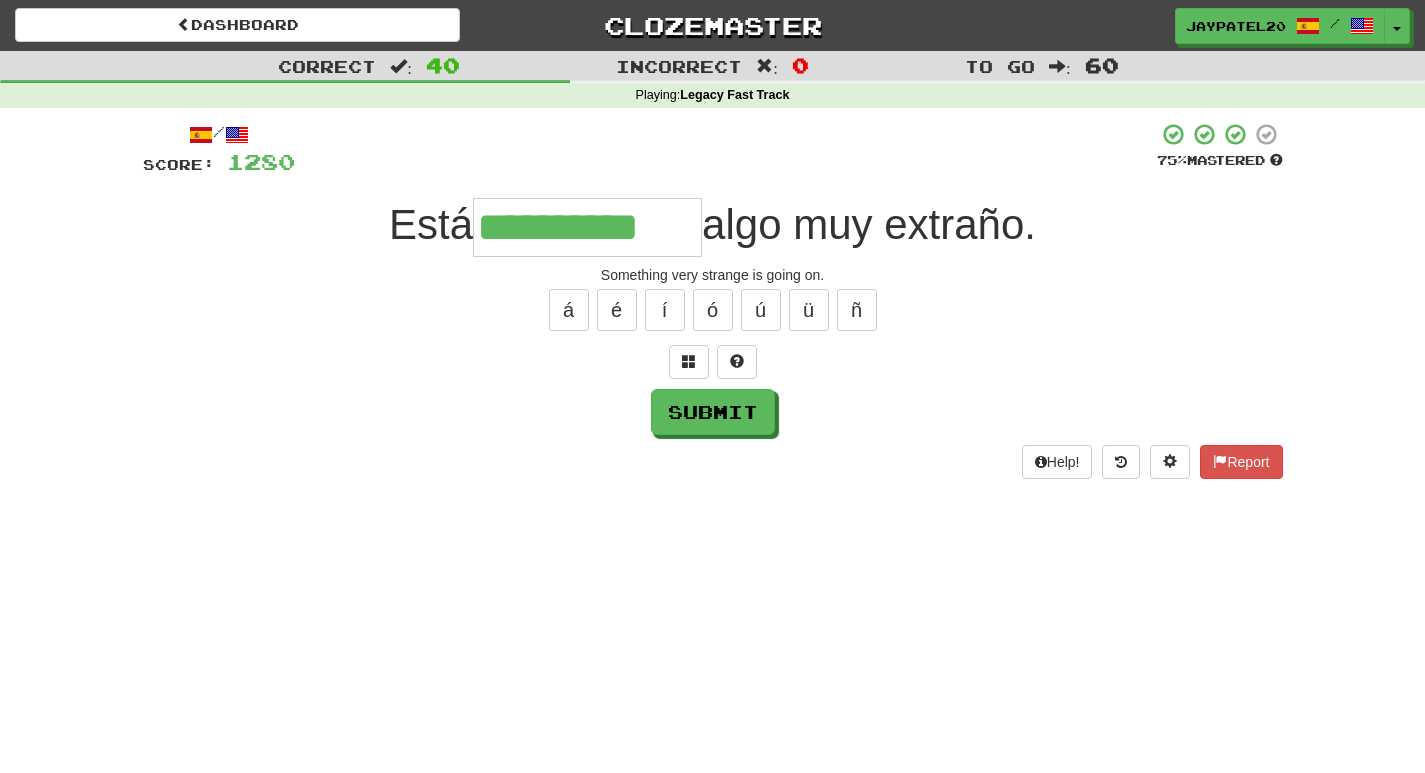 type on "**********" 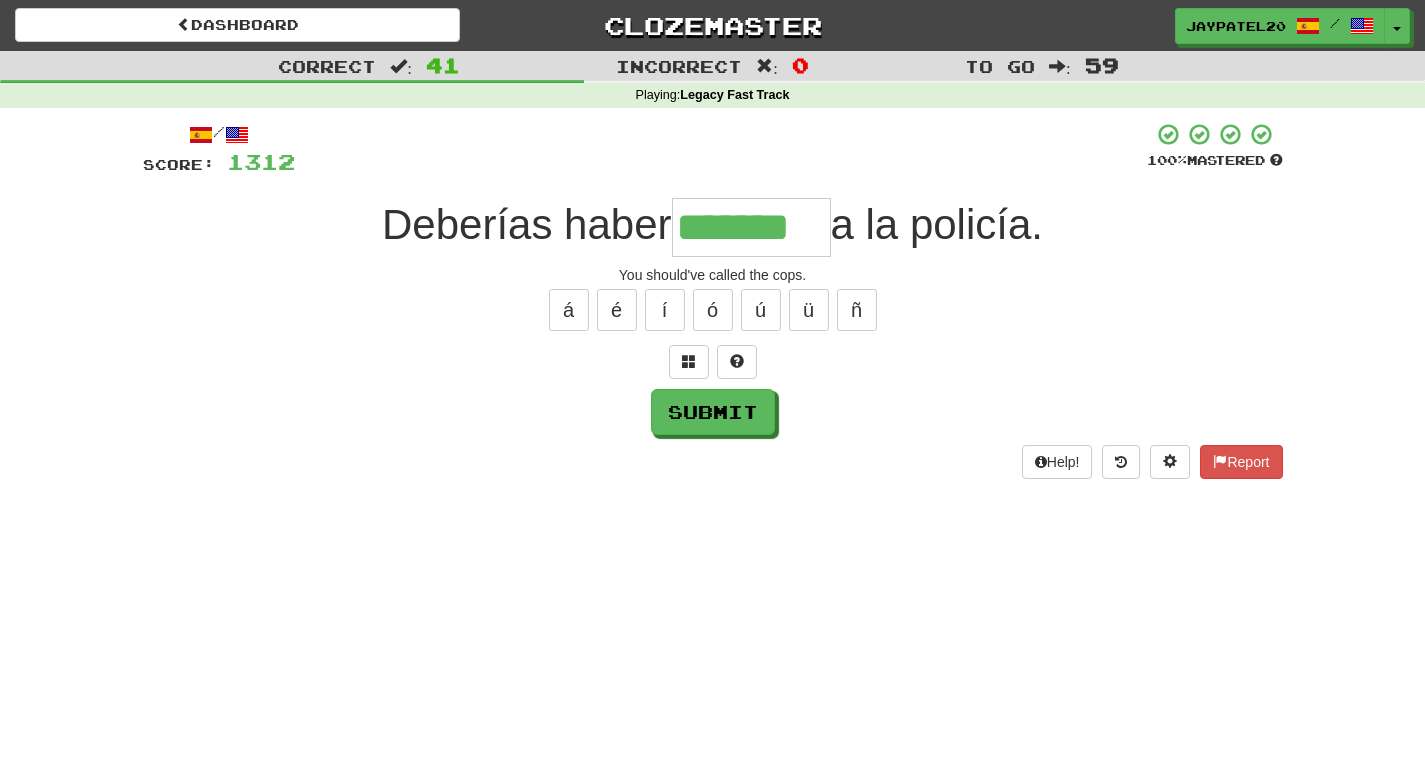 type on "*******" 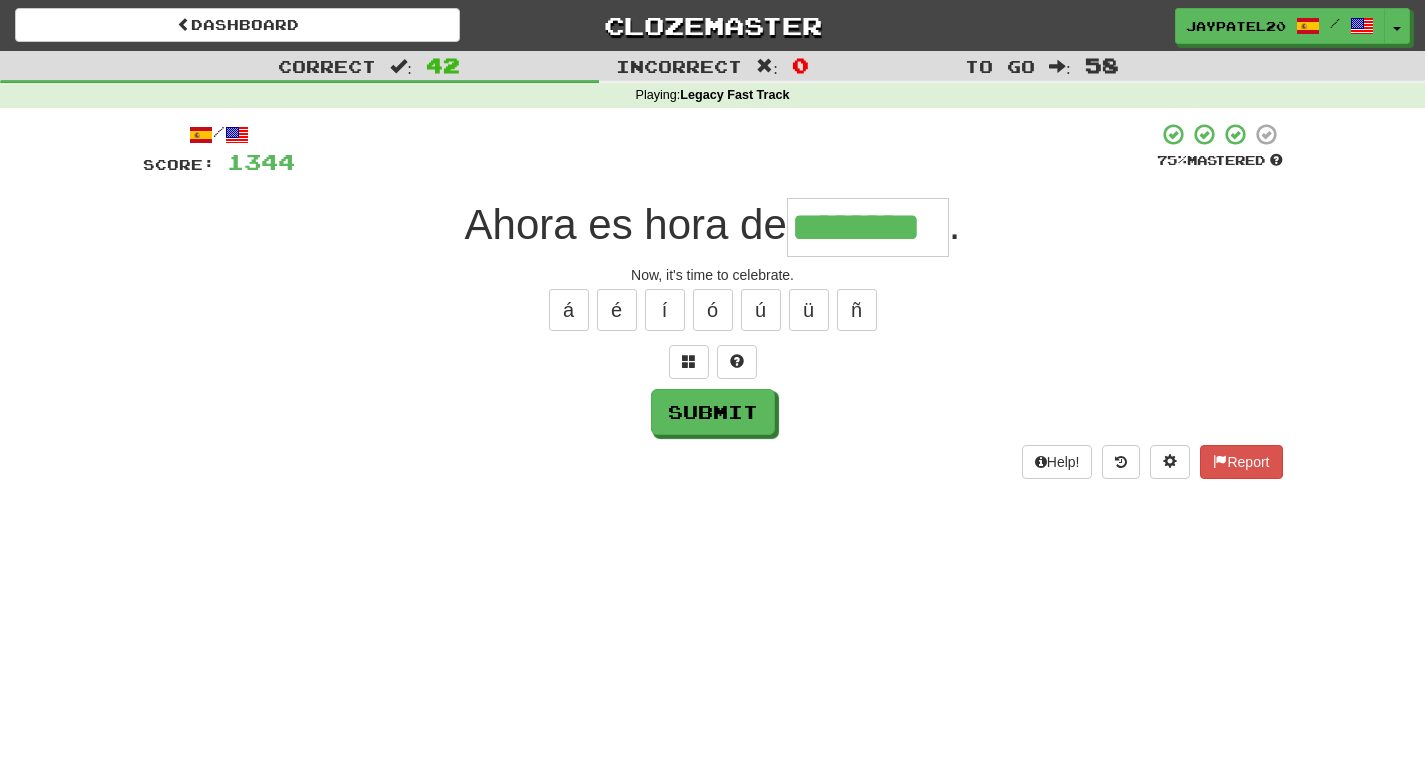 type on "********" 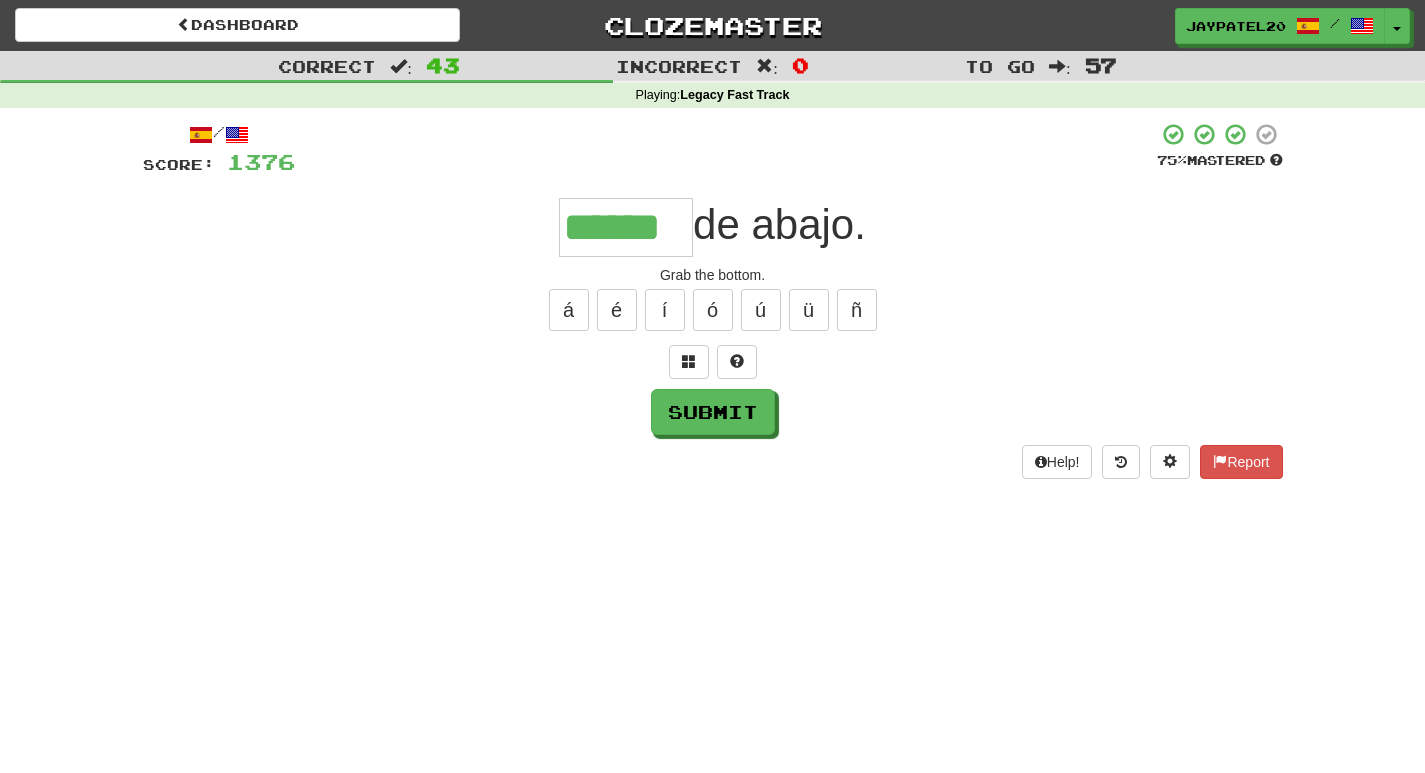 type on "******" 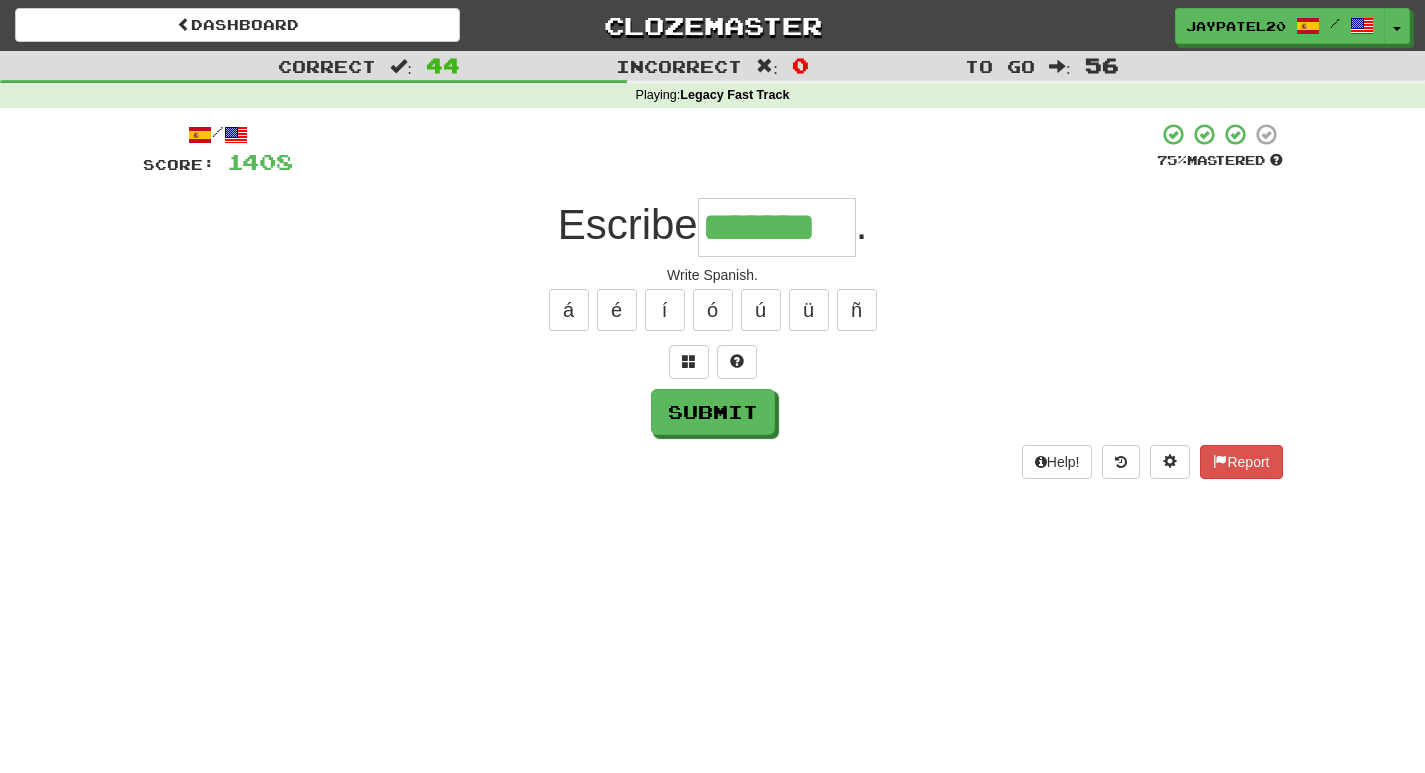 type on "*******" 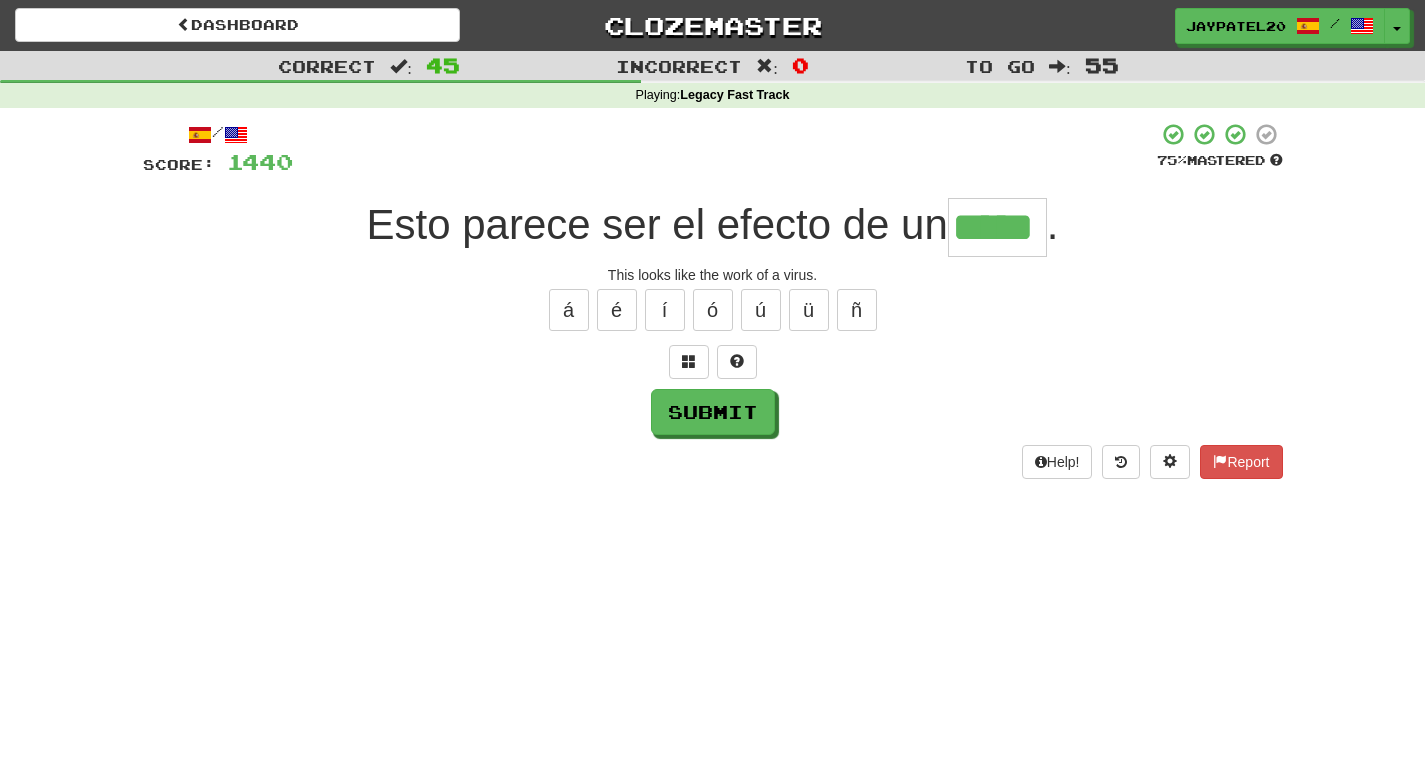type on "*****" 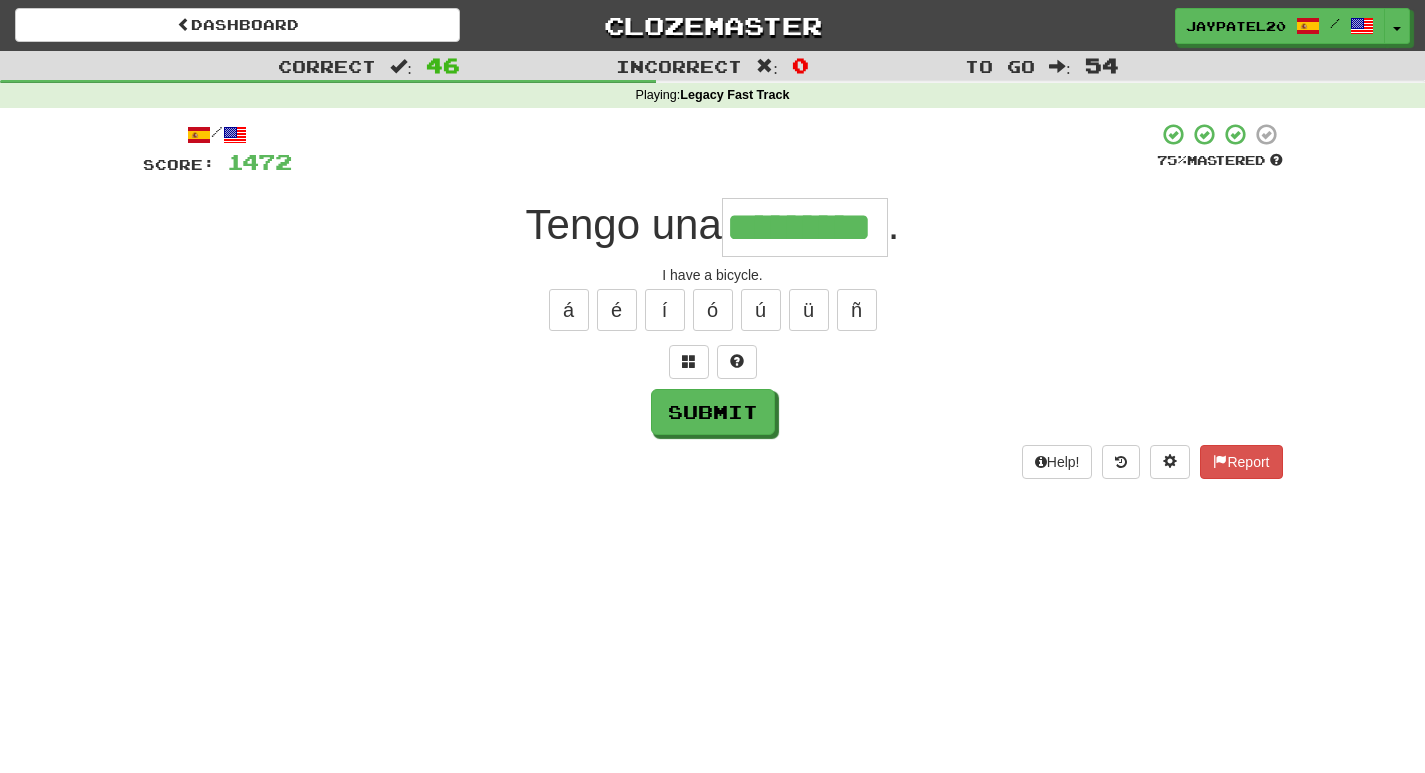 type on "*********" 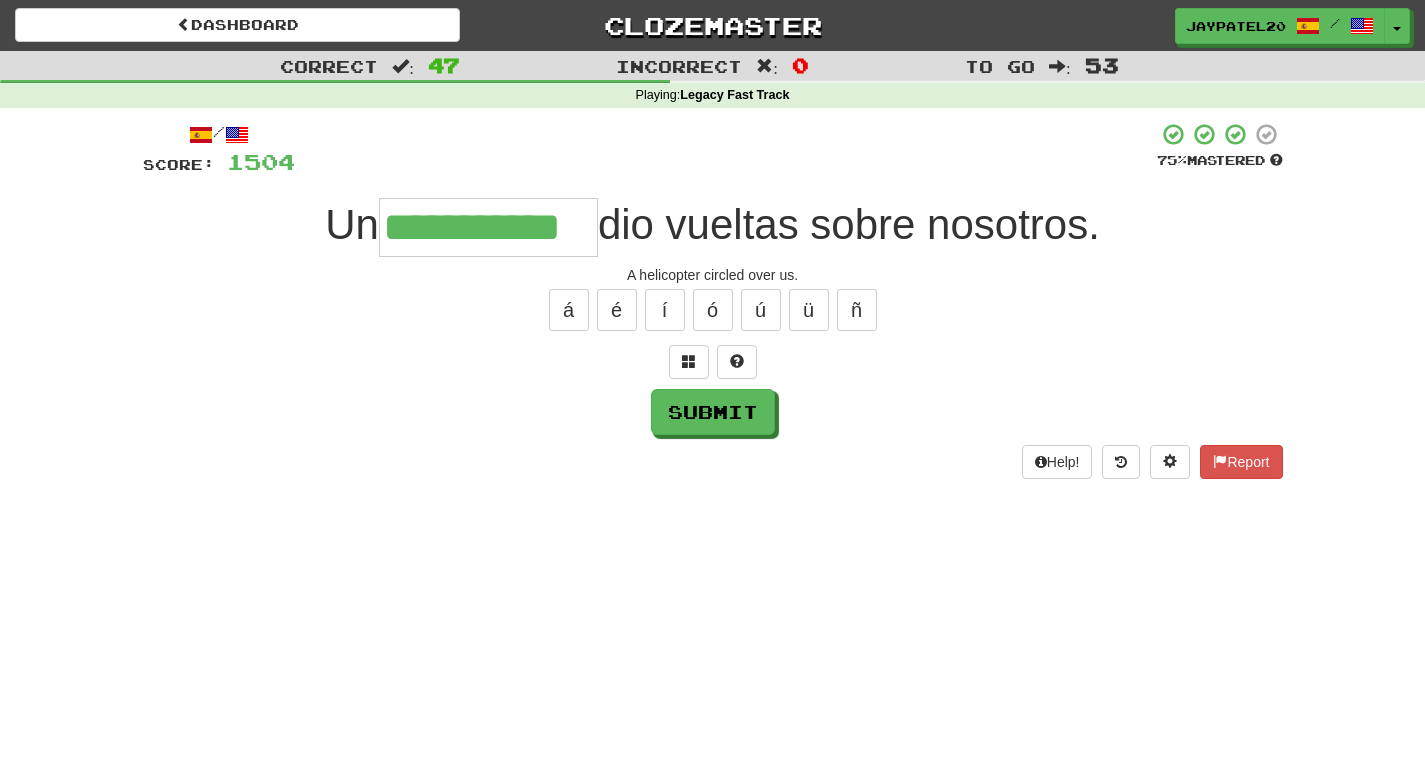 type on "**********" 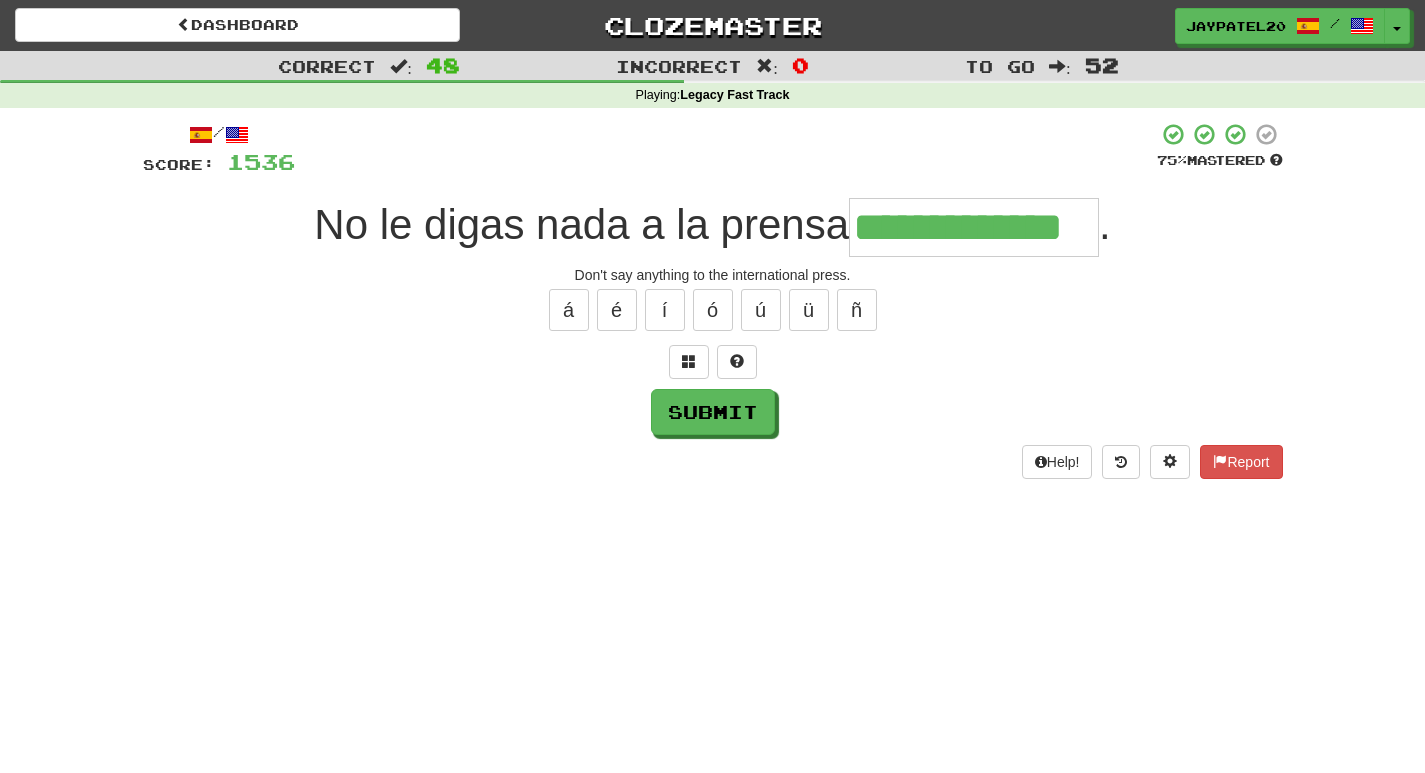 type on "**********" 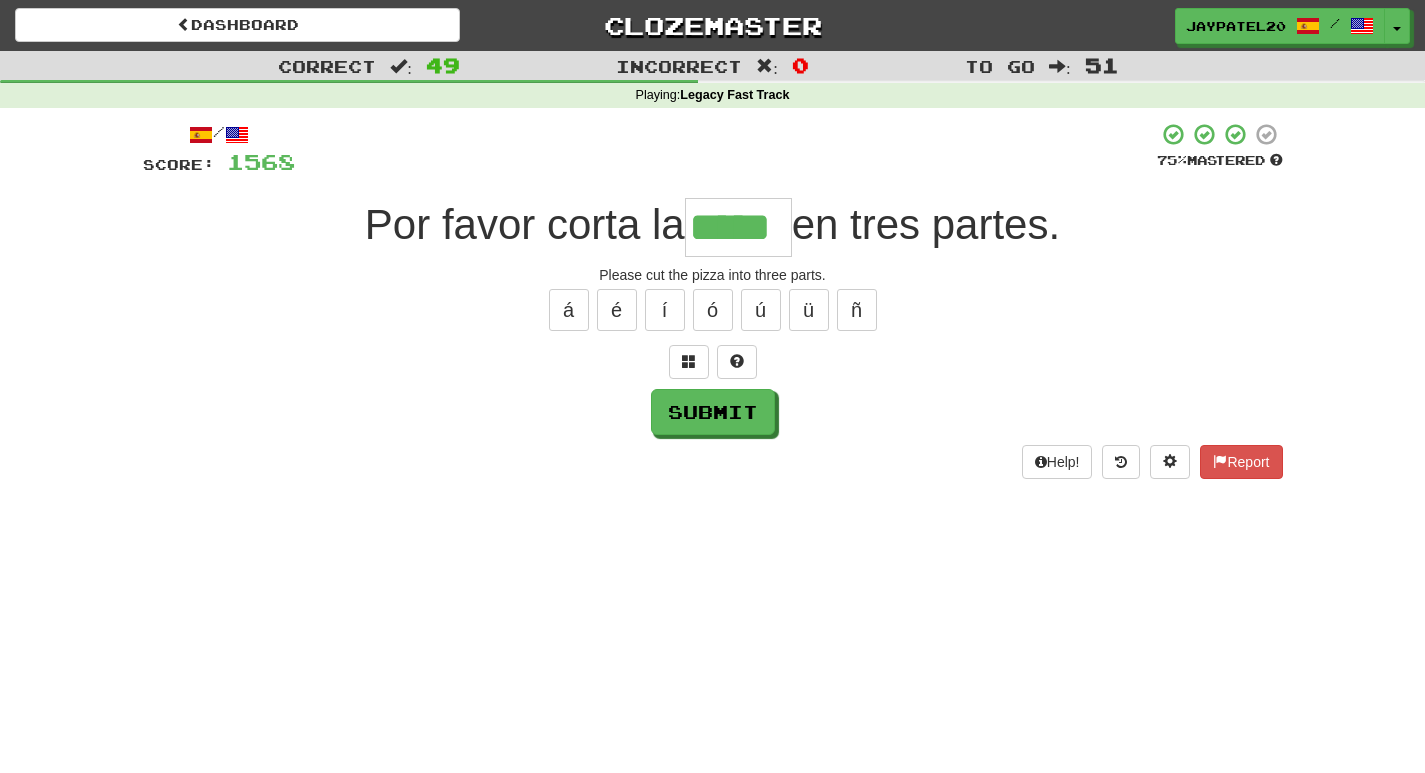 type on "*****" 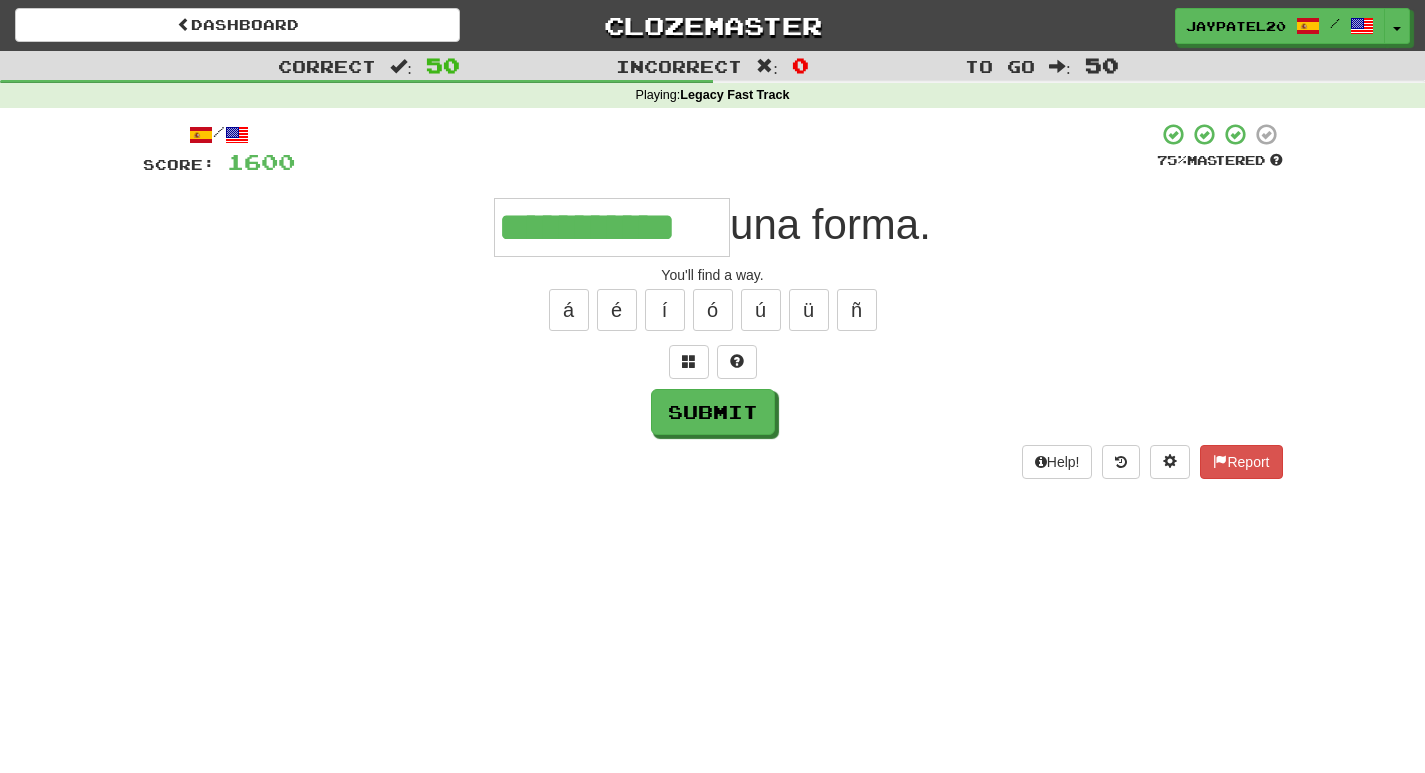 type on "**********" 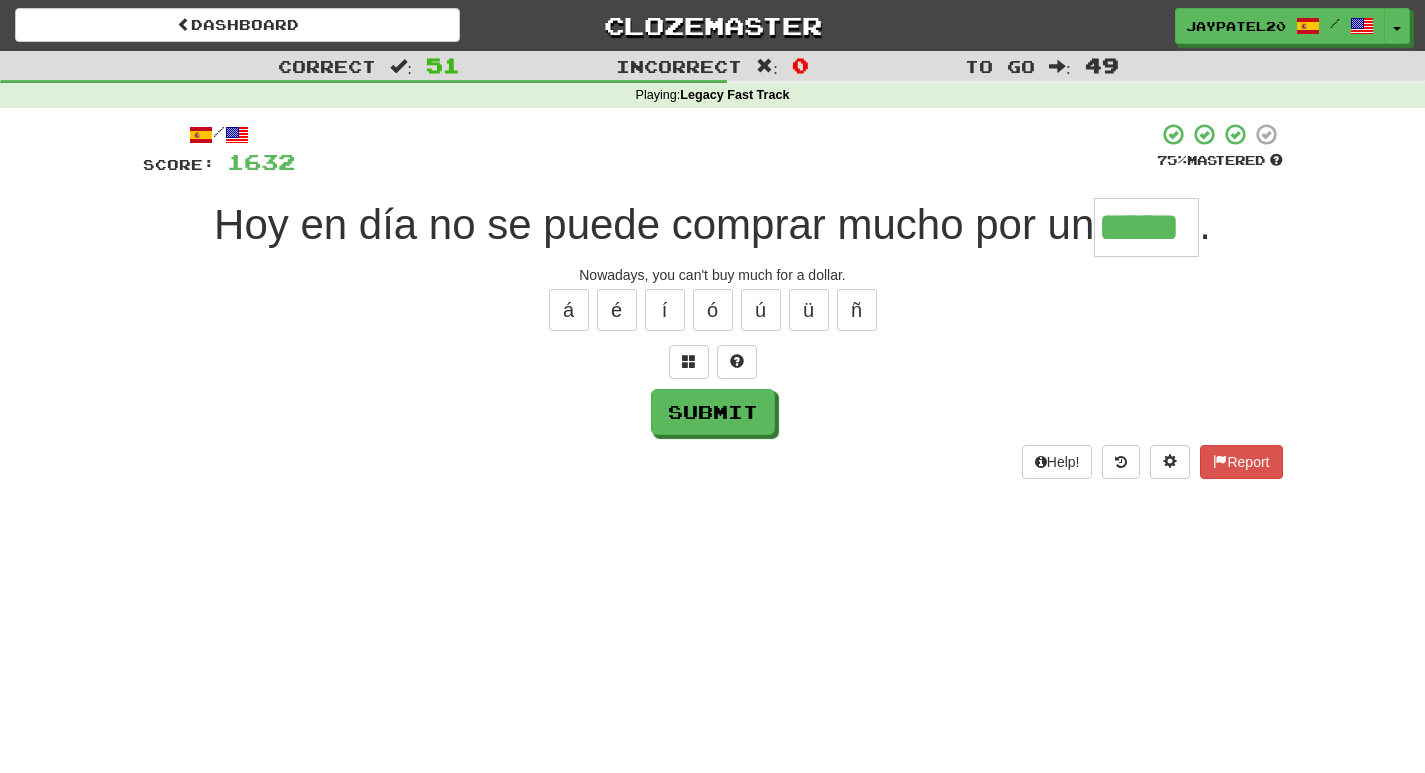 type on "*****" 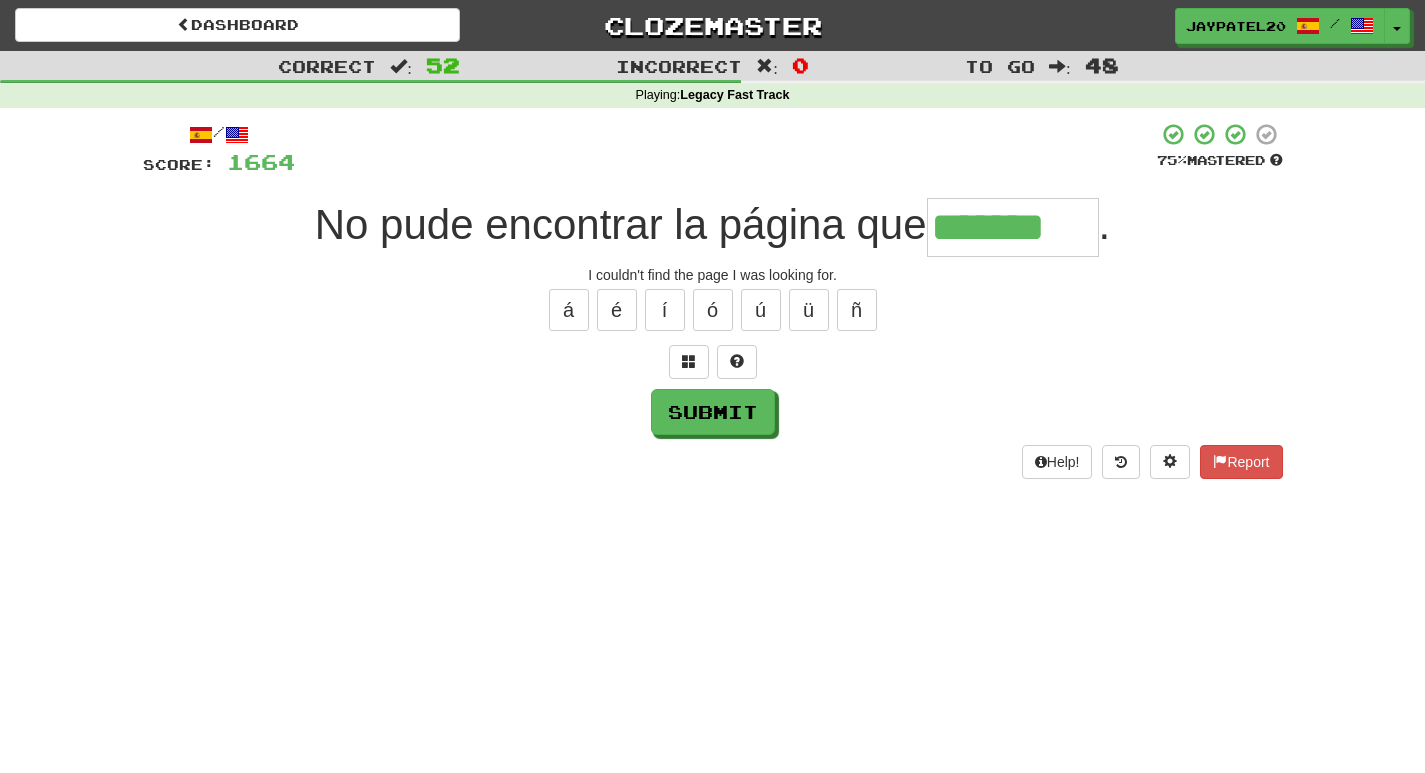 type on "*******" 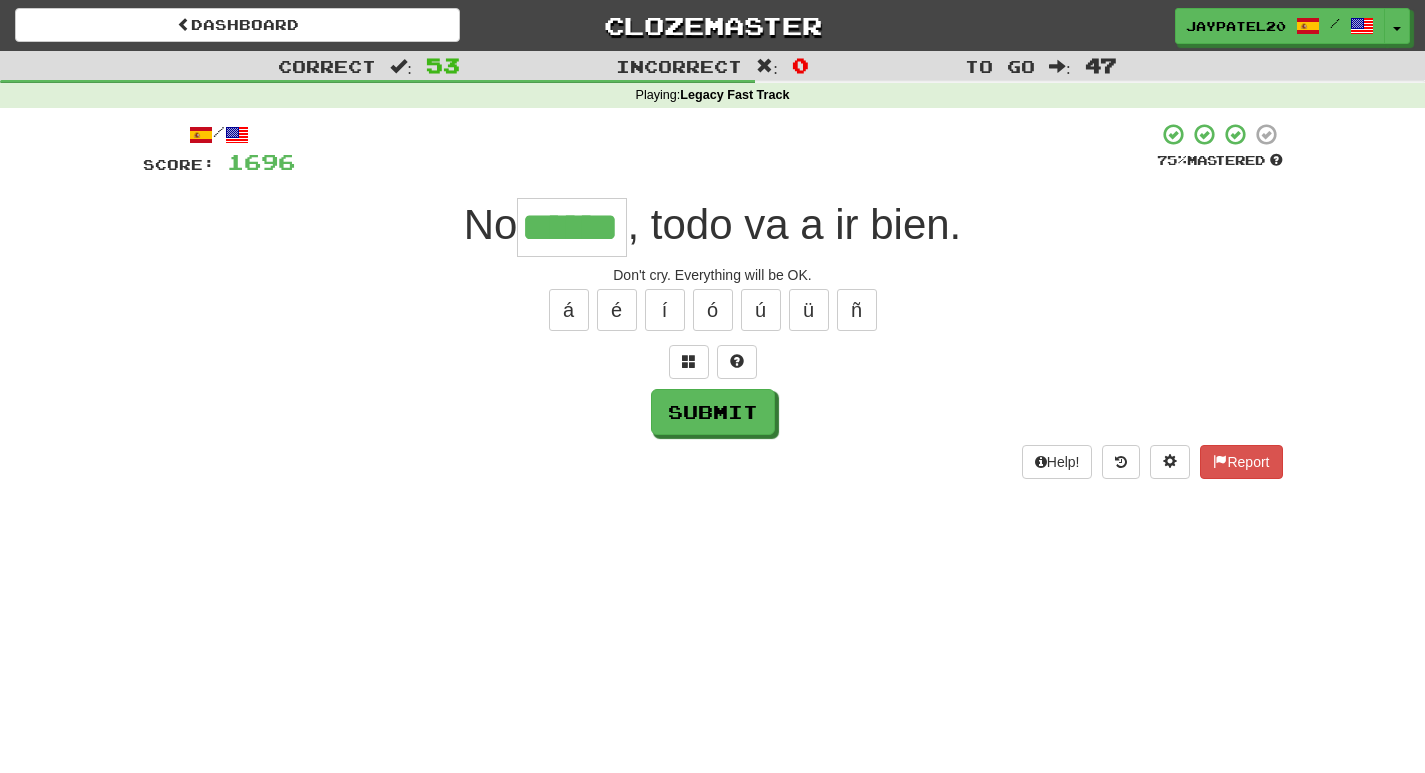type on "******" 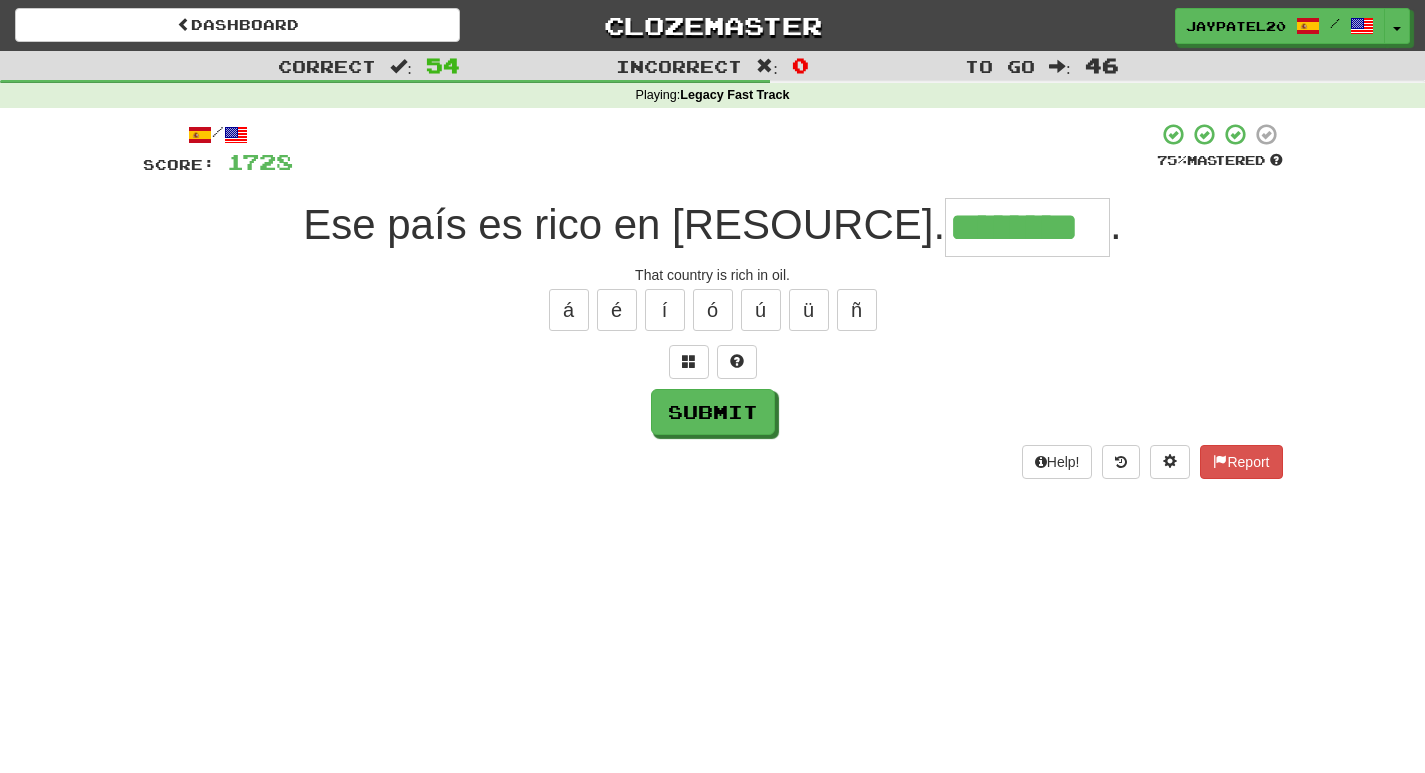 type on "********" 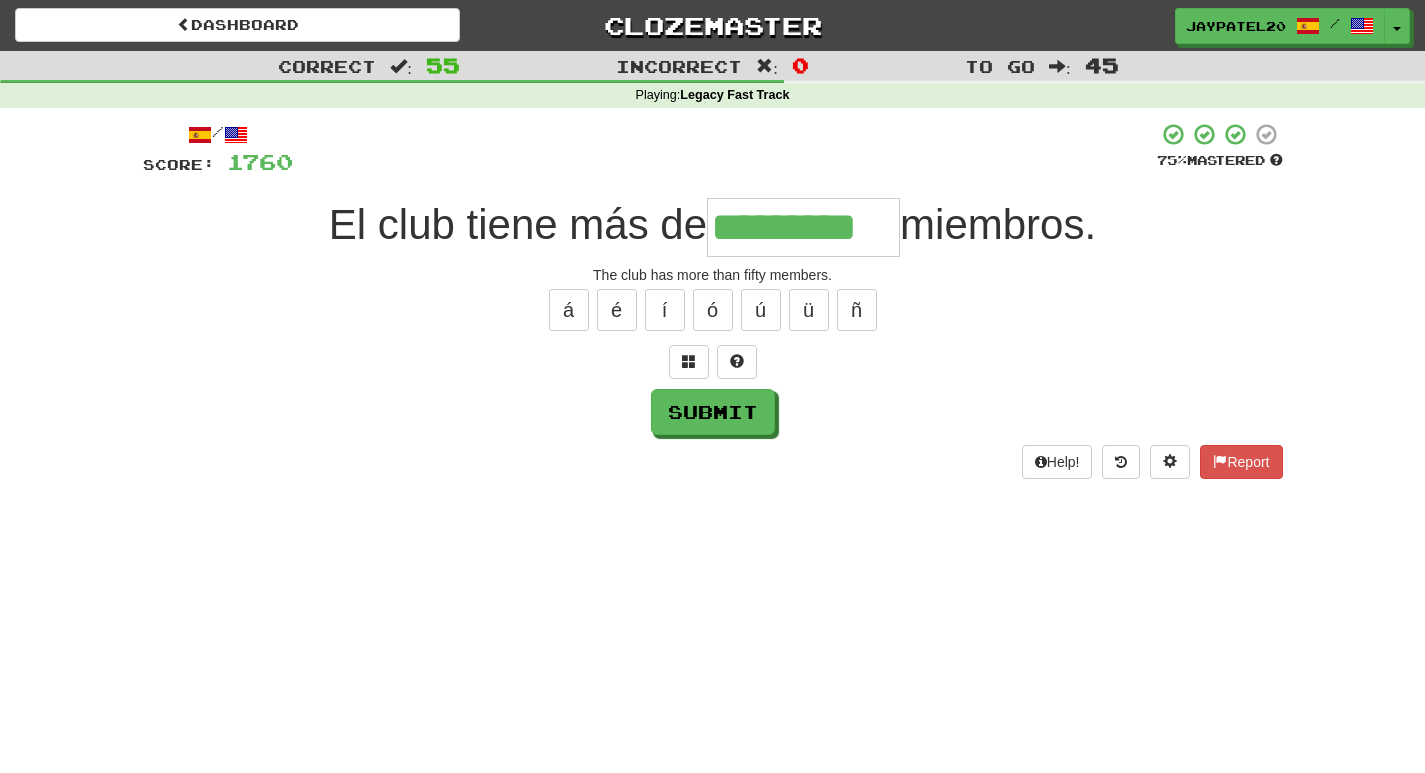 type on "*********" 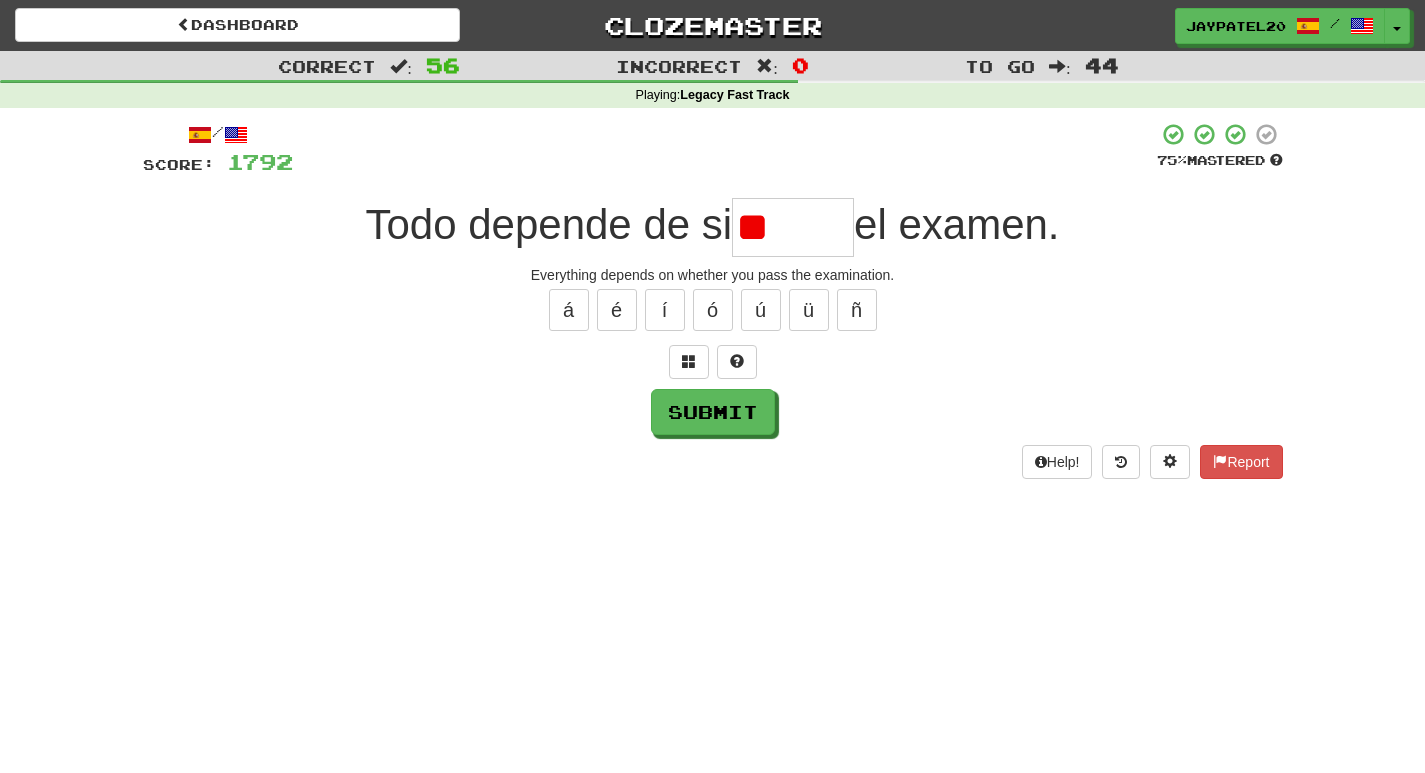 type on "*" 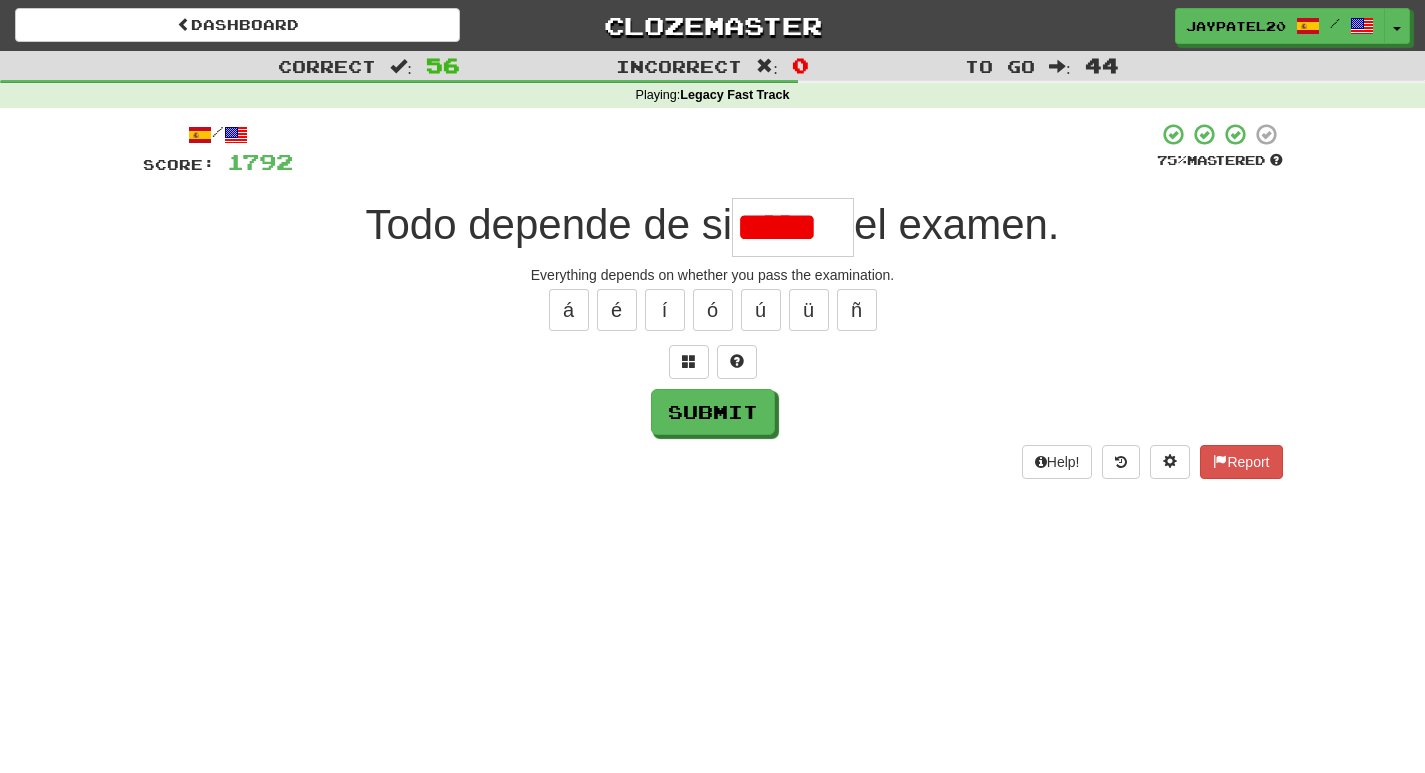 scroll, scrollTop: 0, scrollLeft: 0, axis: both 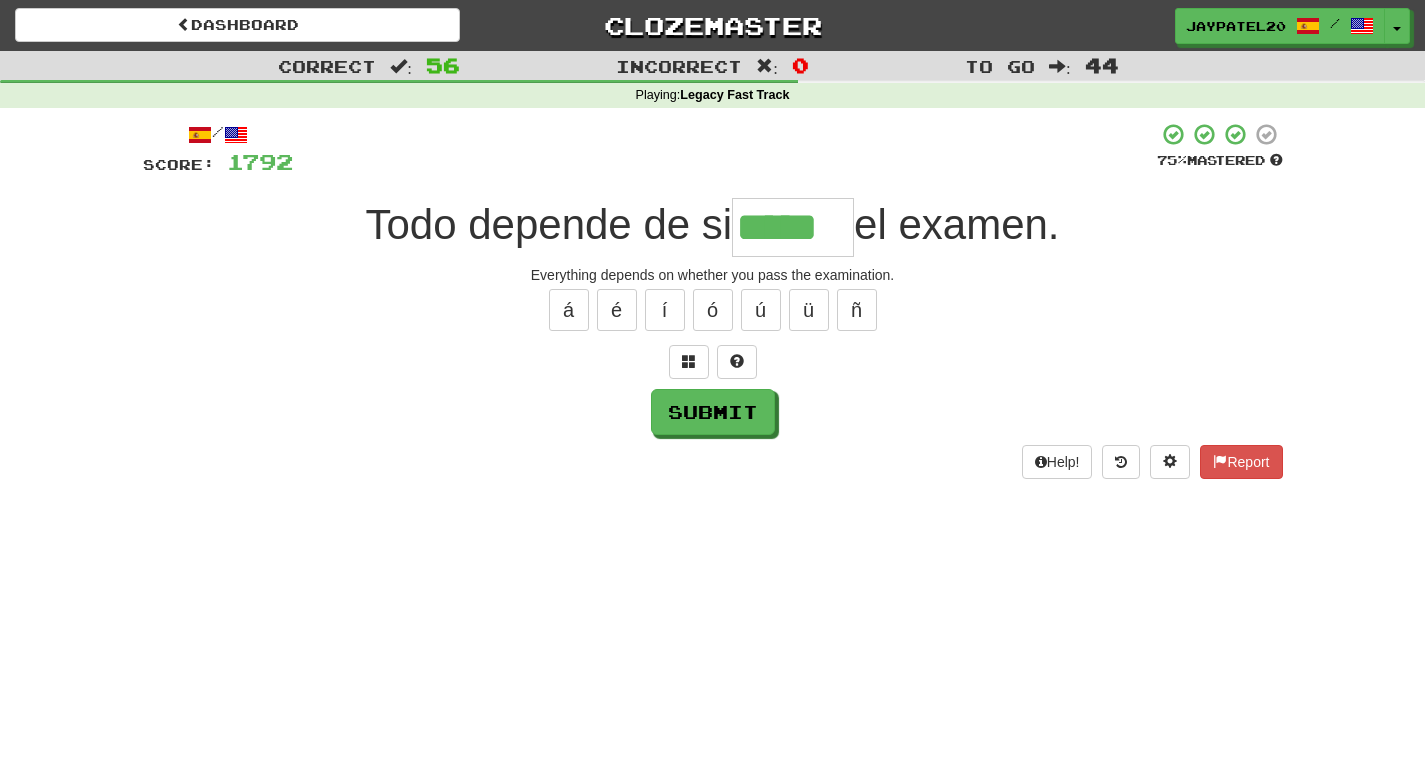 type on "*****" 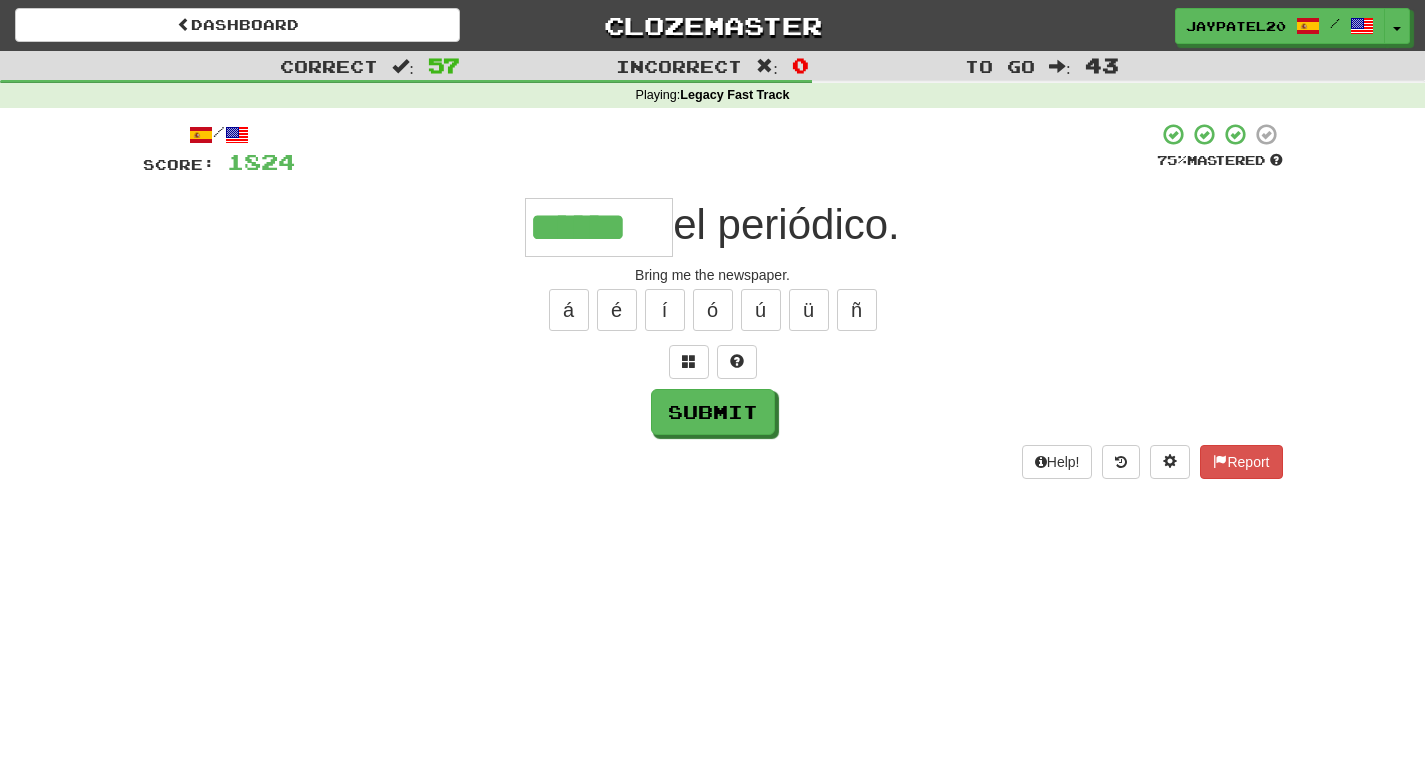 type on "******" 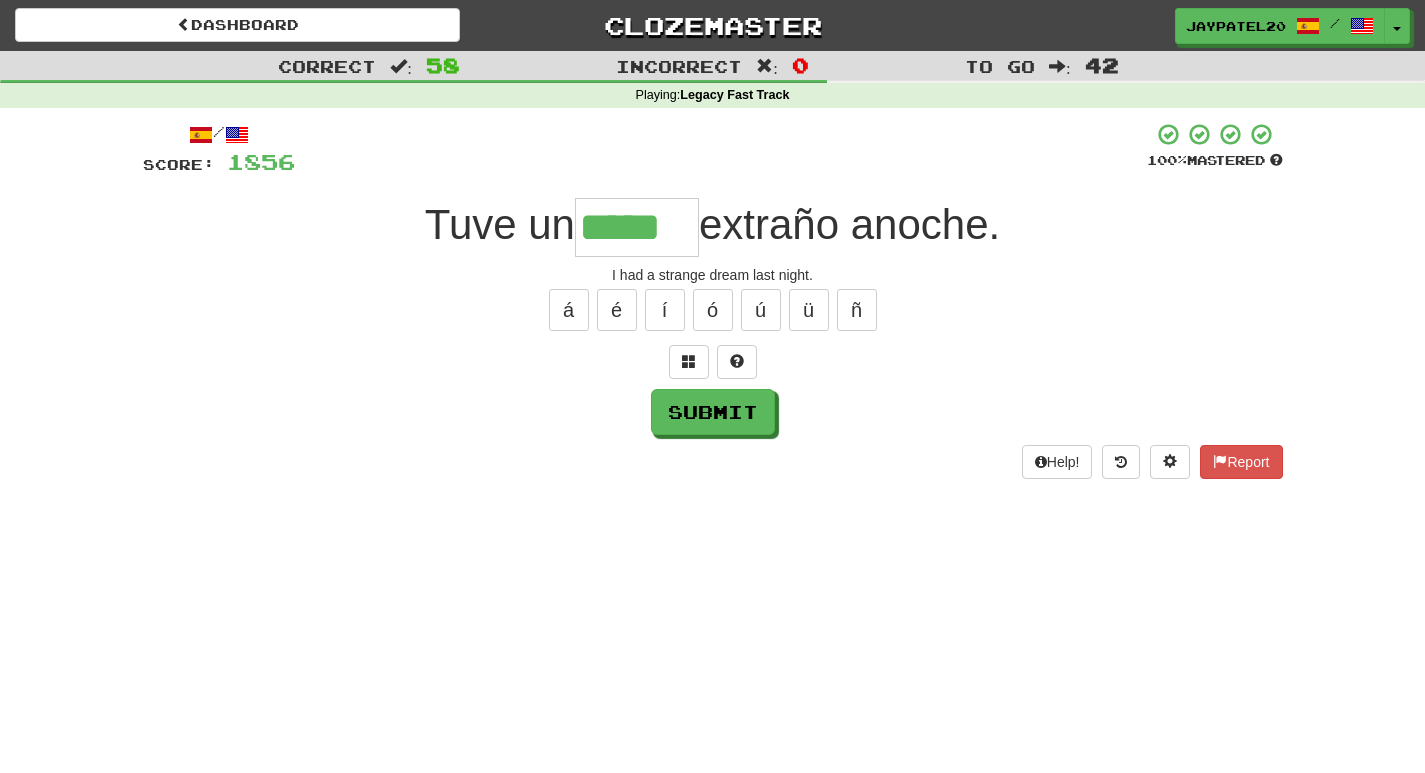 type on "*****" 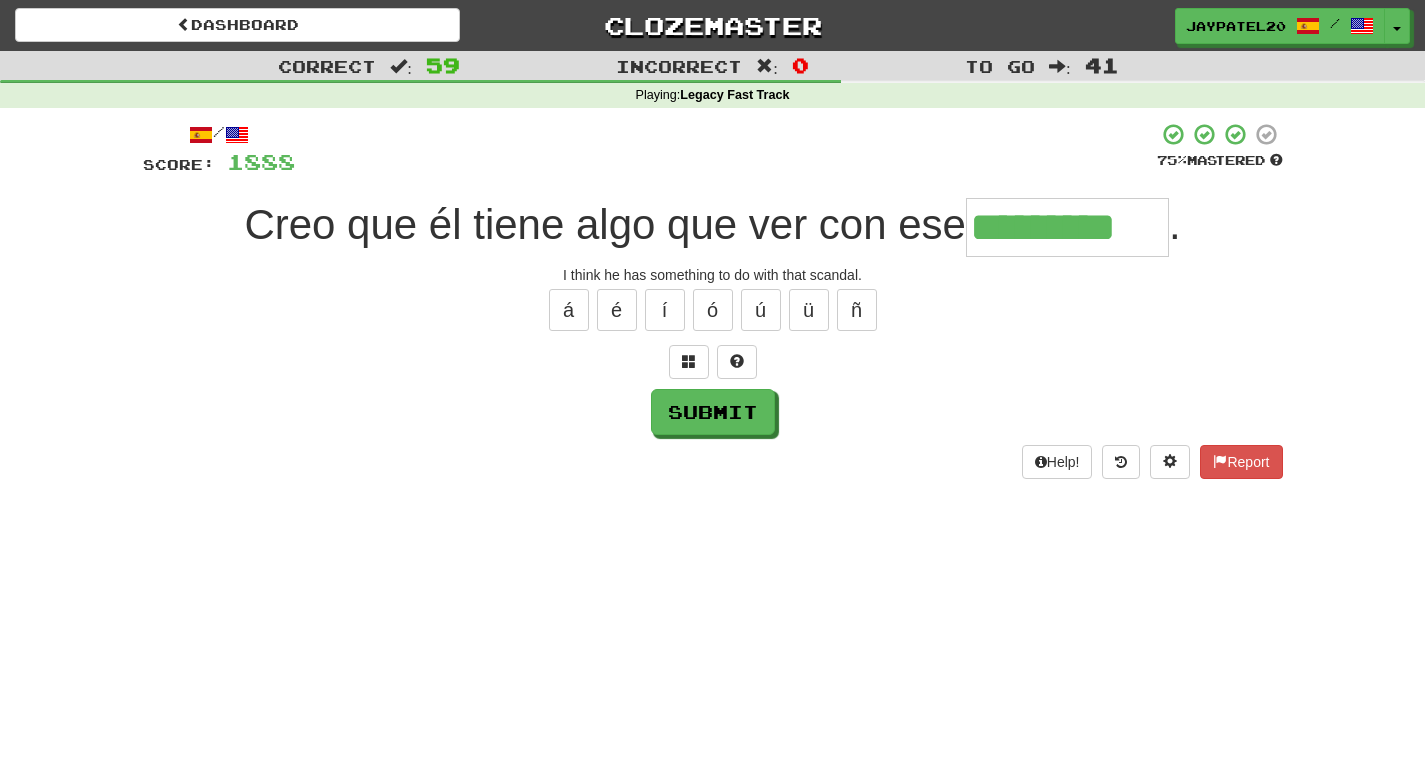 type on "*********" 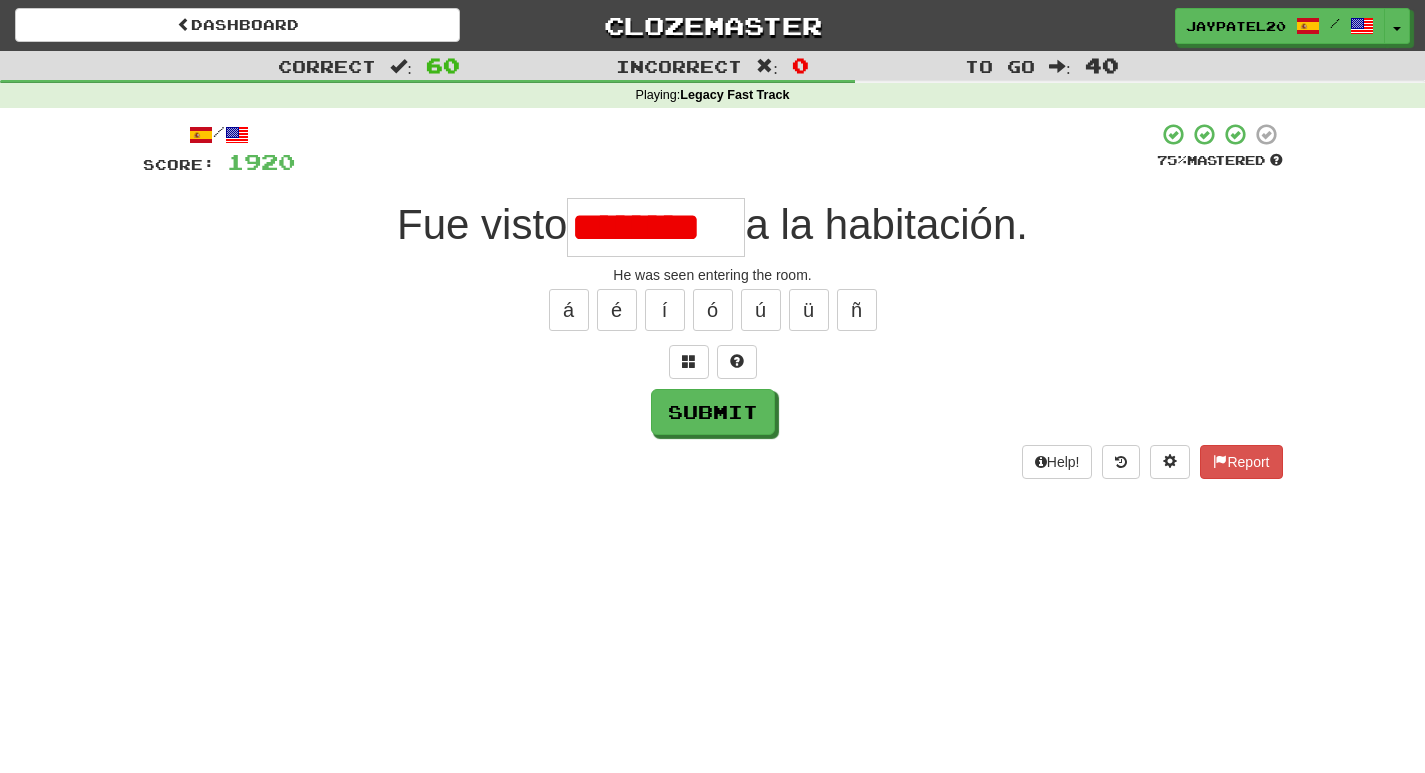 scroll, scrollTop: 0, scrollLeft: 0, axis: both 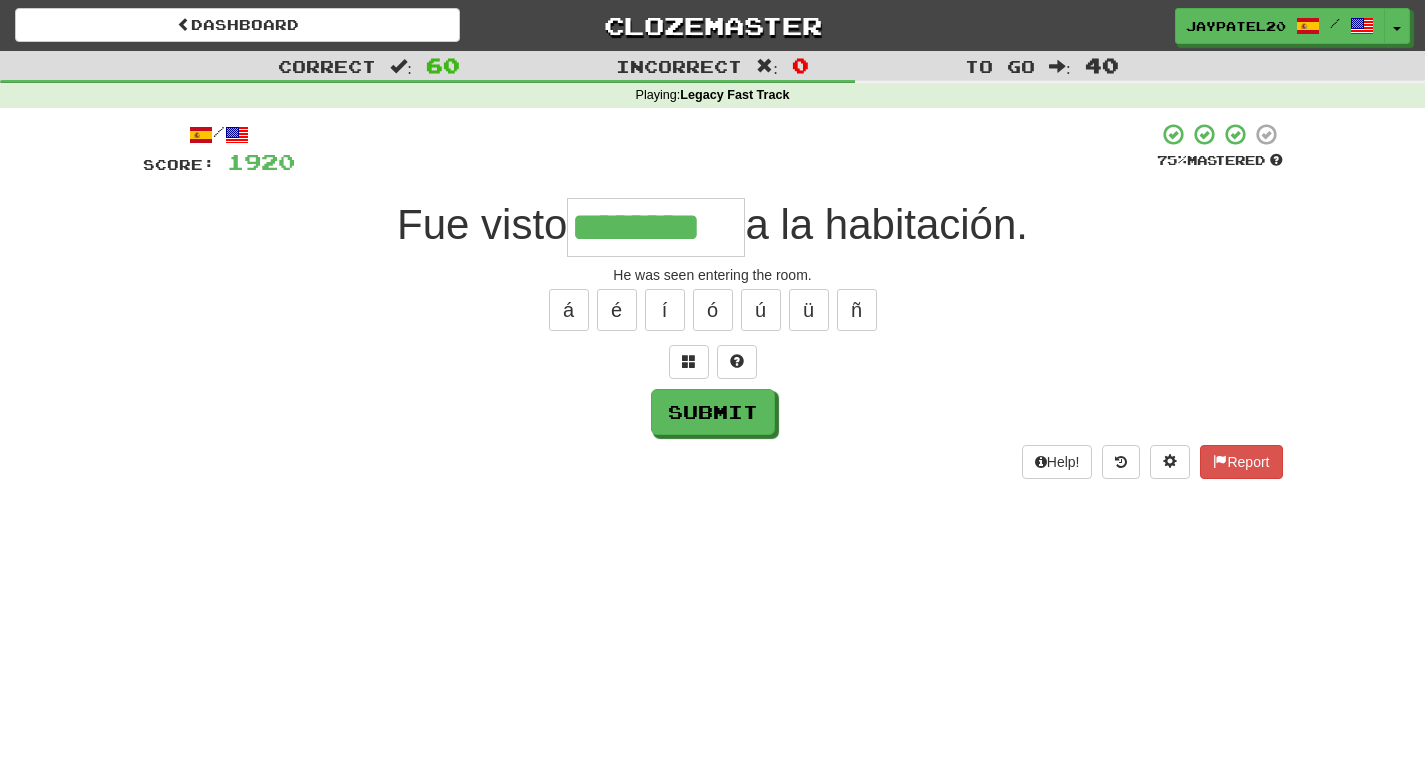 type on "********" 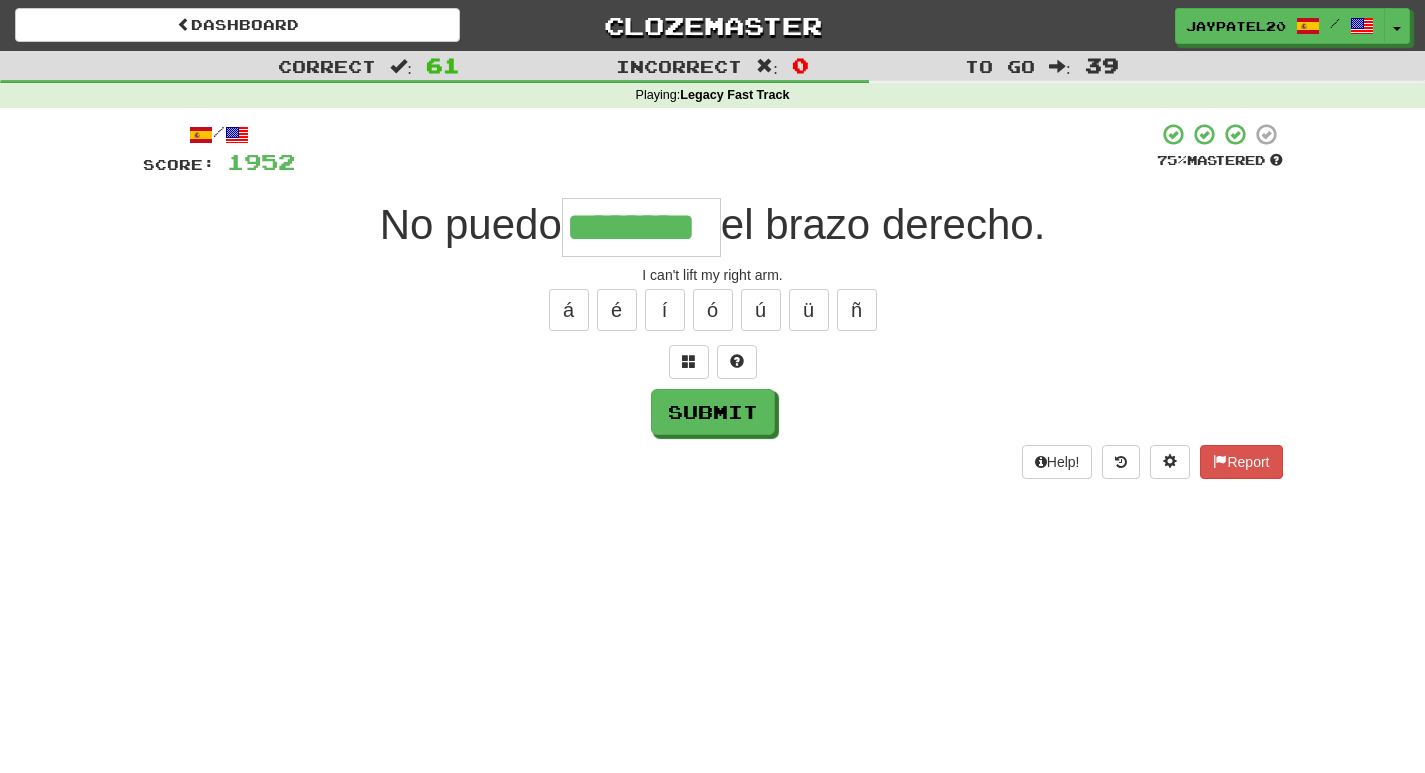 type on "********" 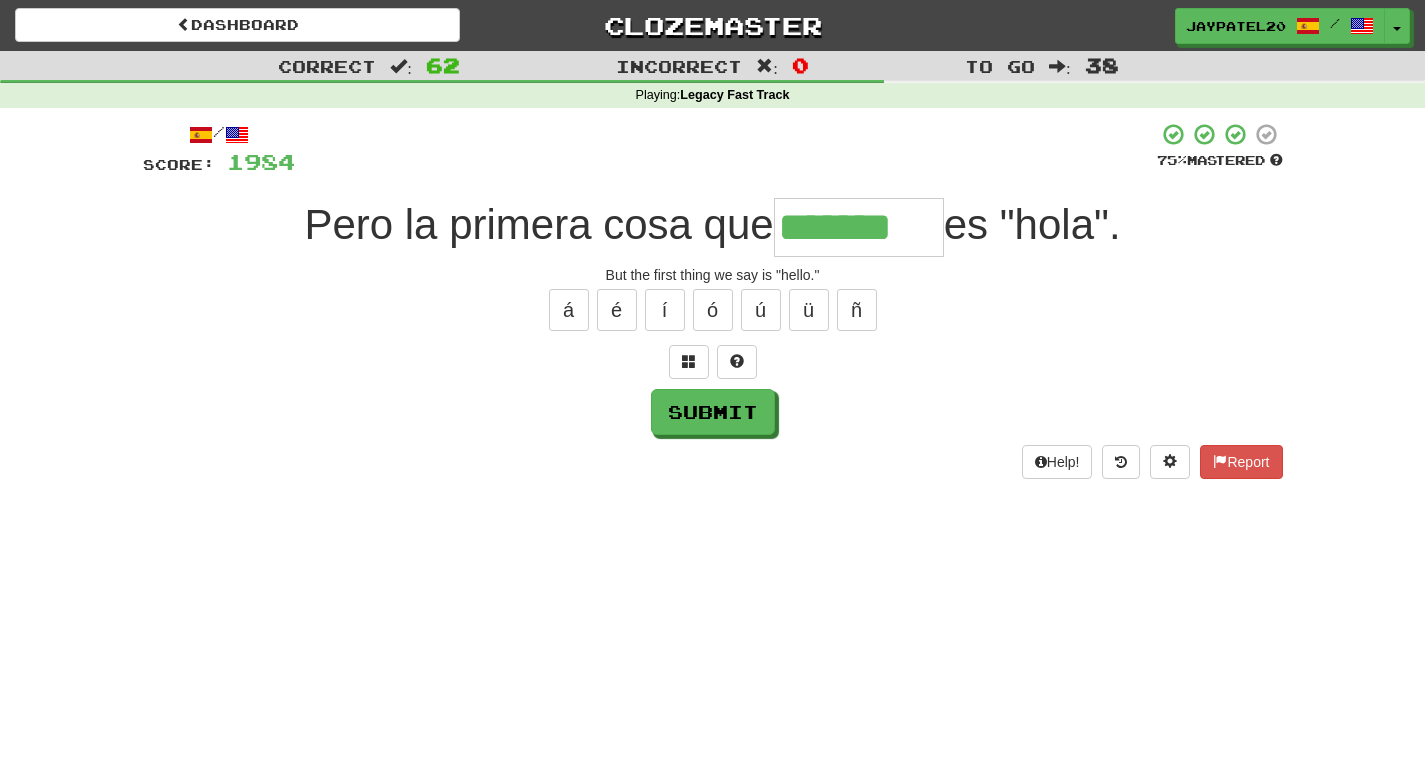 type on "*******" 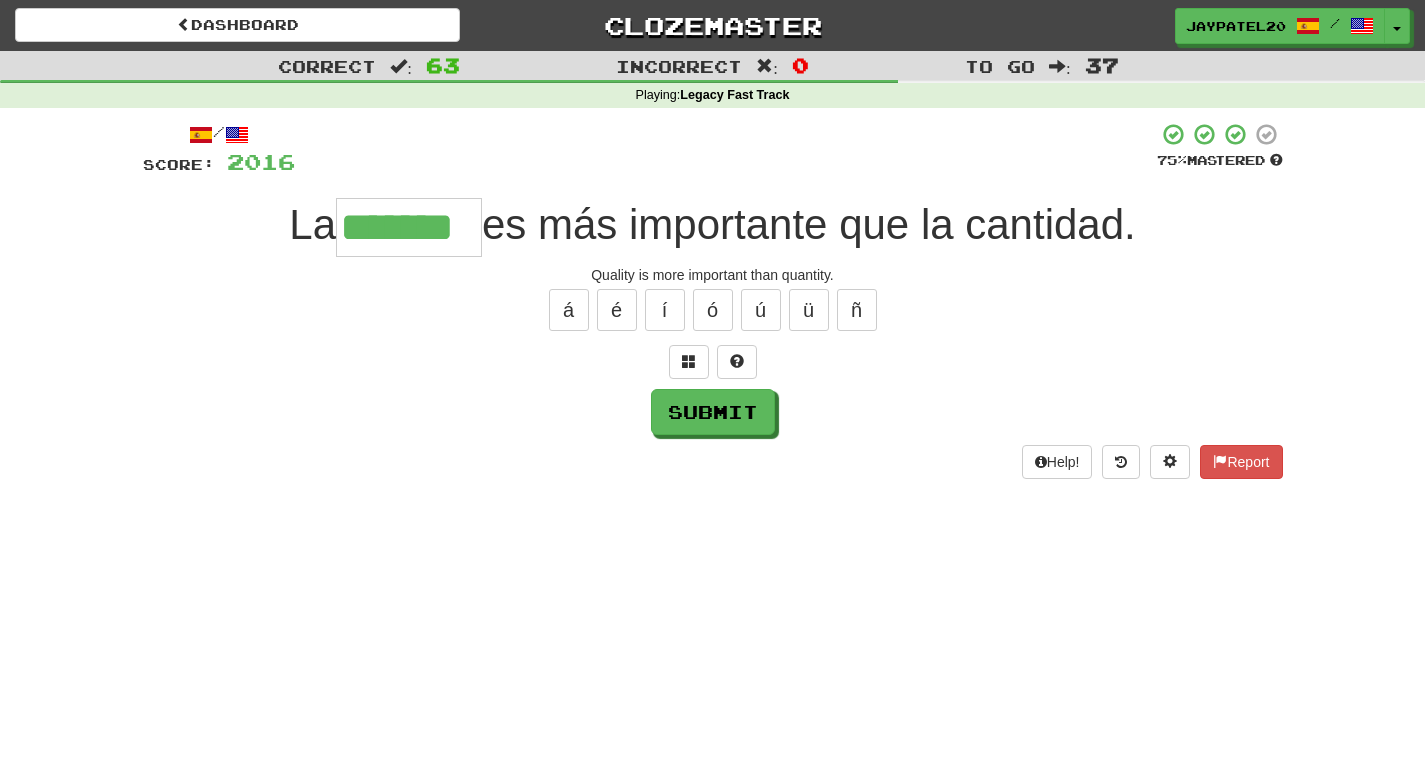 type on "*******" 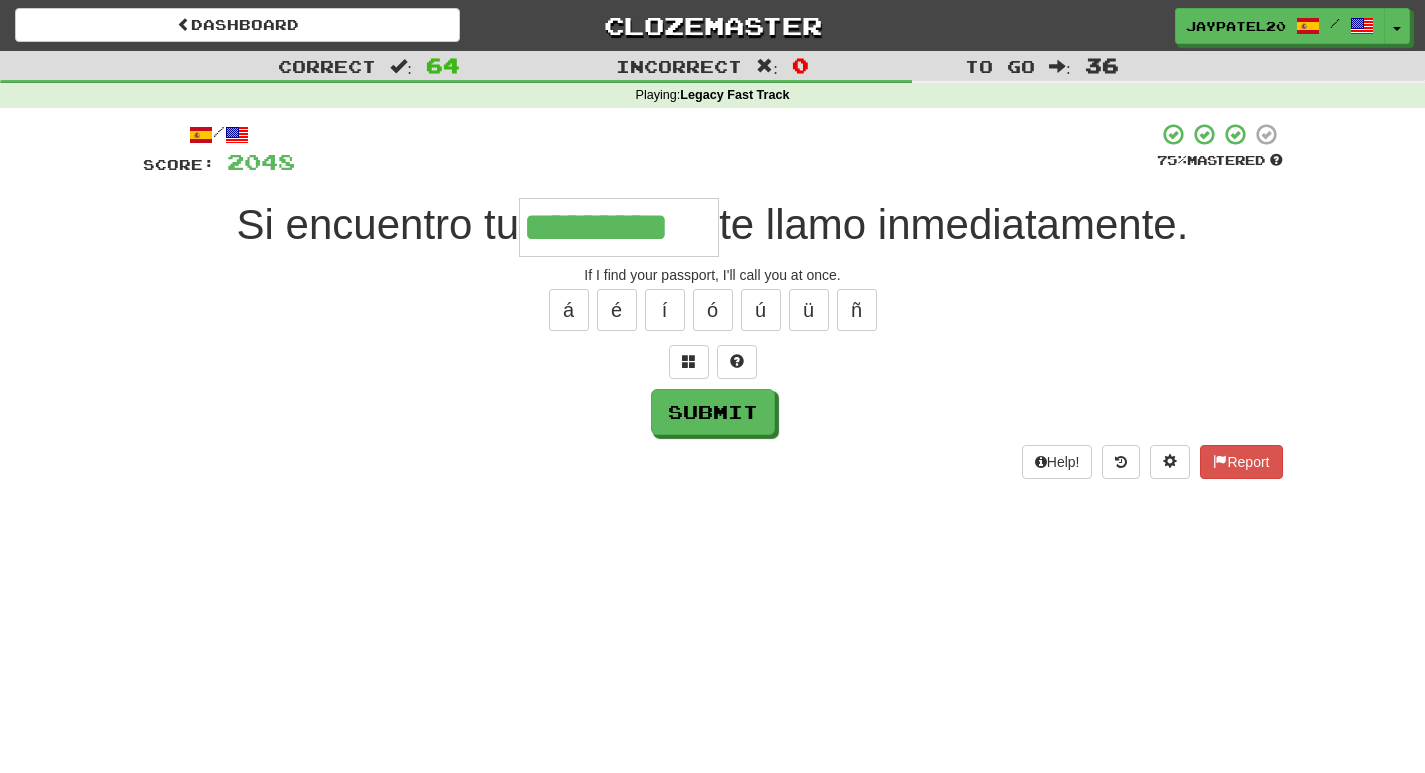 type on "*********" 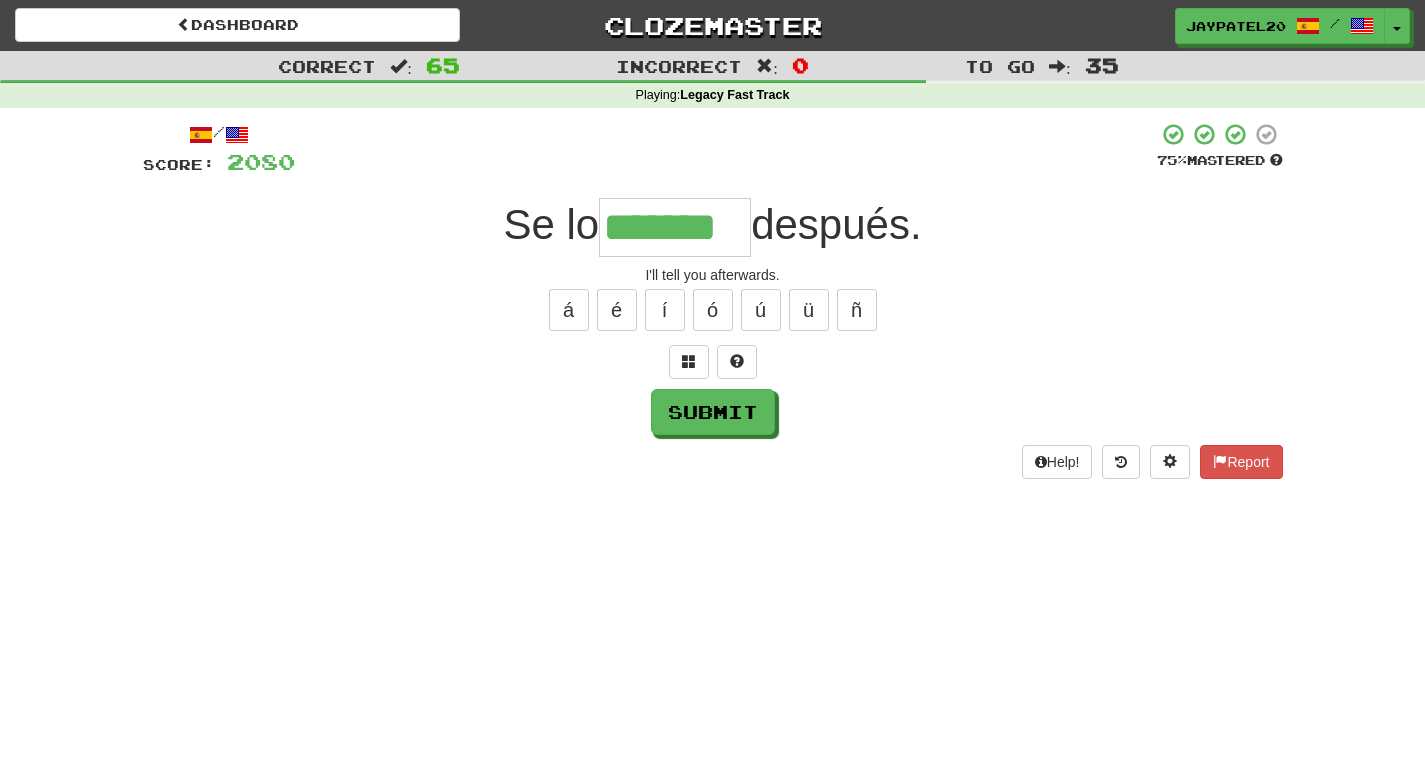 type on "*******" 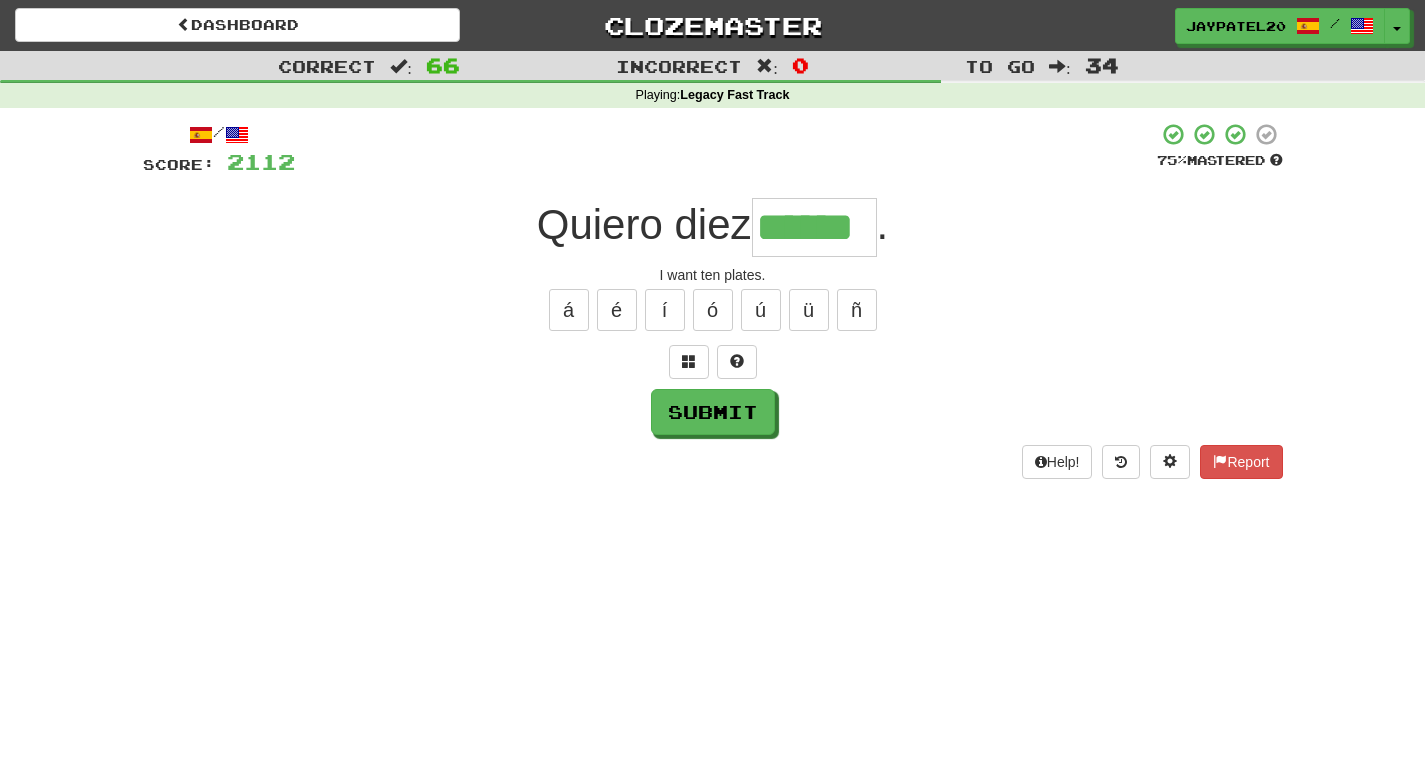type on "******" 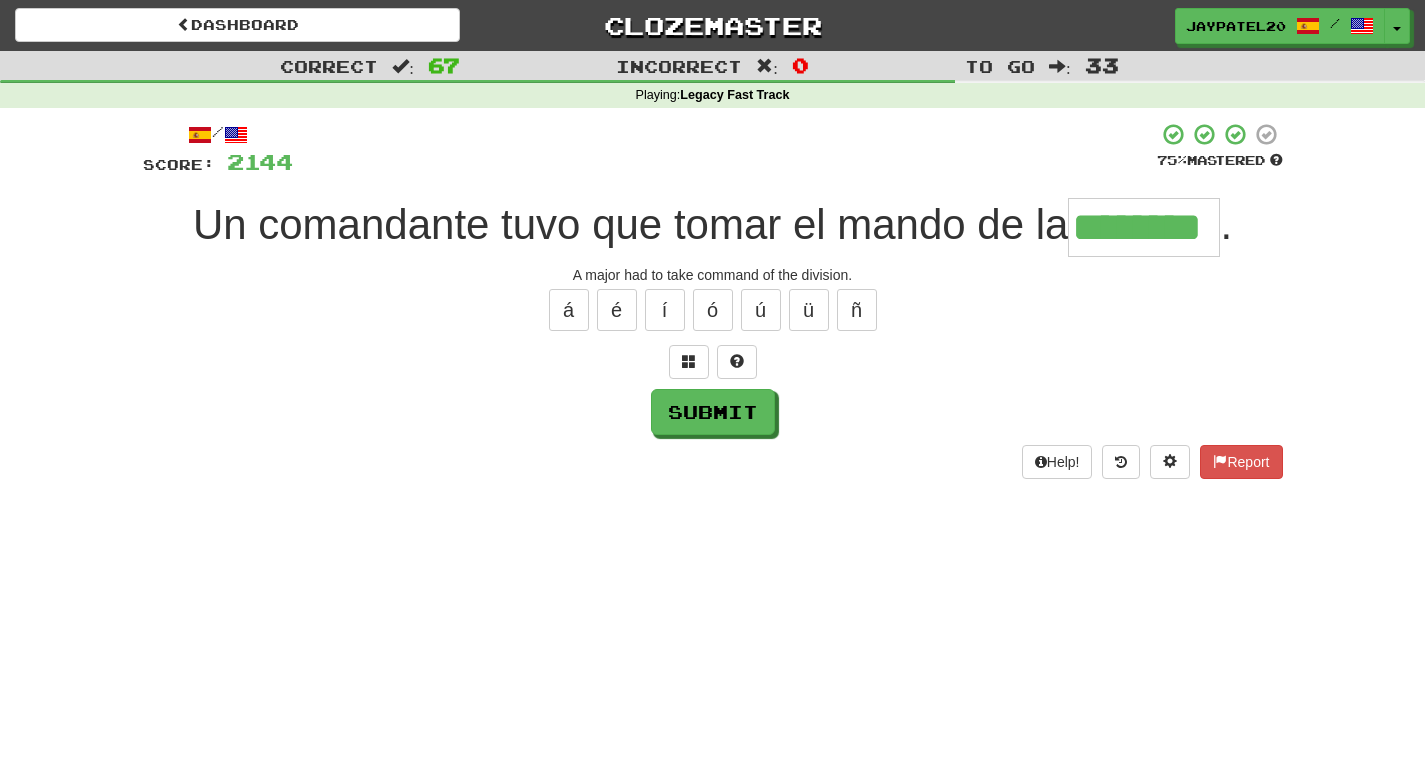 type on "********" 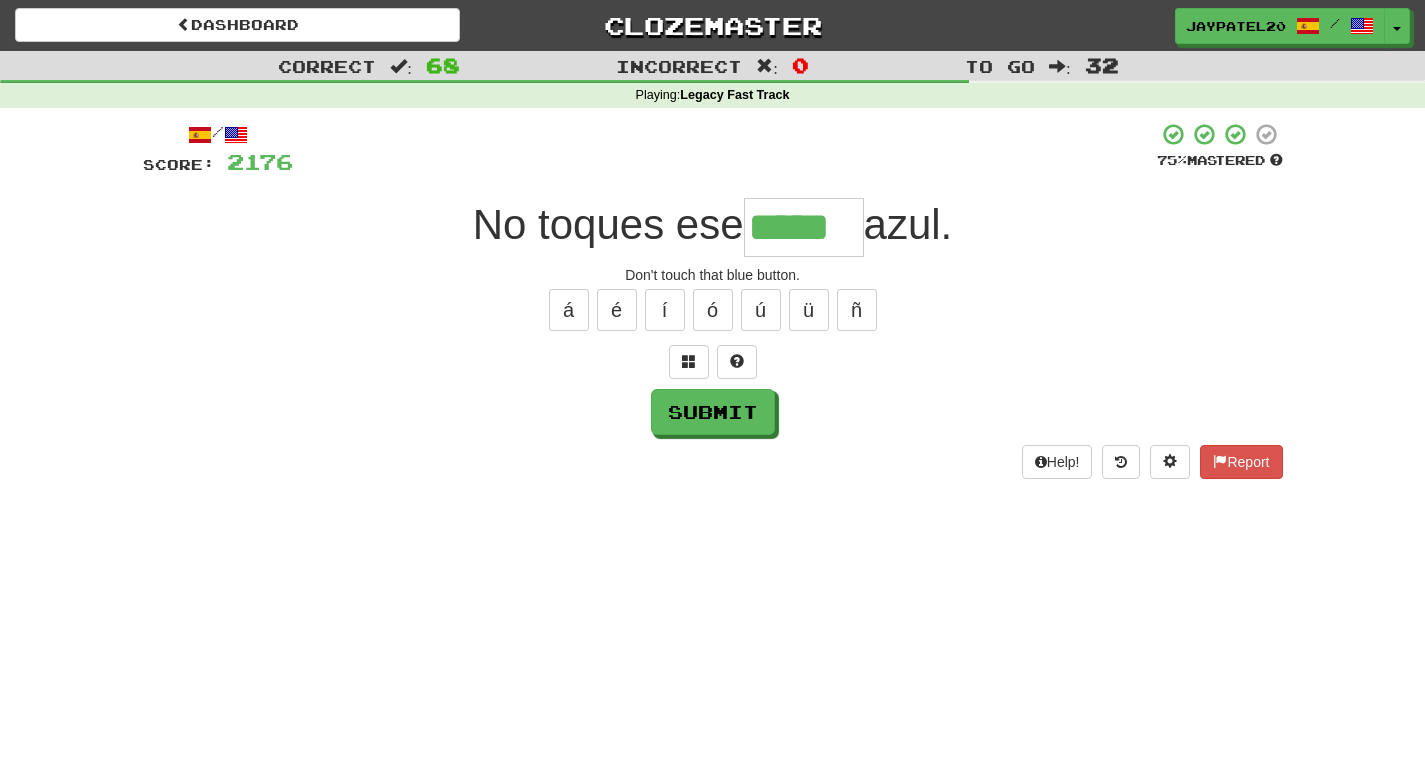type on "*****" 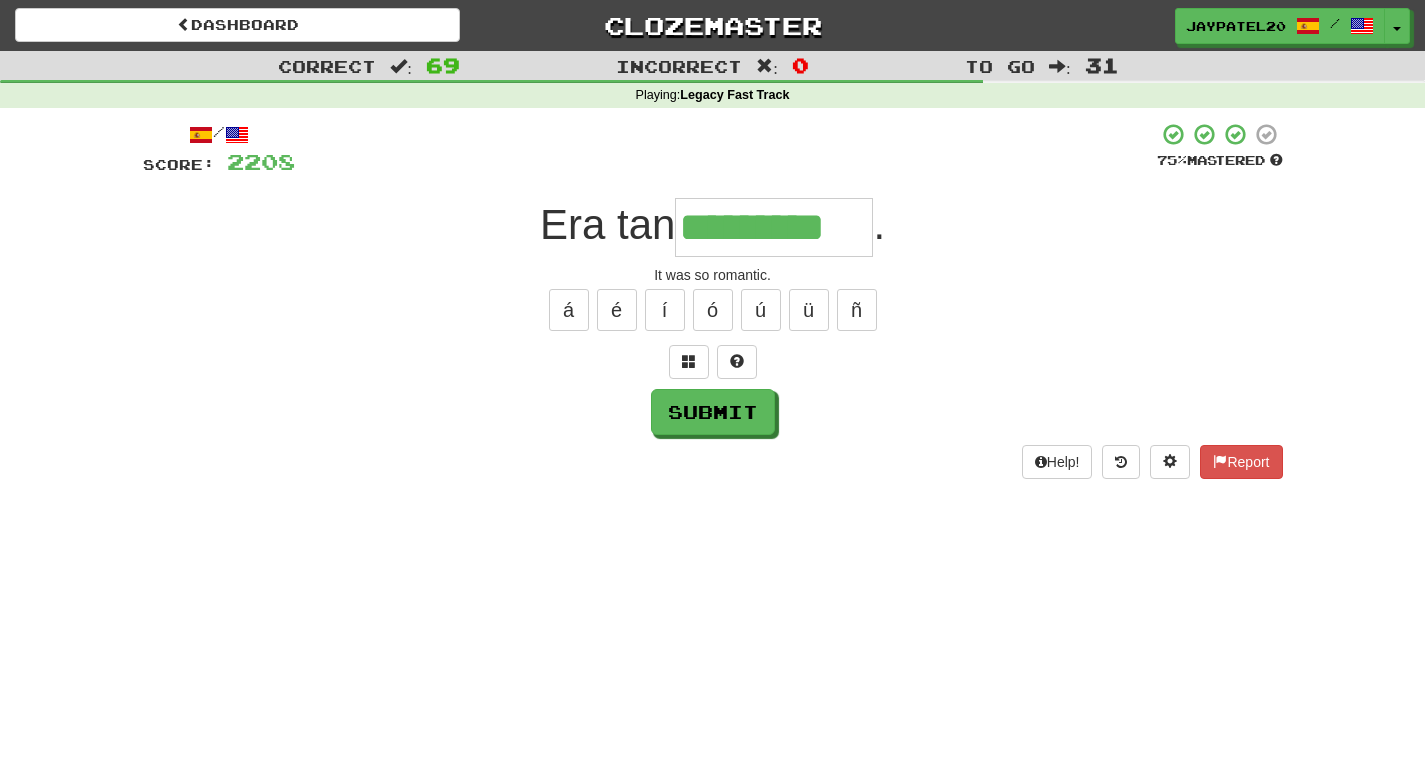type on "*********" 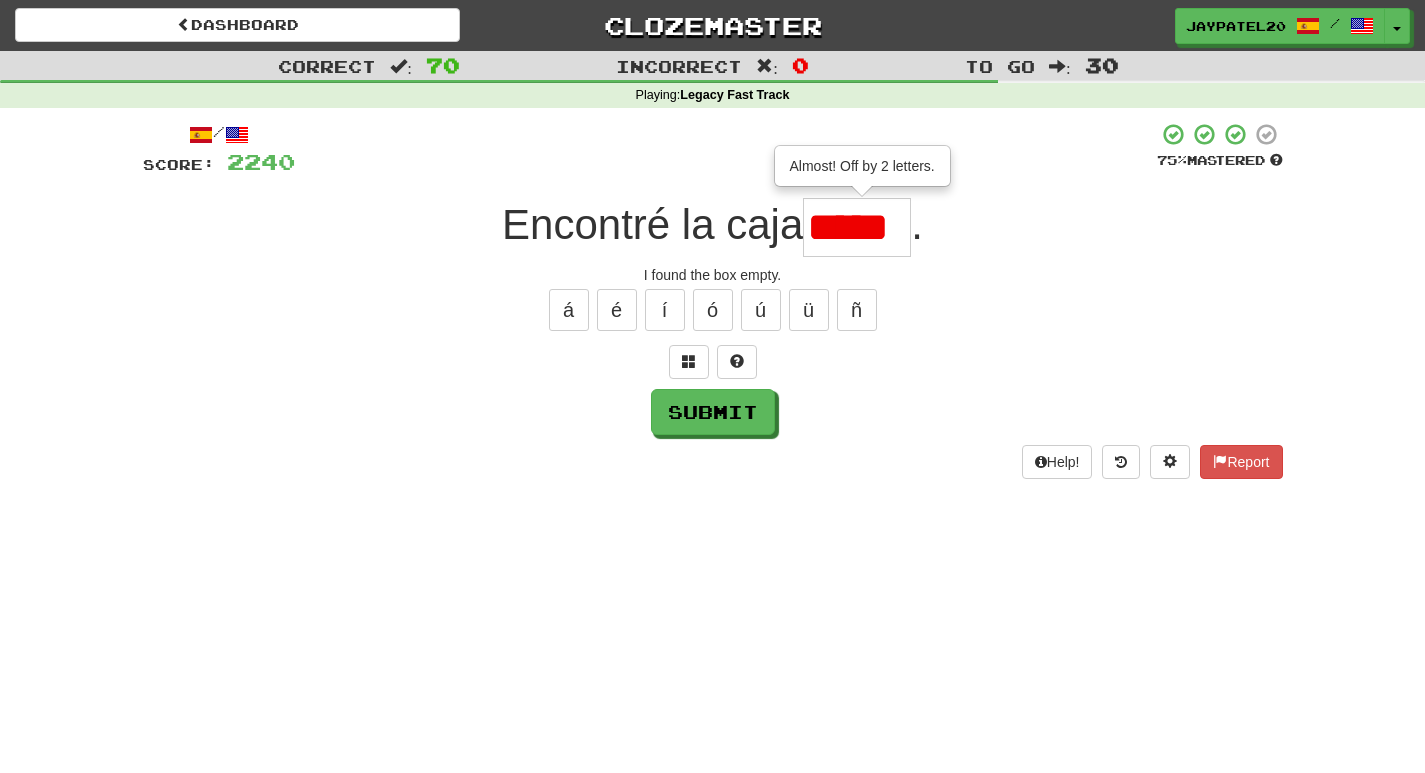 scroll, scrollTop: 0, scrollLeft: 0, axis: both 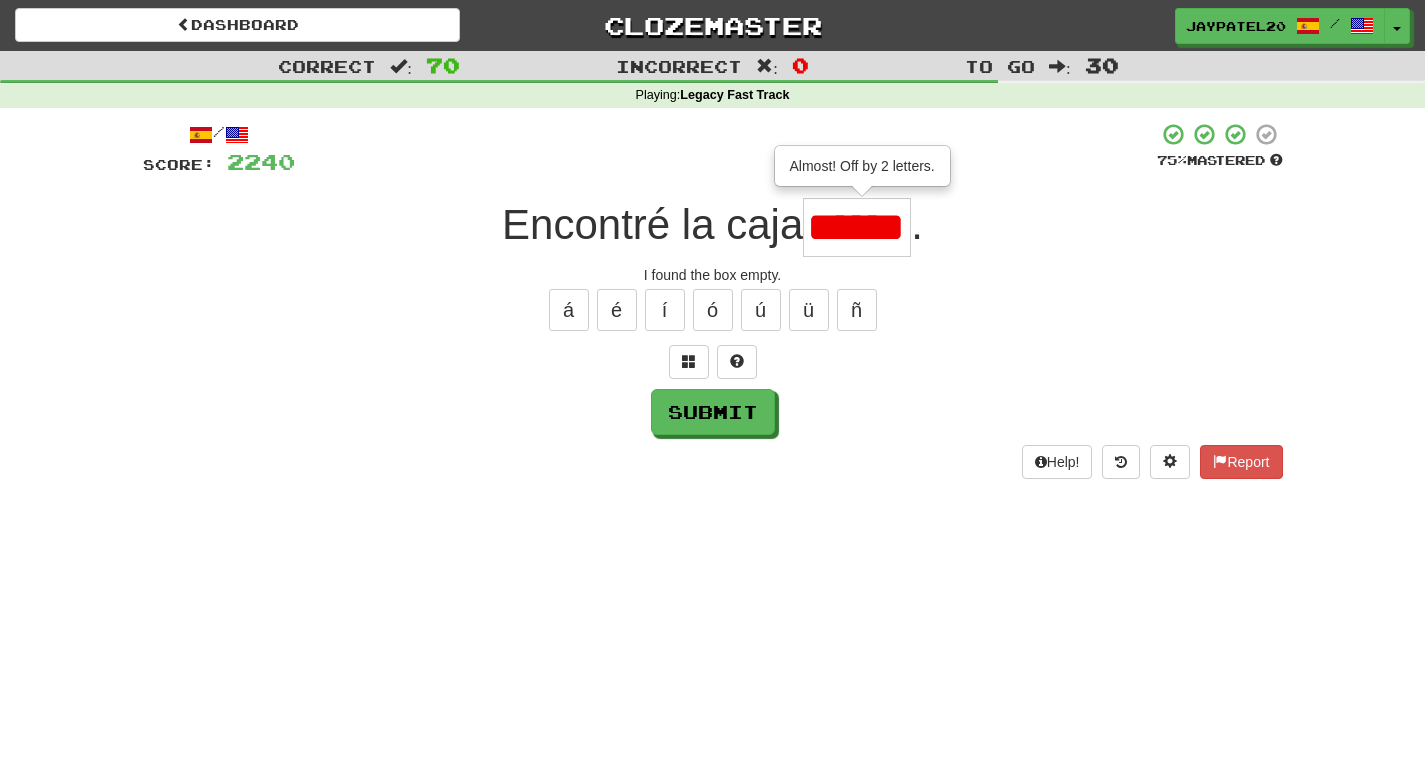 type on "*****" 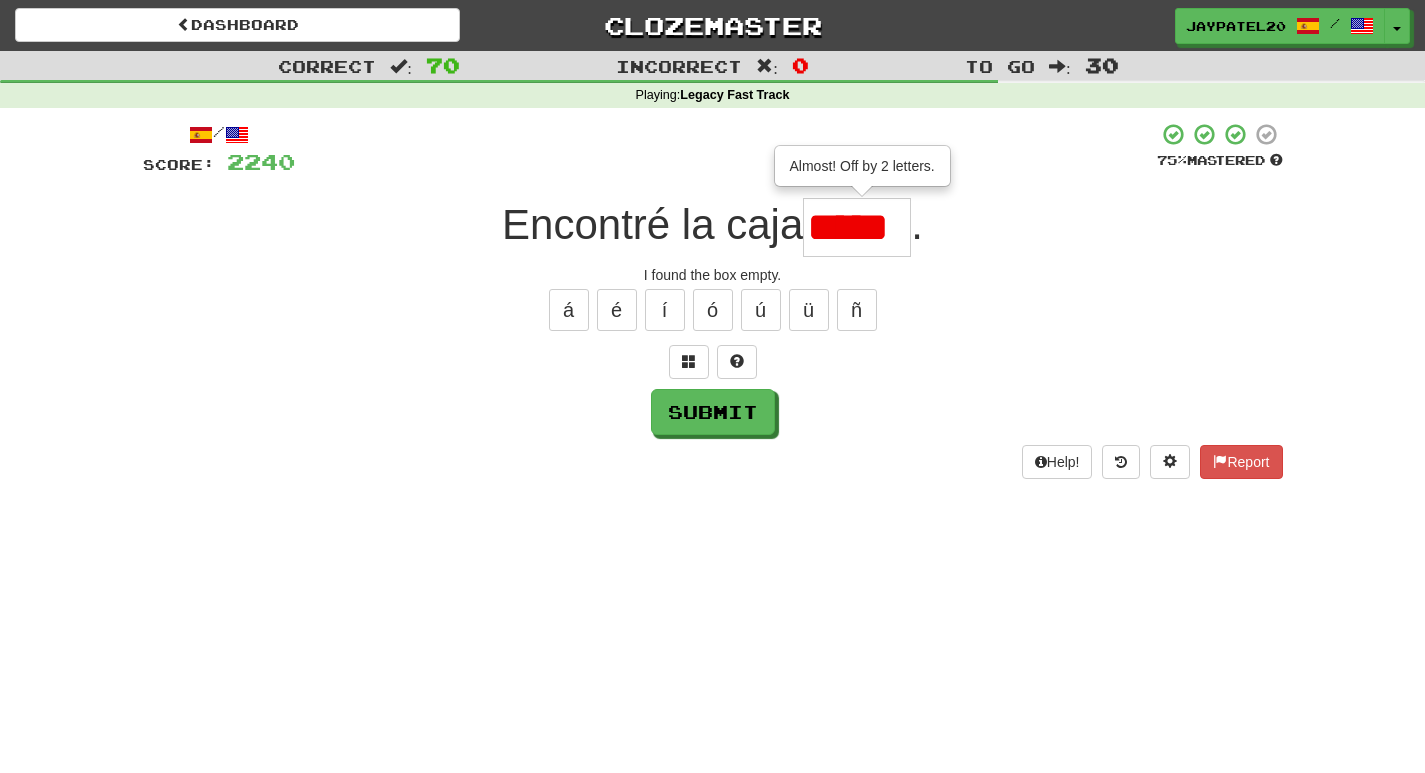 scroll, scrollTop: 0, scrollLeft: 0, axis: both 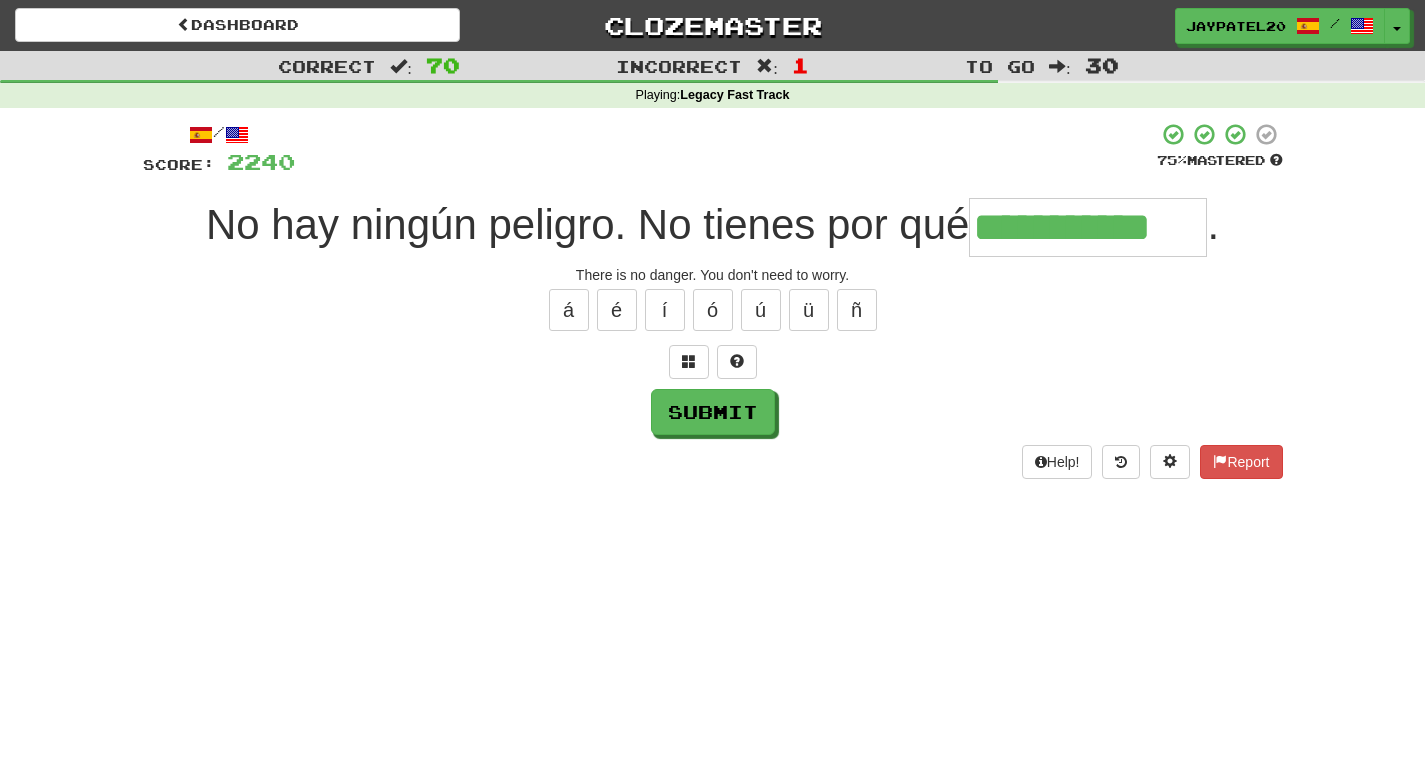 type on "**********" 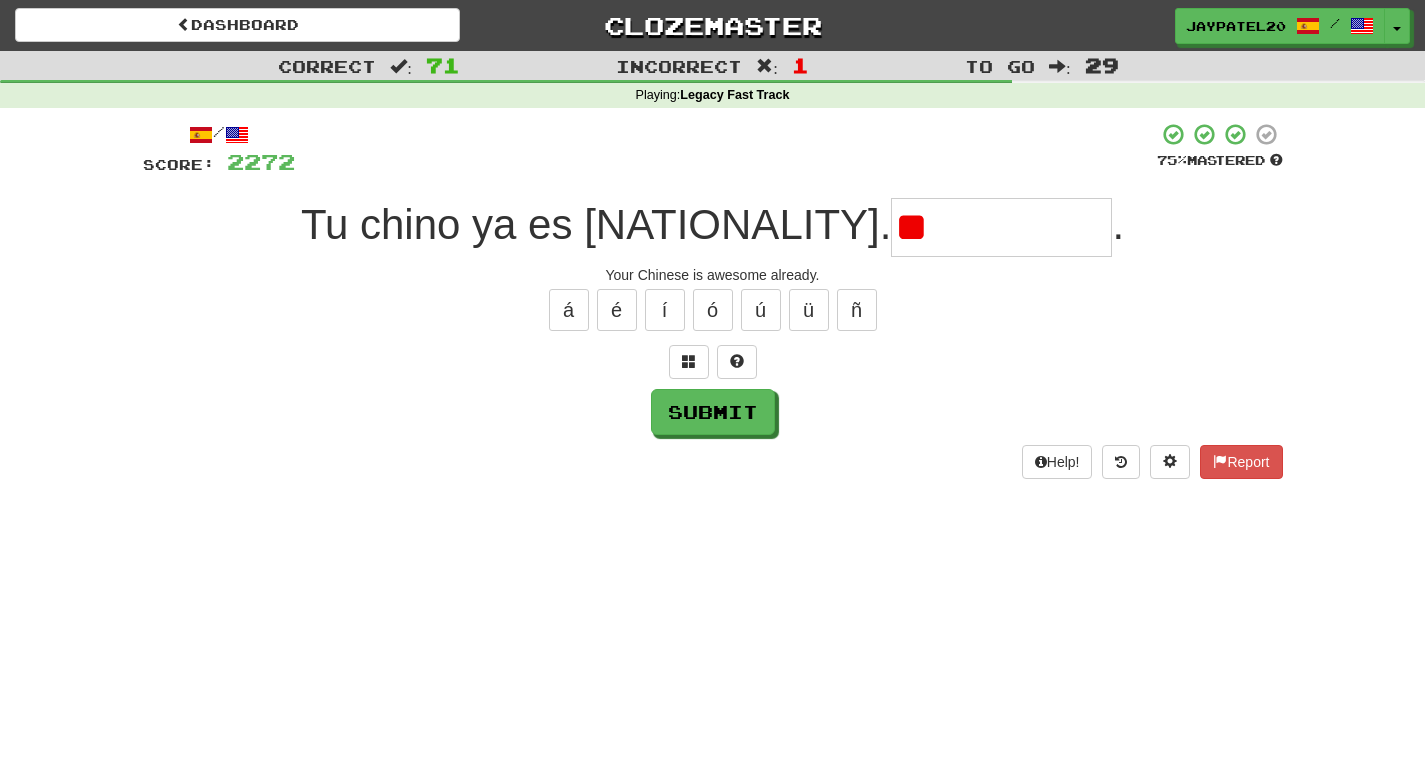 type on "*" 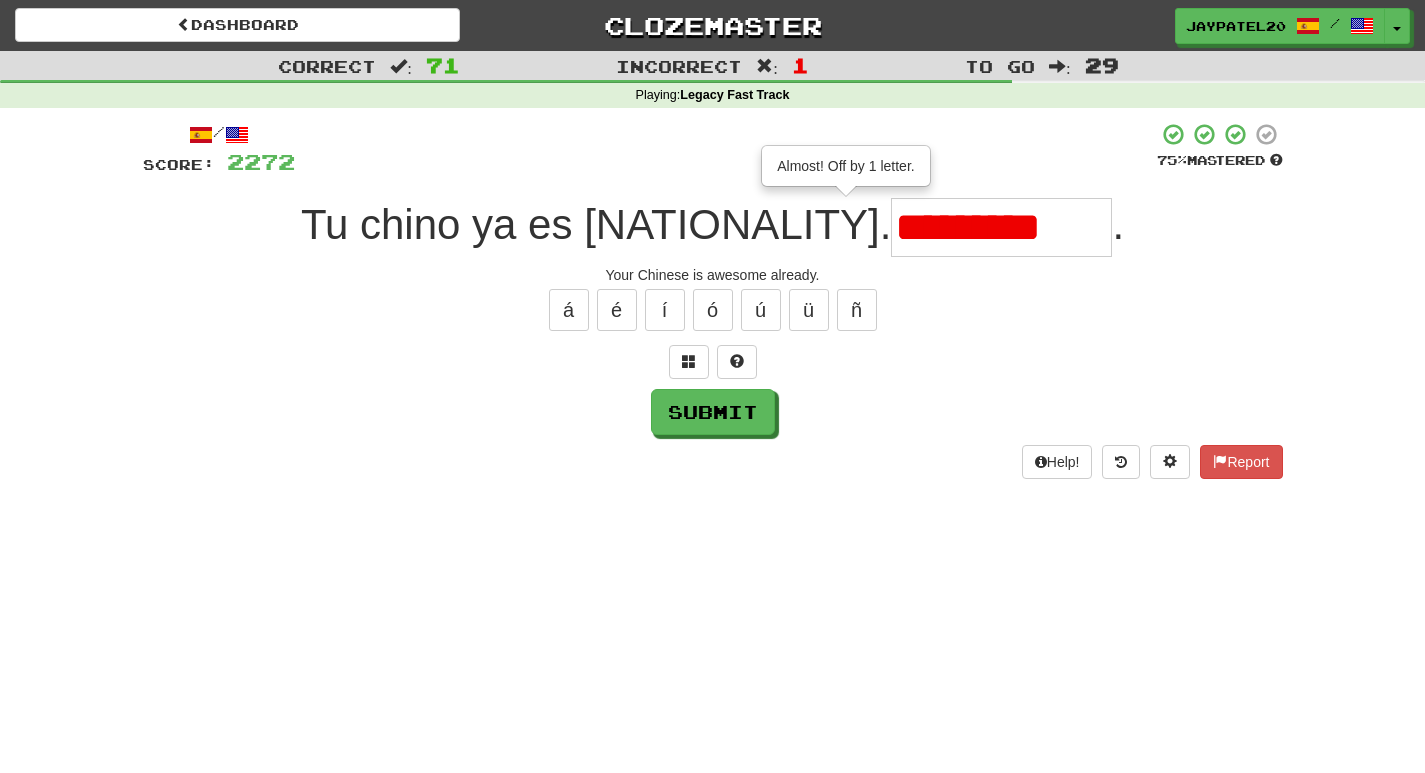 type on "*********" 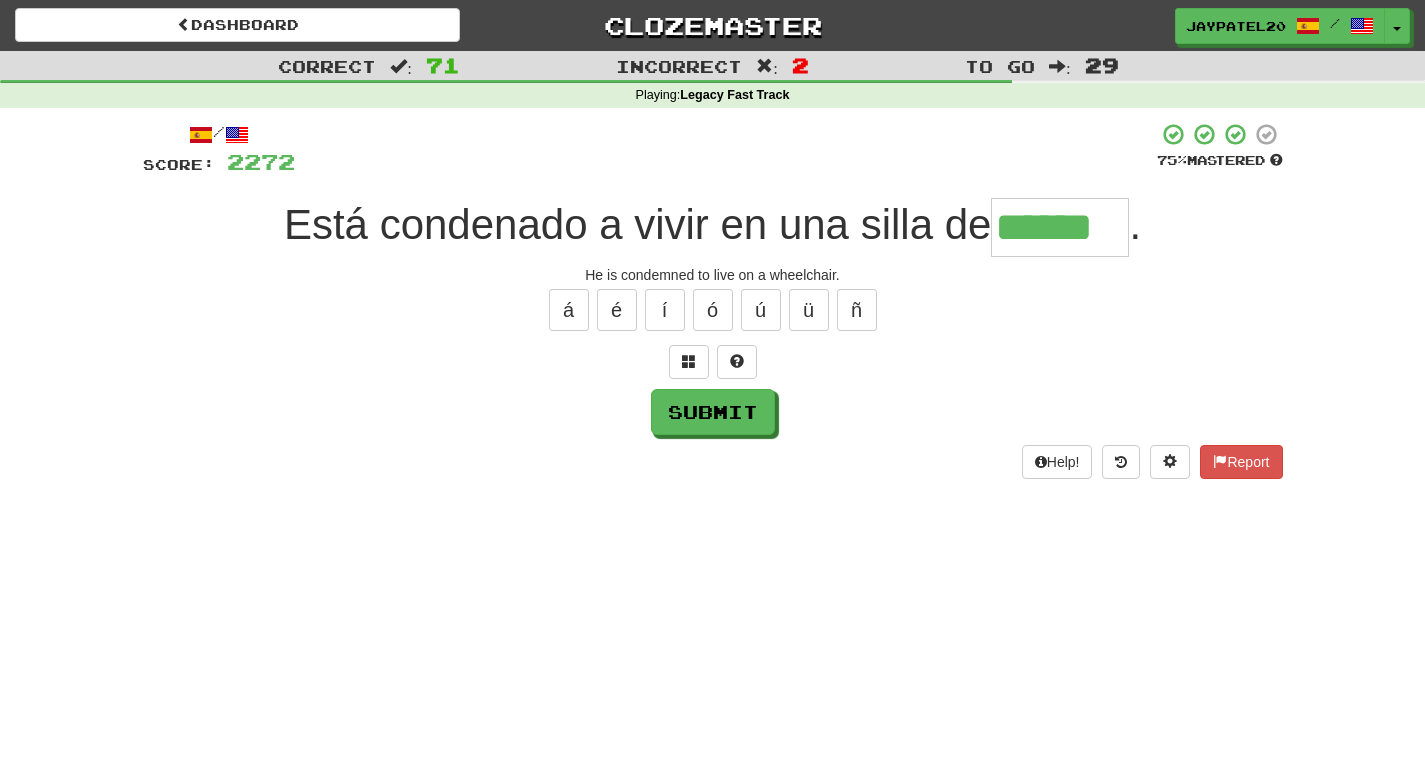 type on "******" 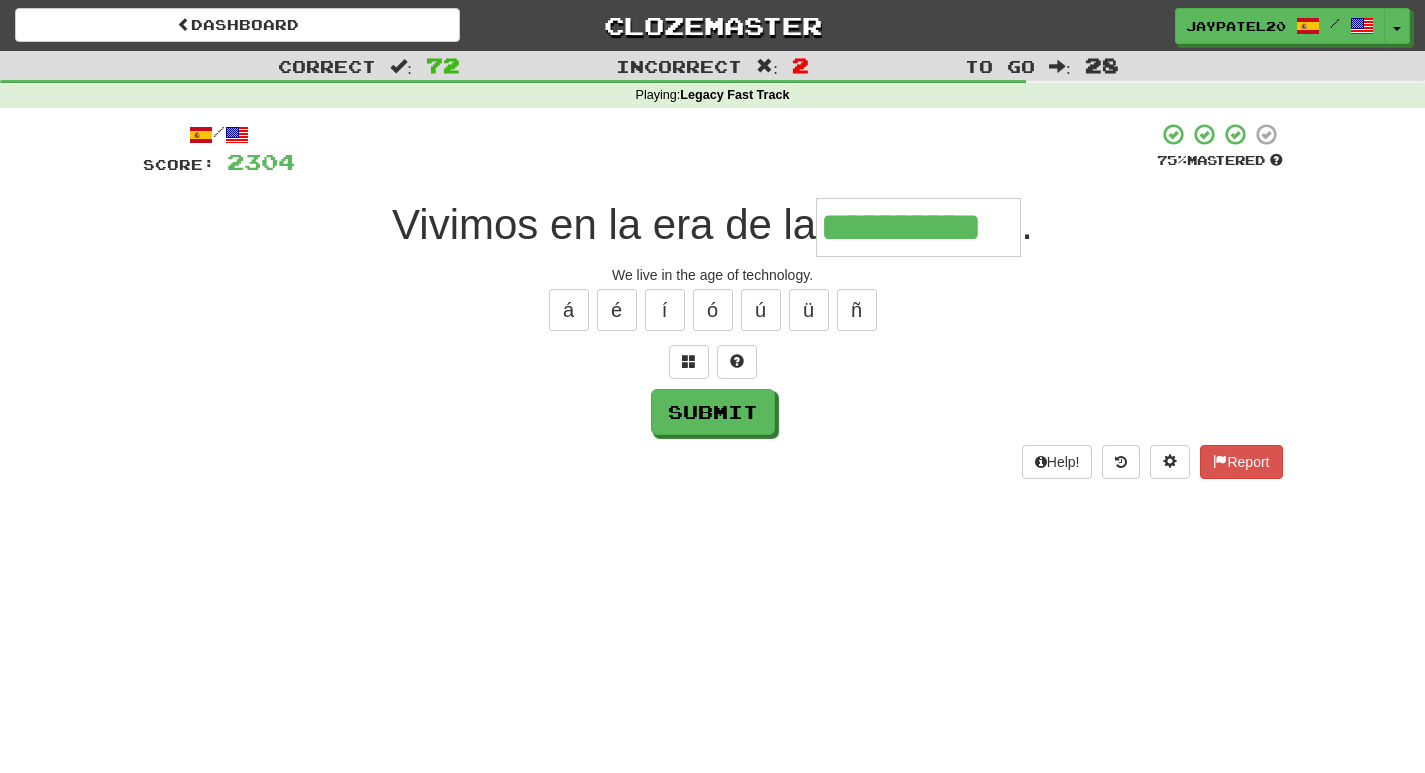 type on "**********" 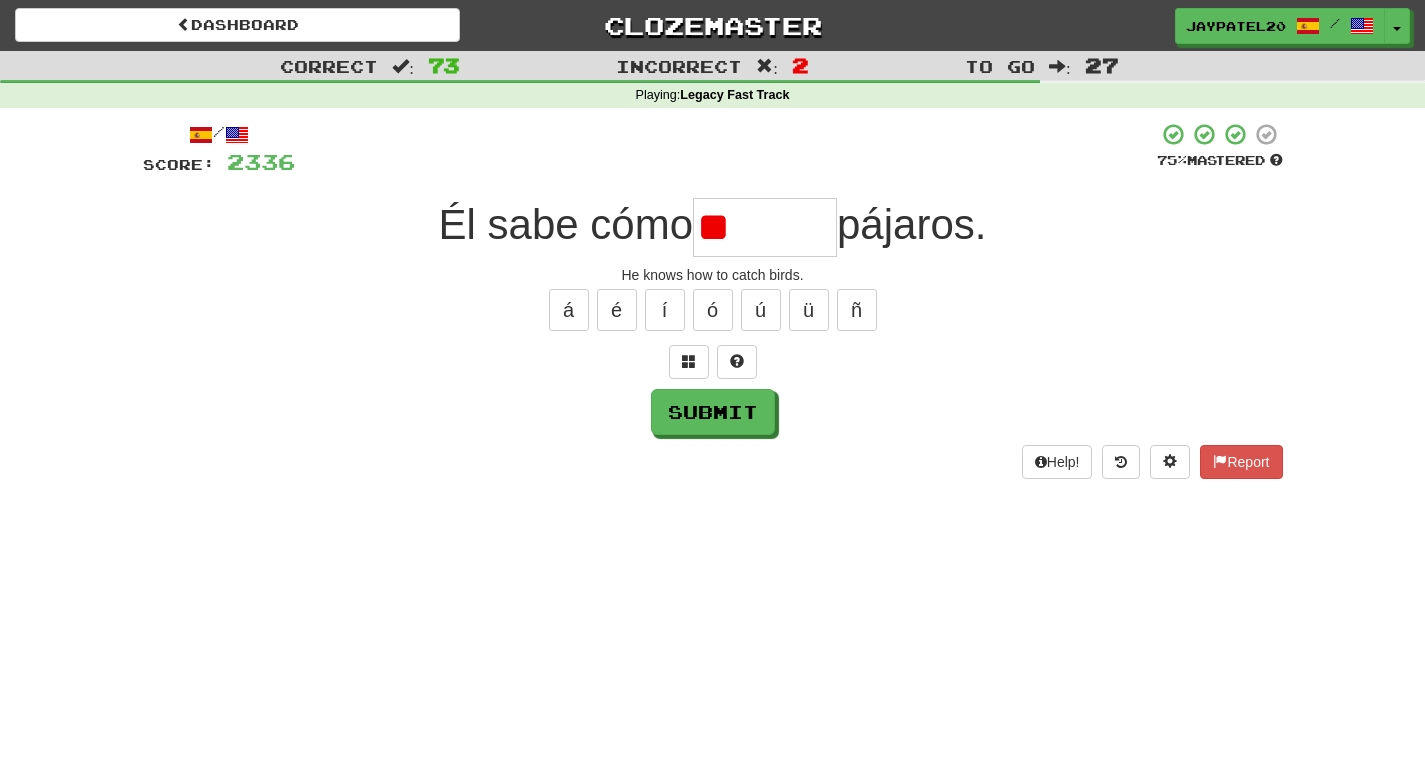 type on "*" 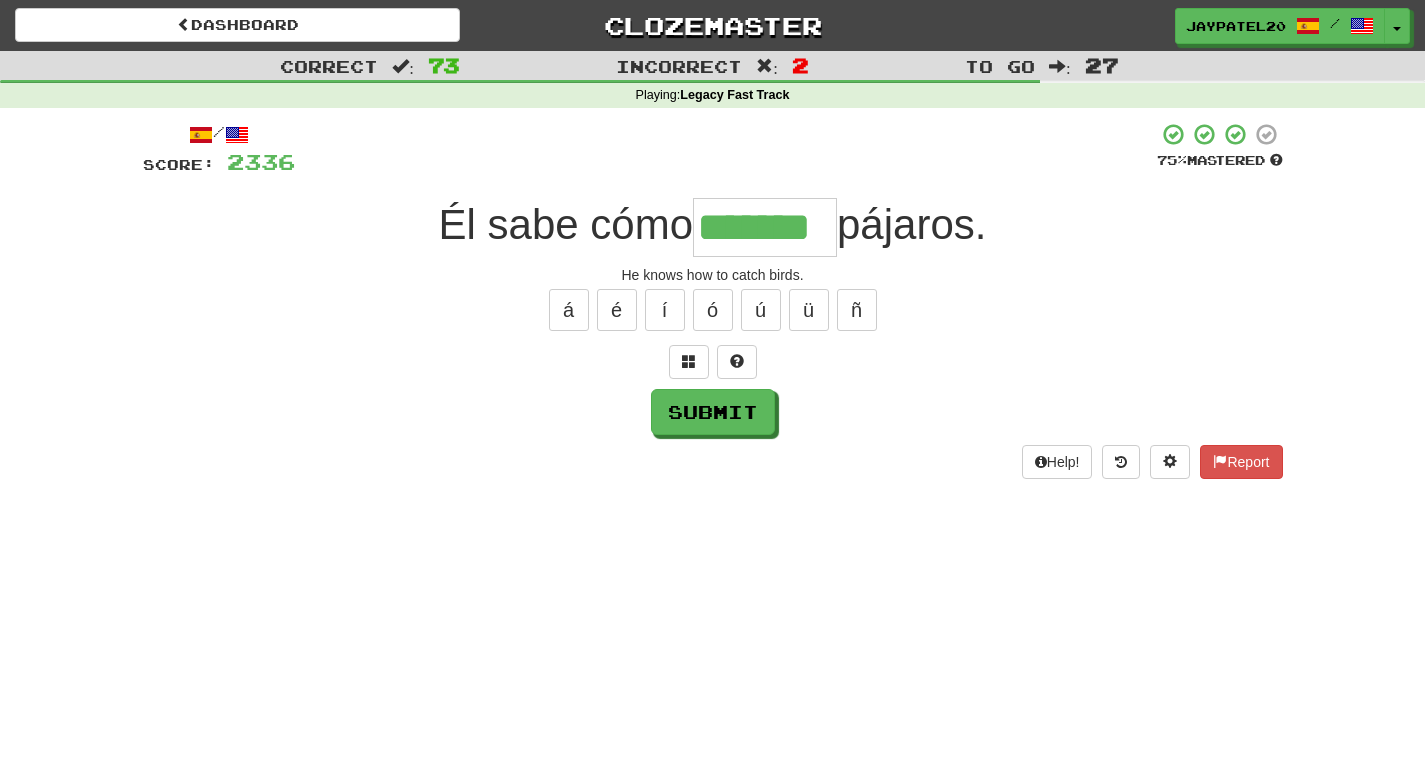 type on "*******" 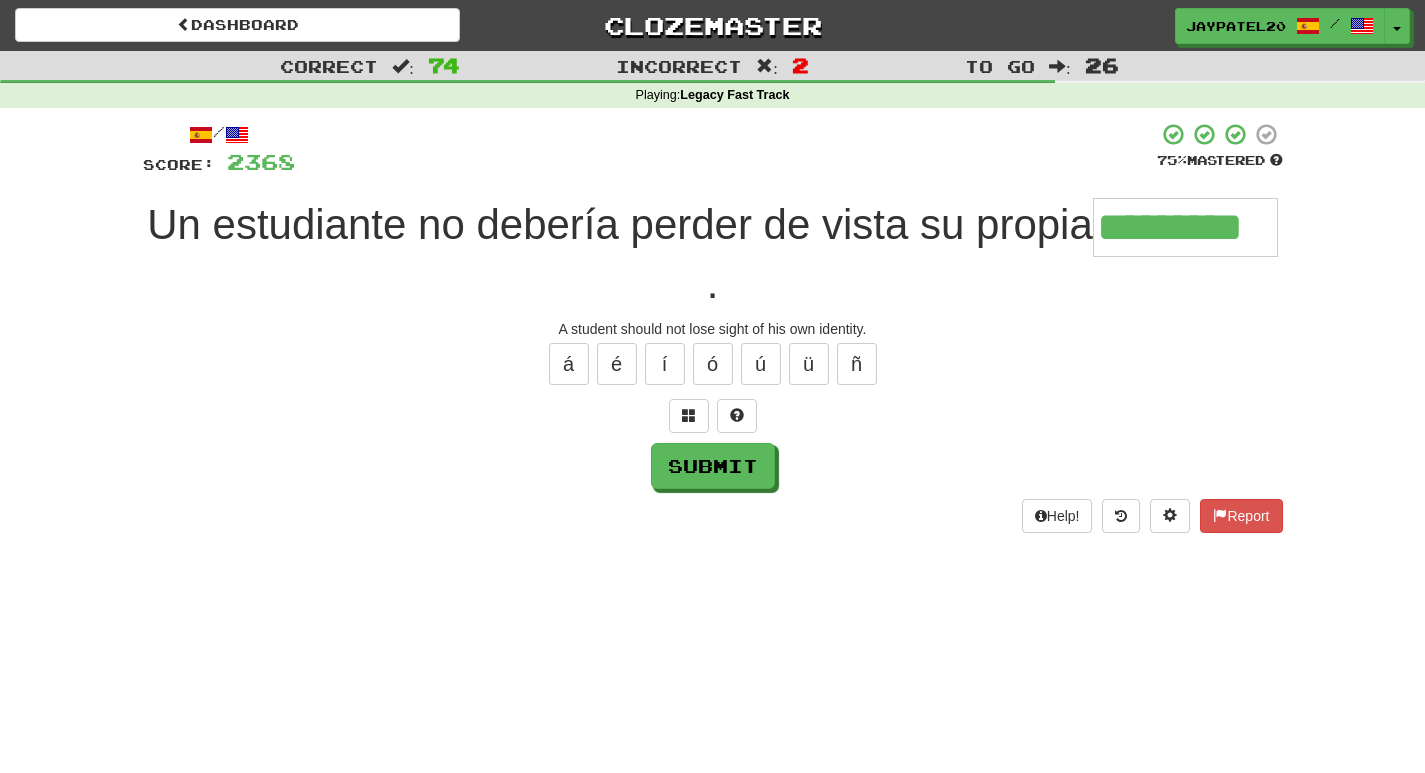 type on "*********" 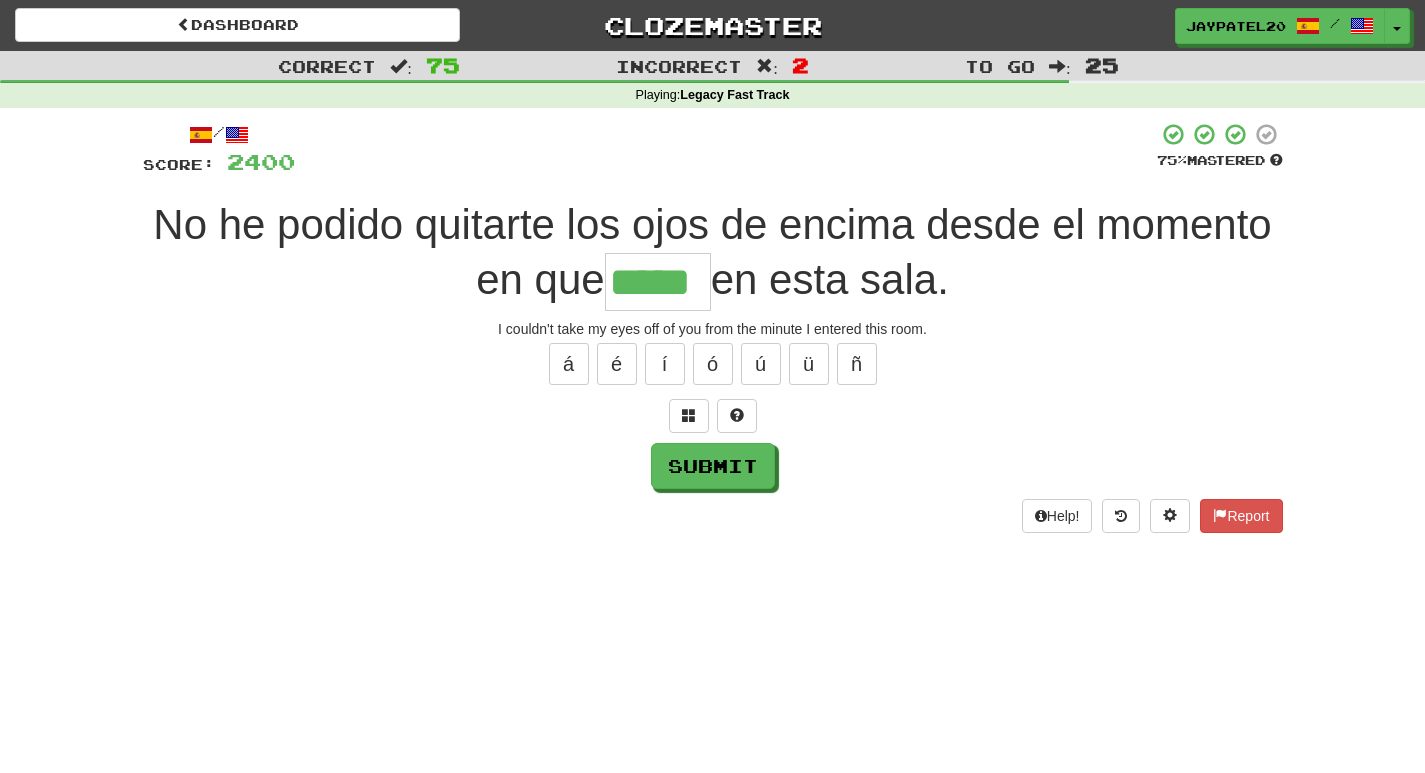 type on "*****" 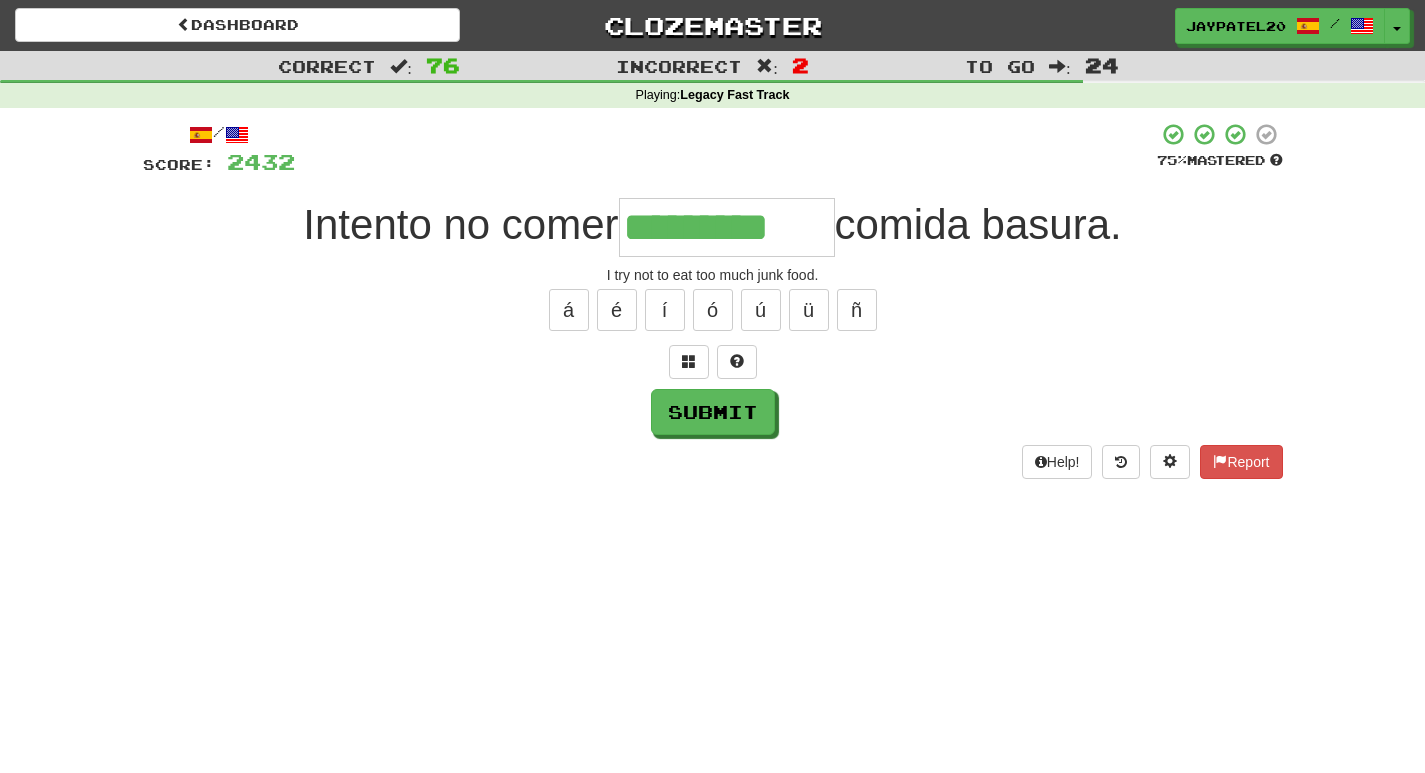 type on "*********" 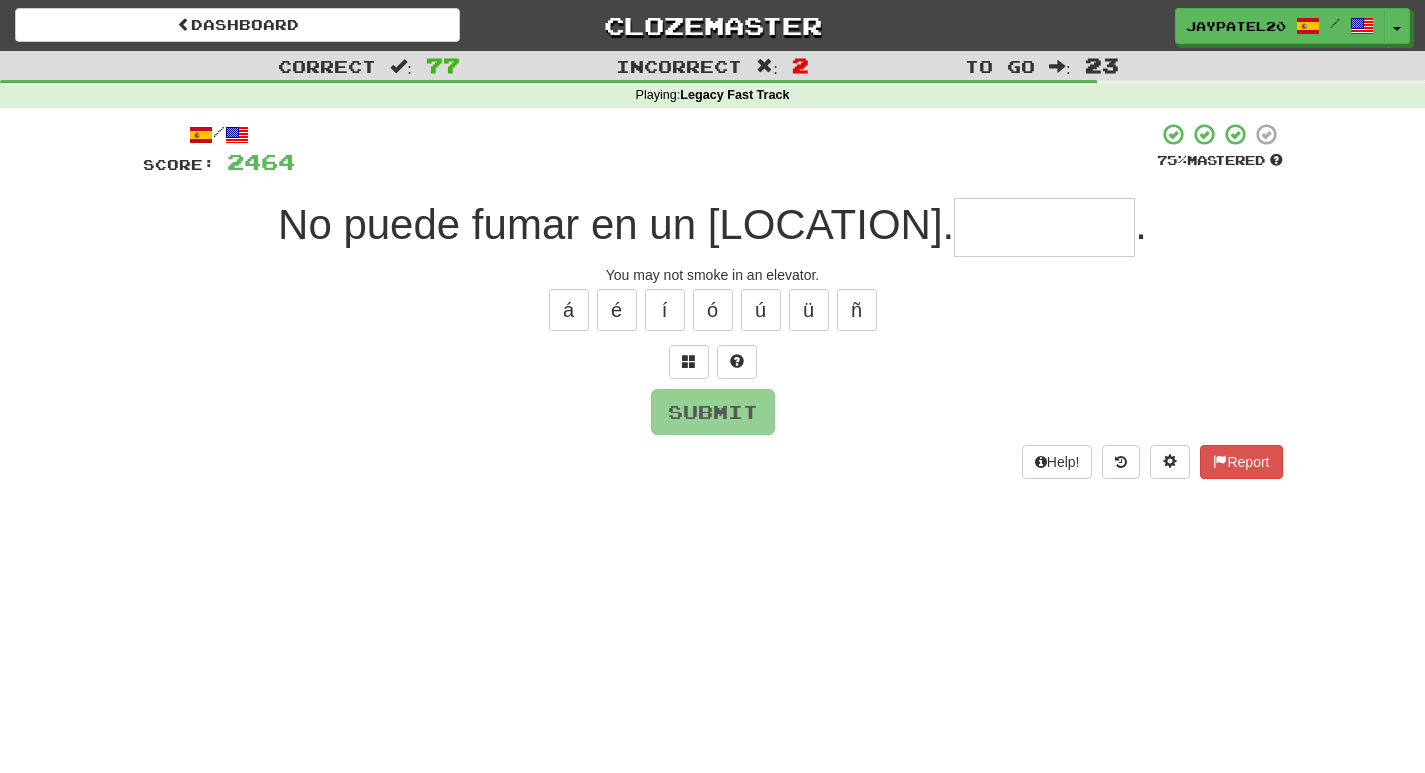 type on "*" 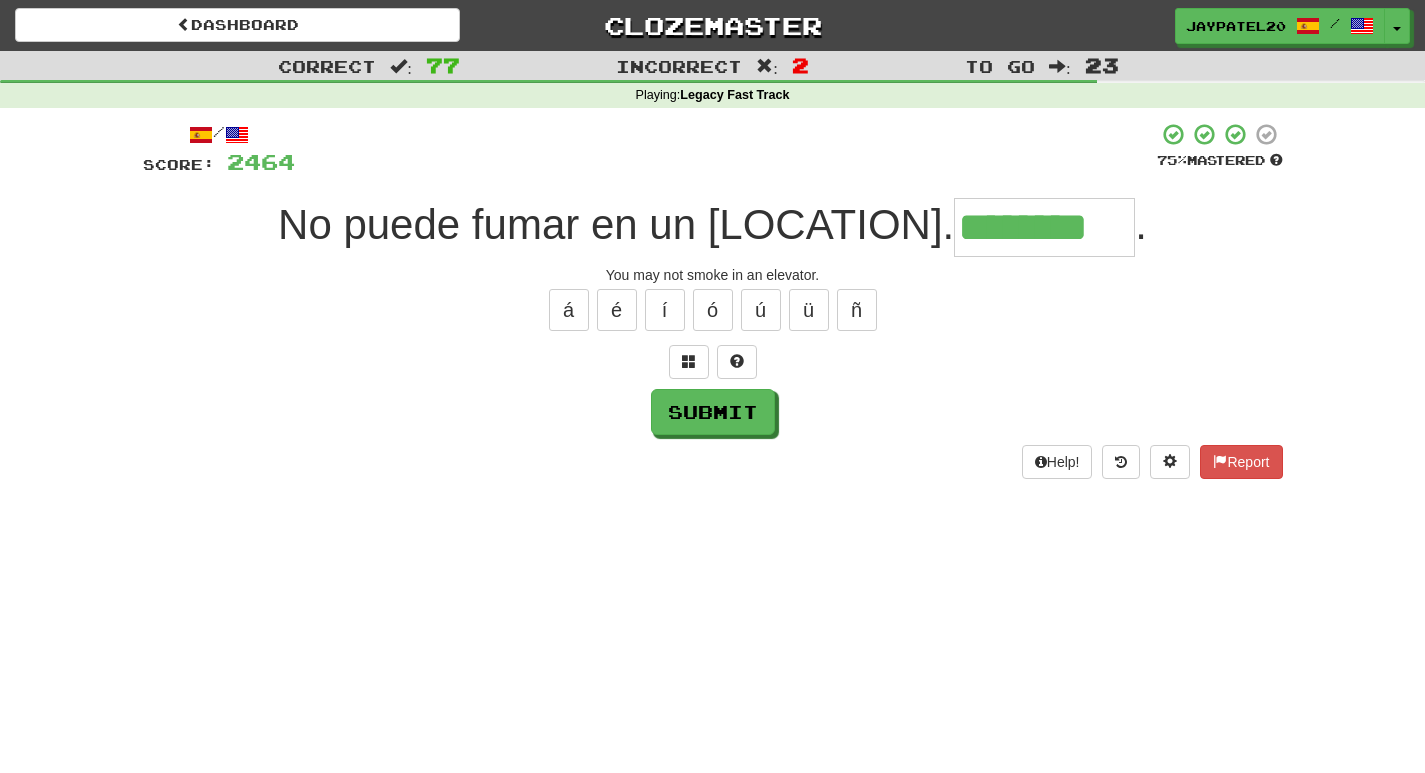 type on "********" 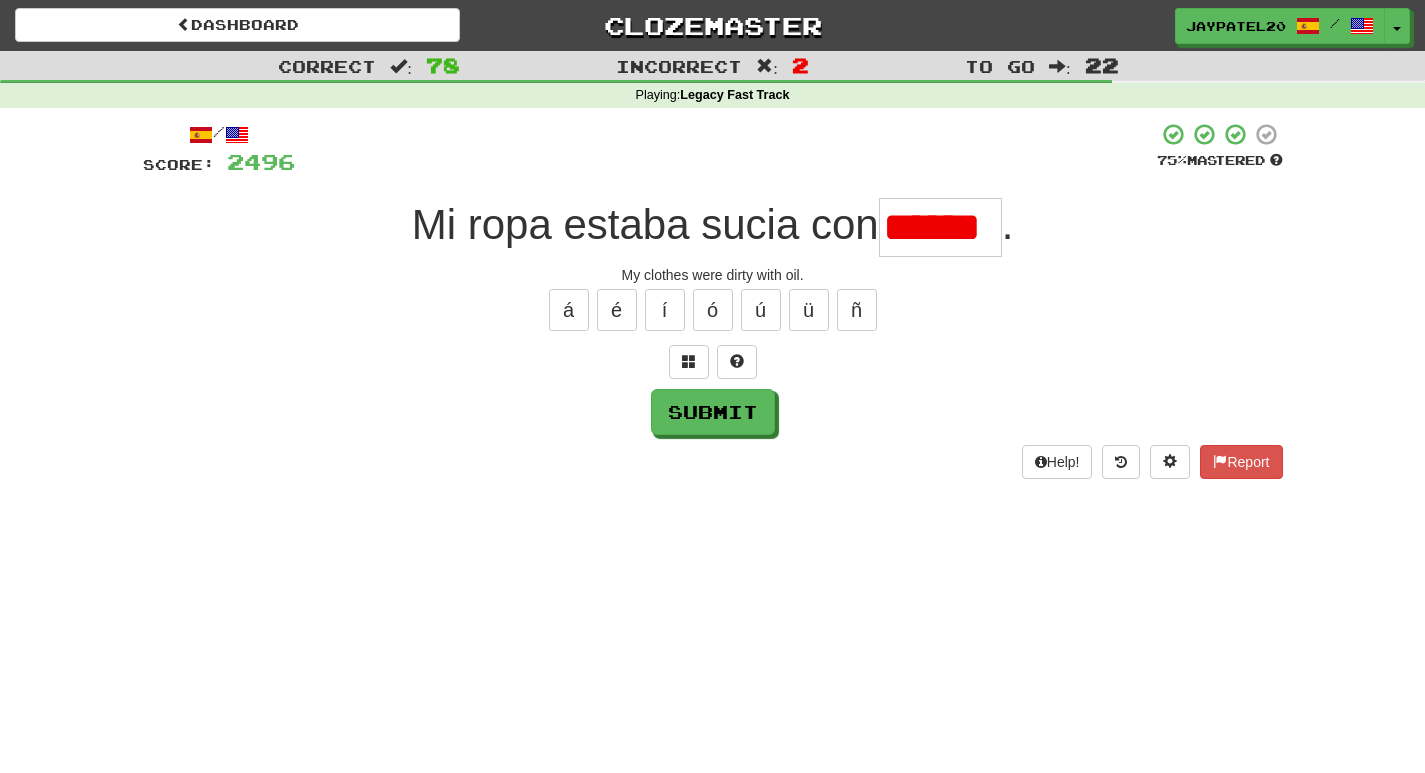 scroll, scrollTop: 0, scrollLeft: 0, axis: both 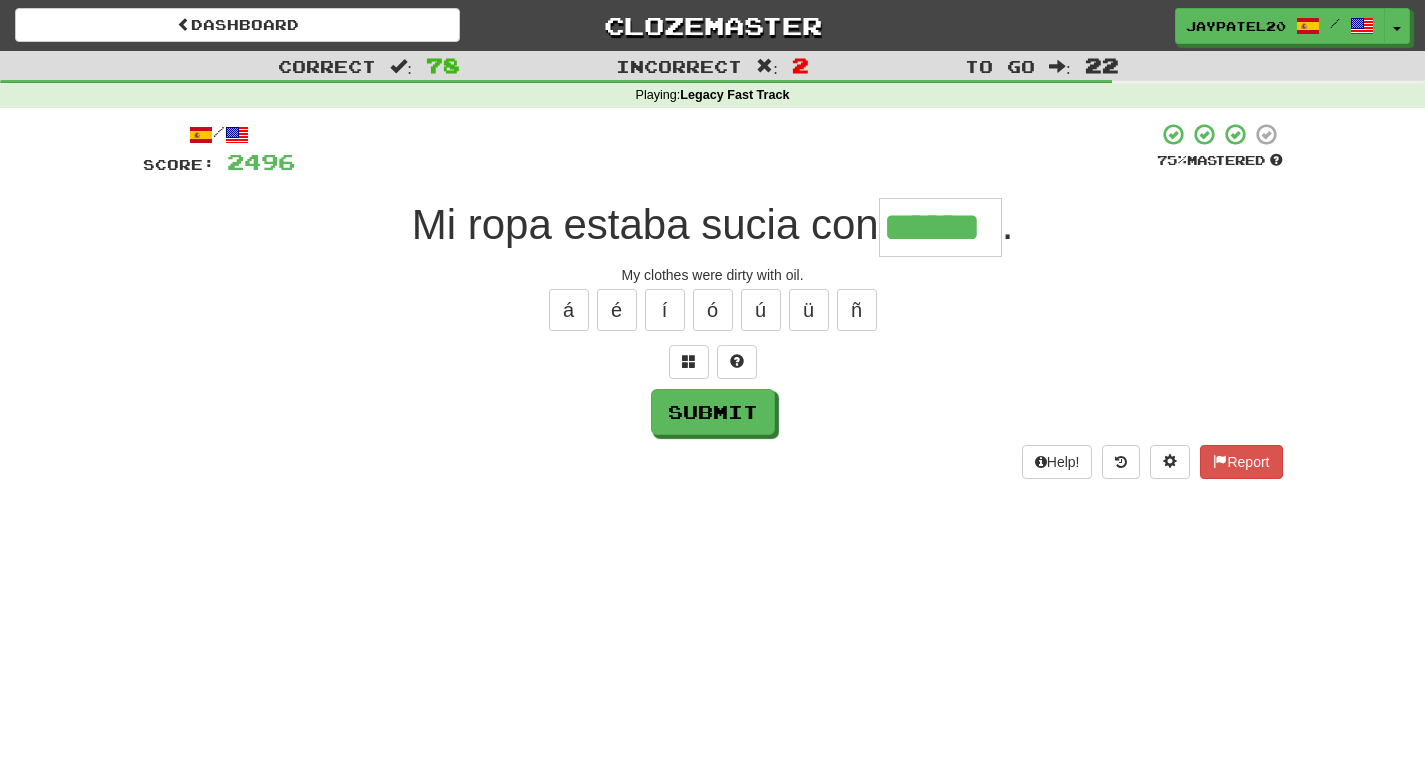 type on "******" 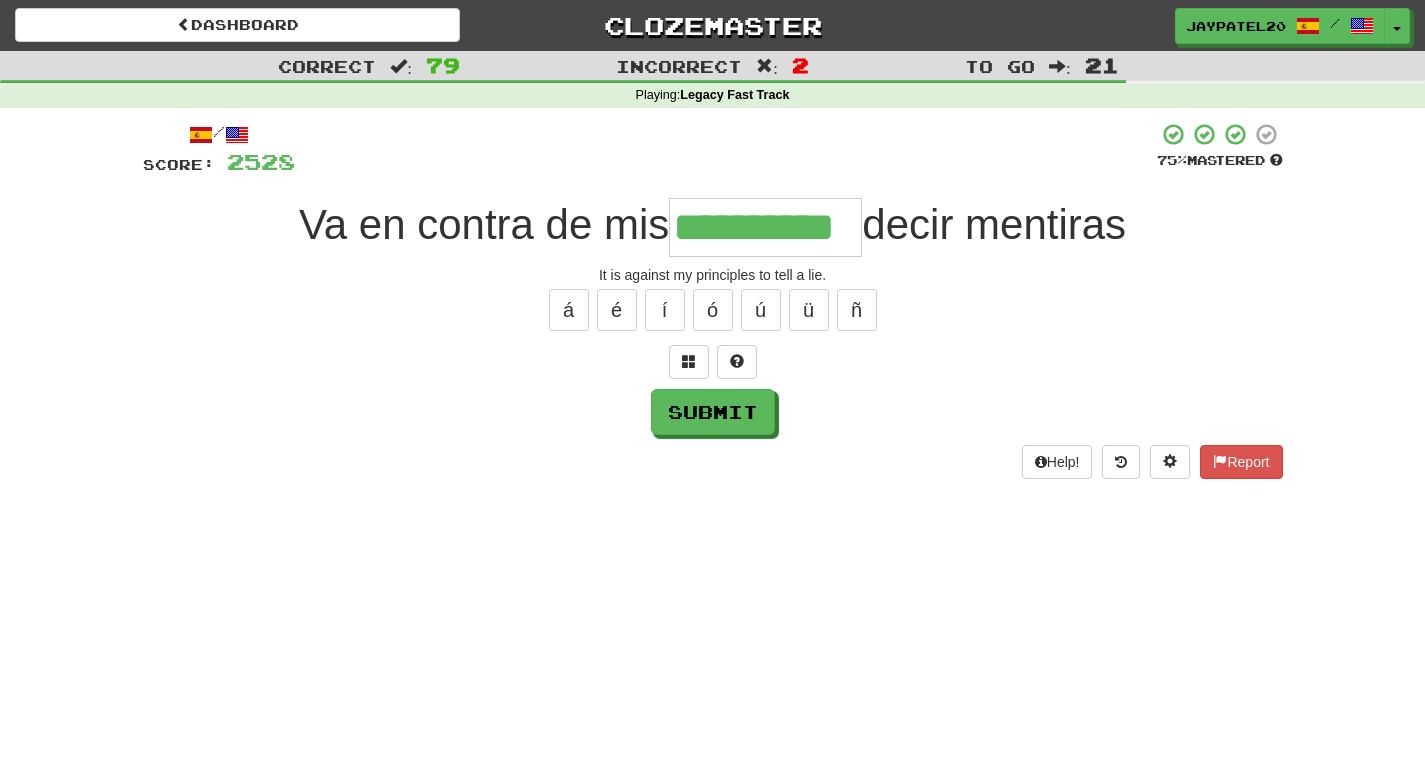 type on "**********" 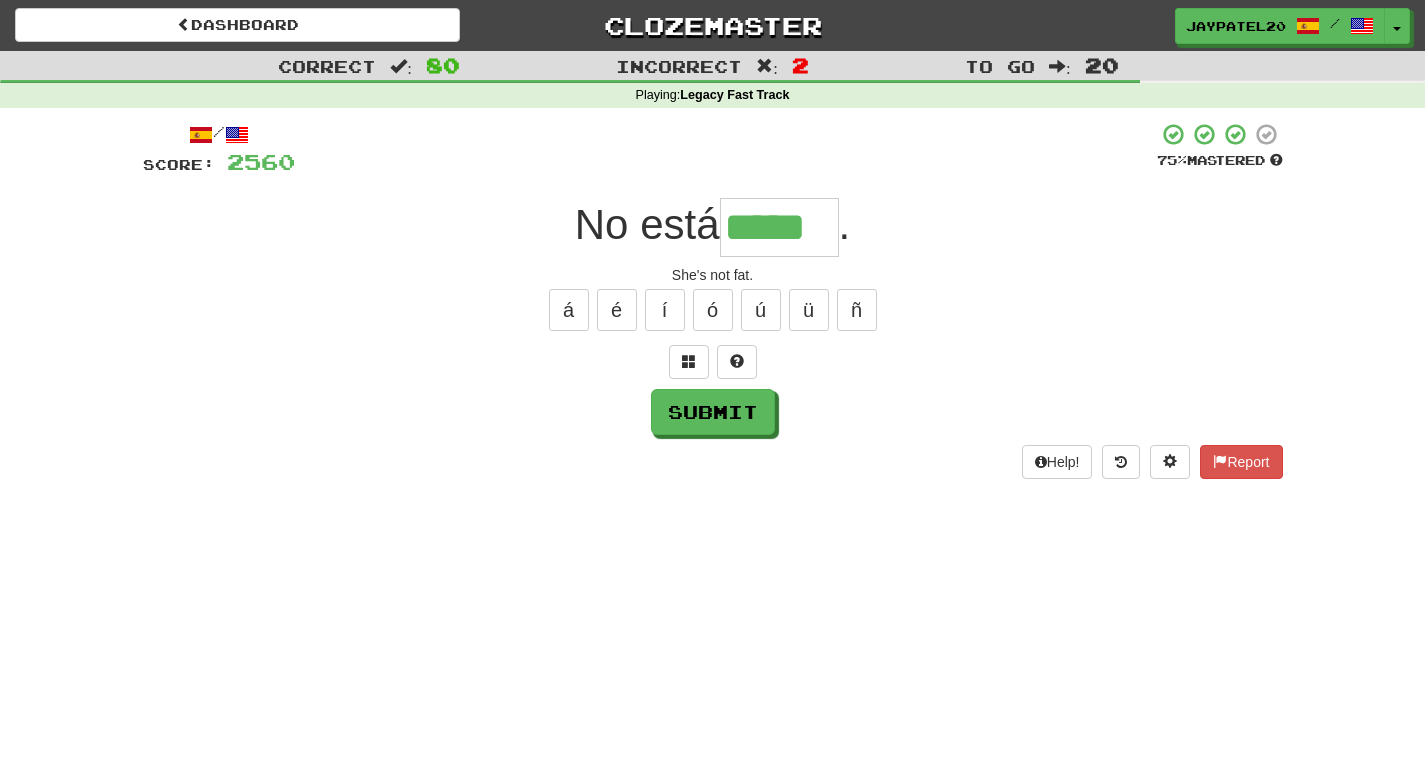 type on "*****" 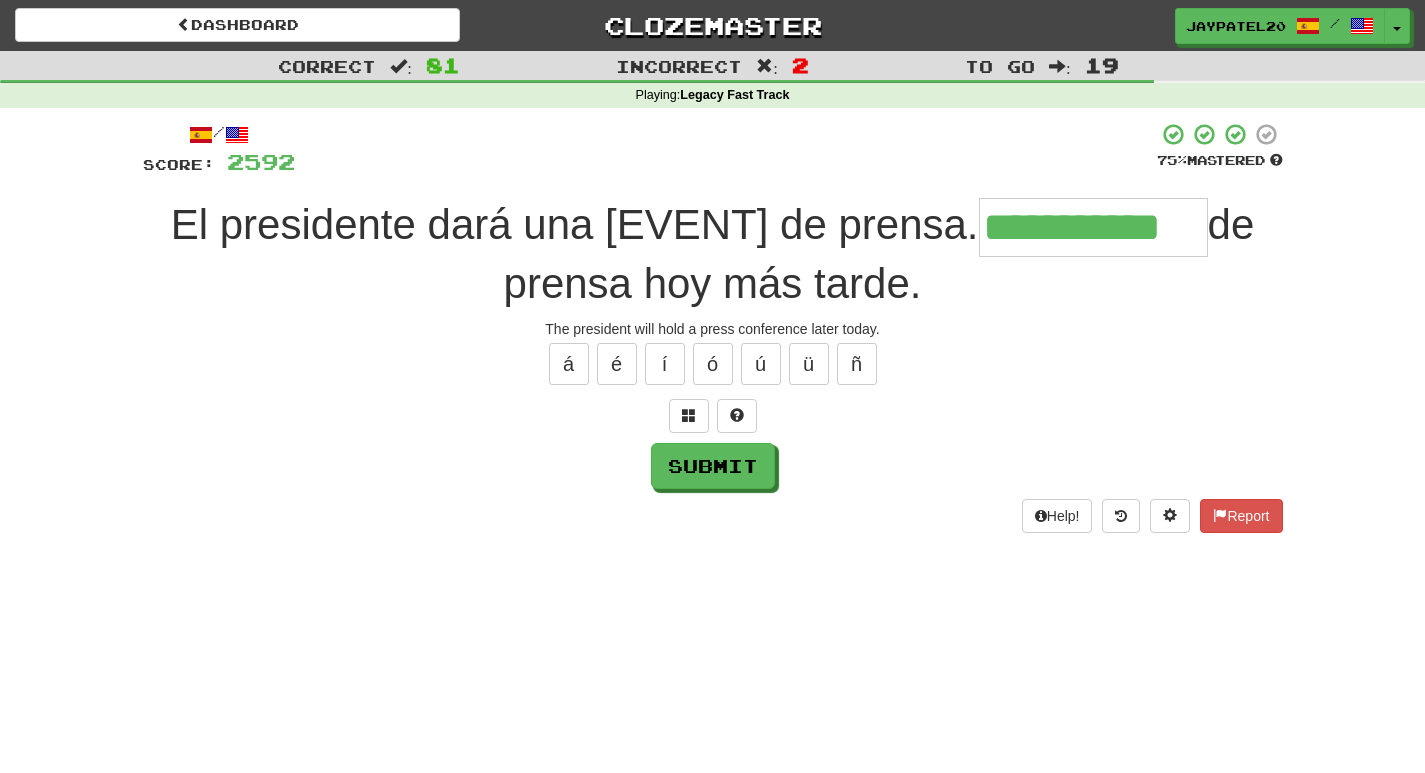 type on "**********" 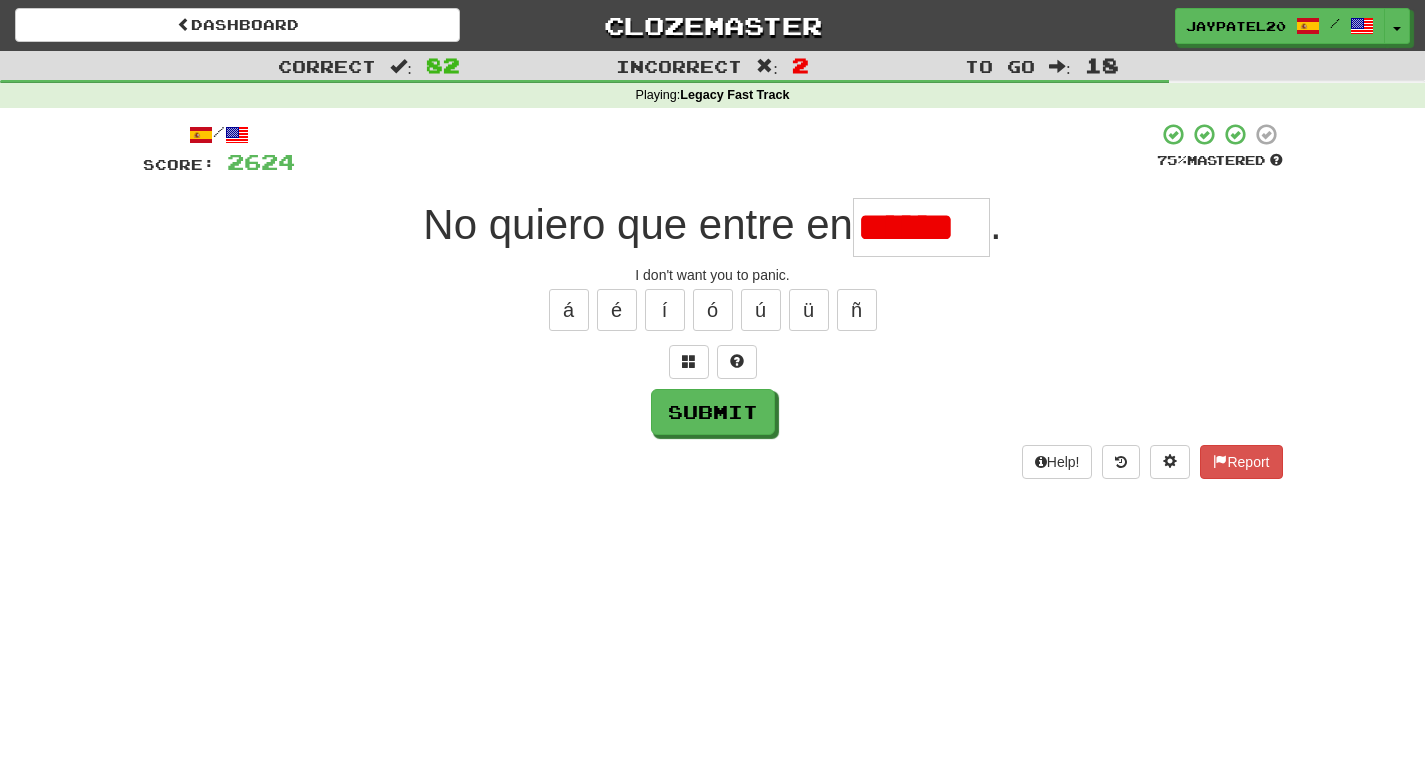 scroll, scrollTop: 0, scrollLeft: 0, axis: both 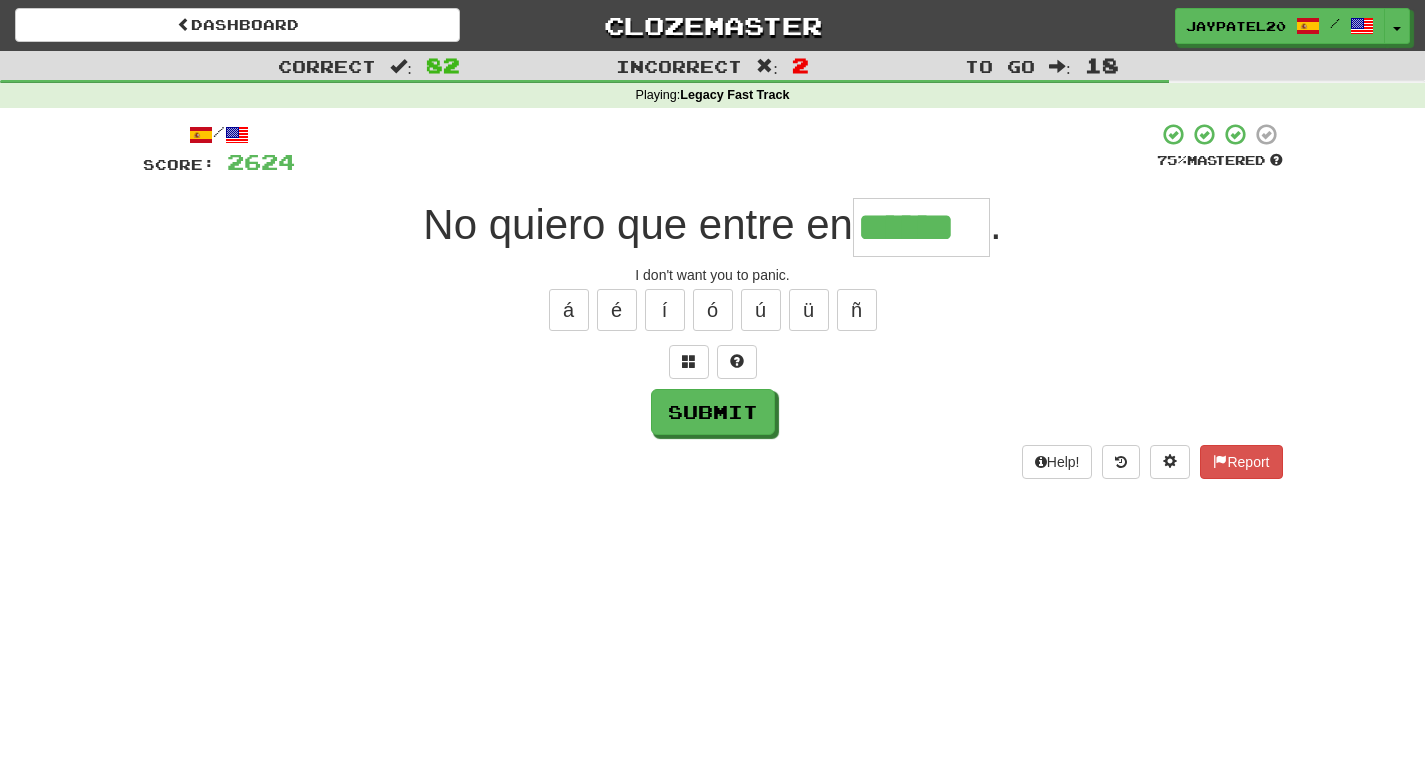 type on "******" 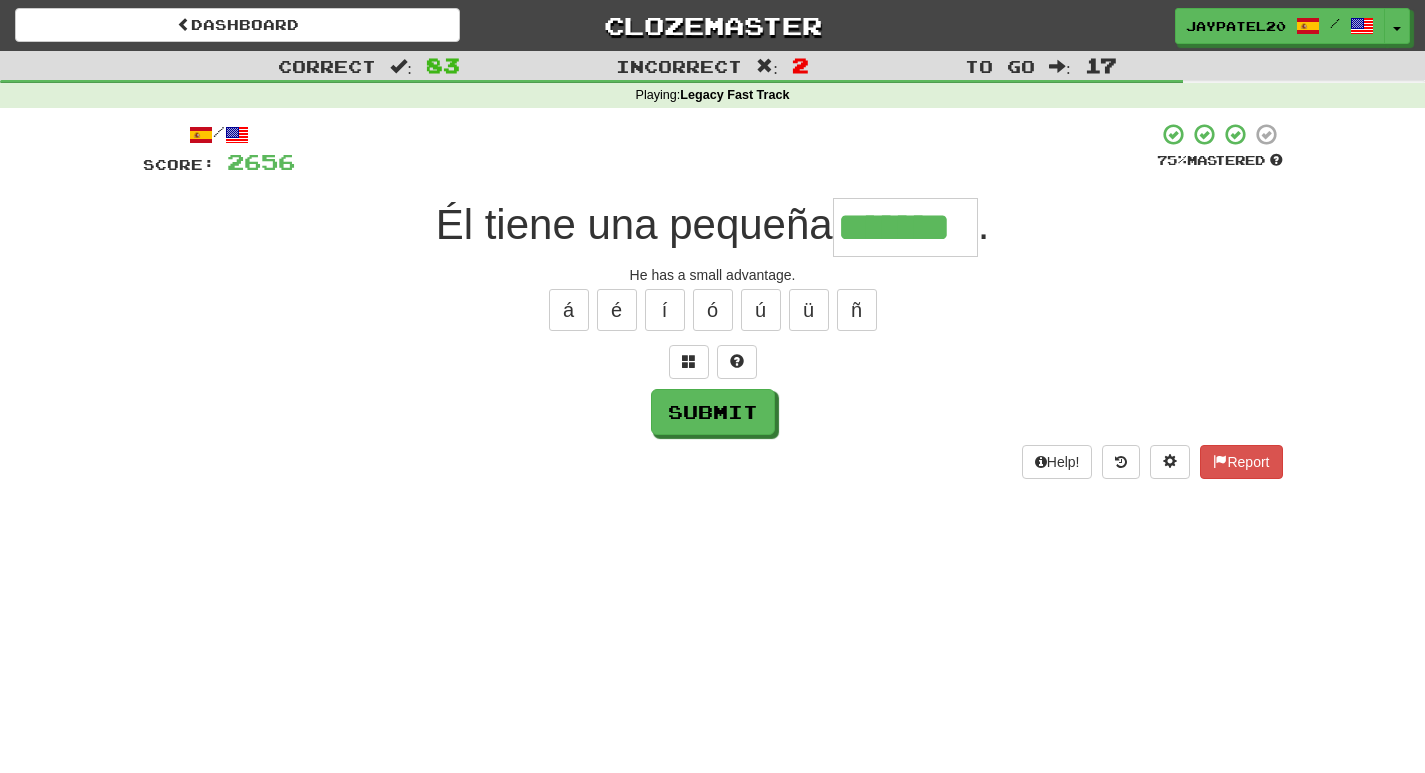 type on "*******" 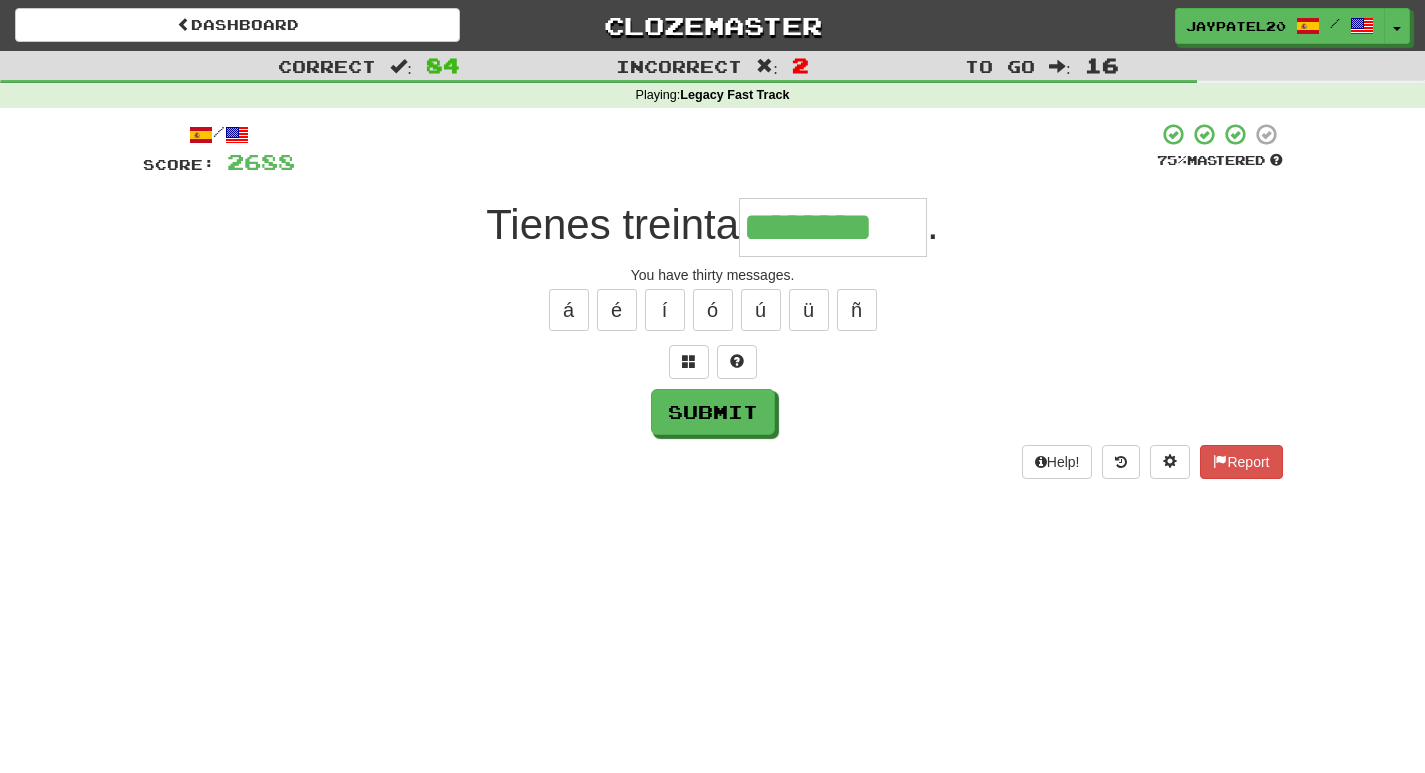type on "********" 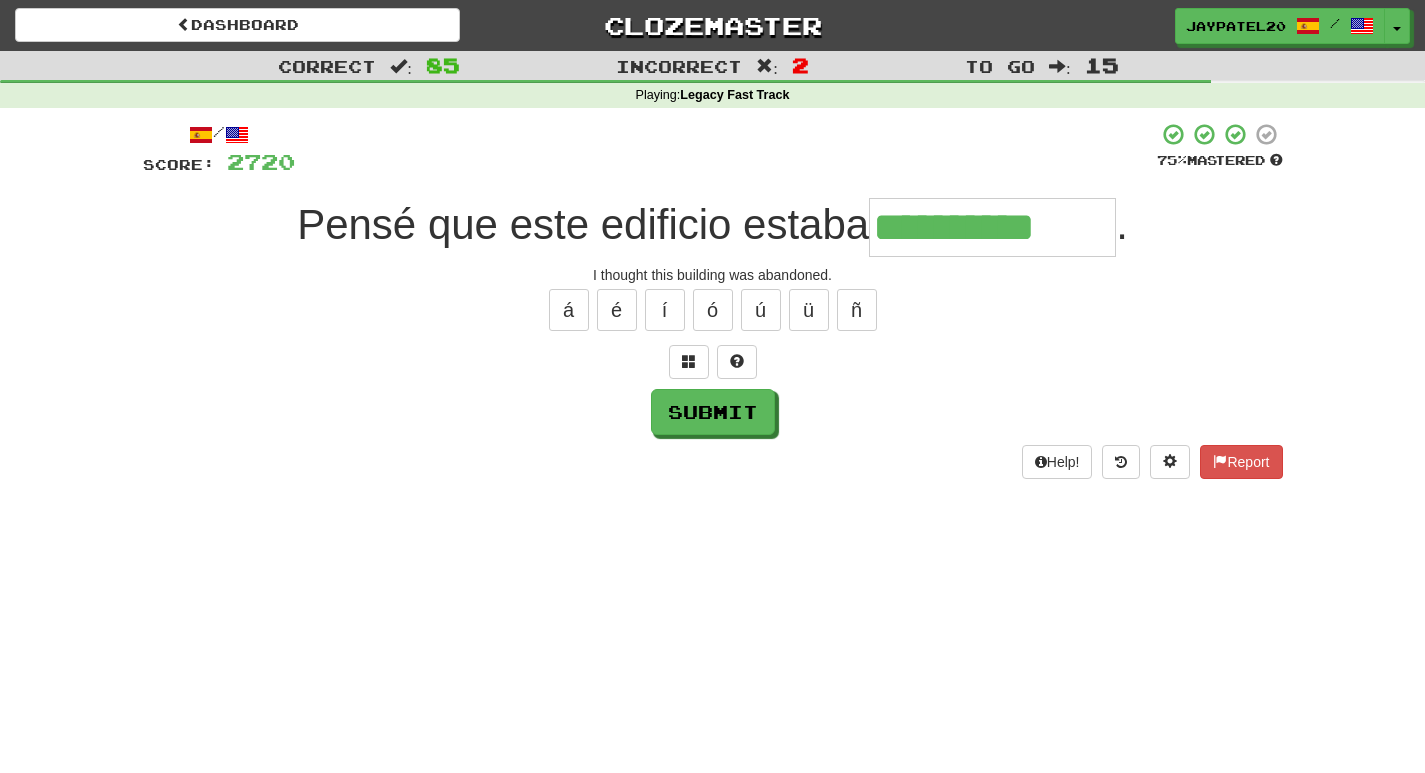 type on "**********" 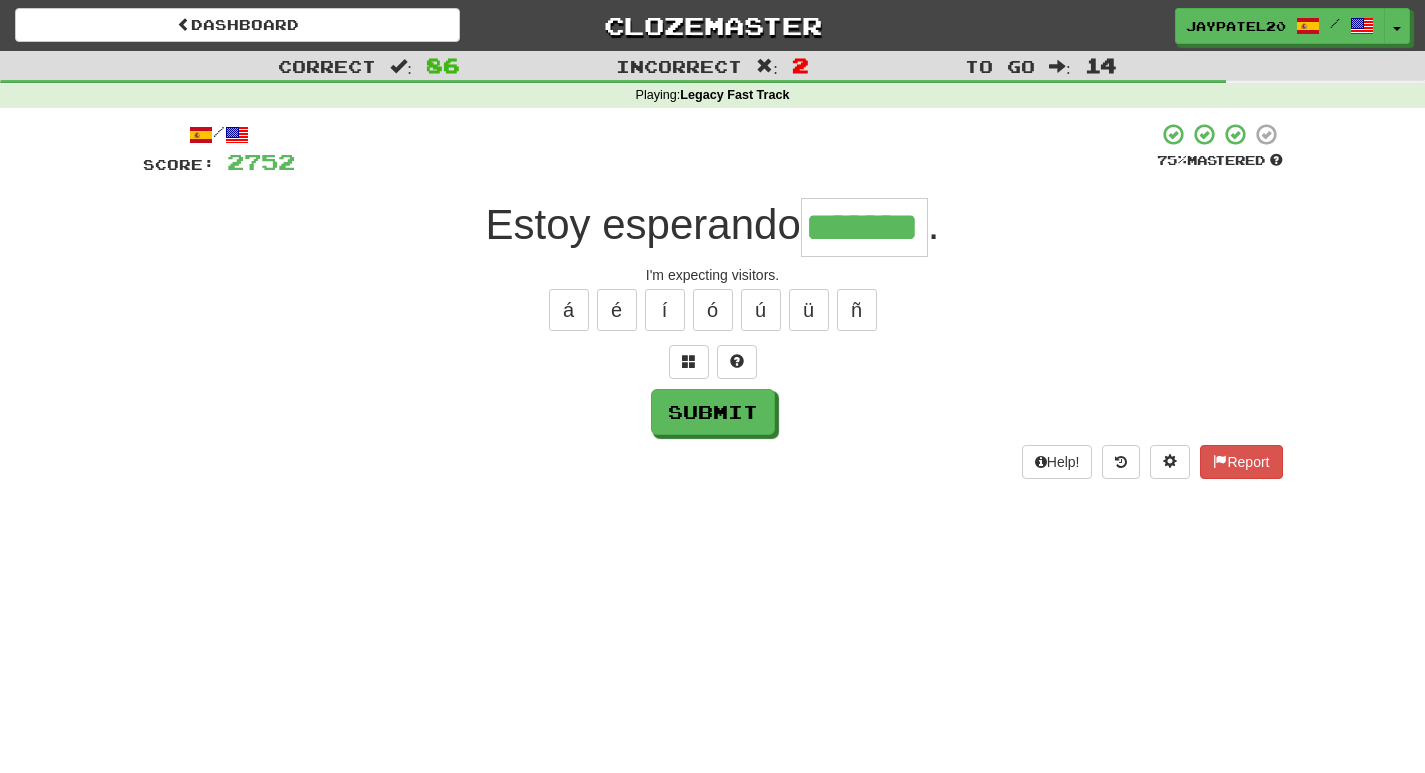type on "*******" 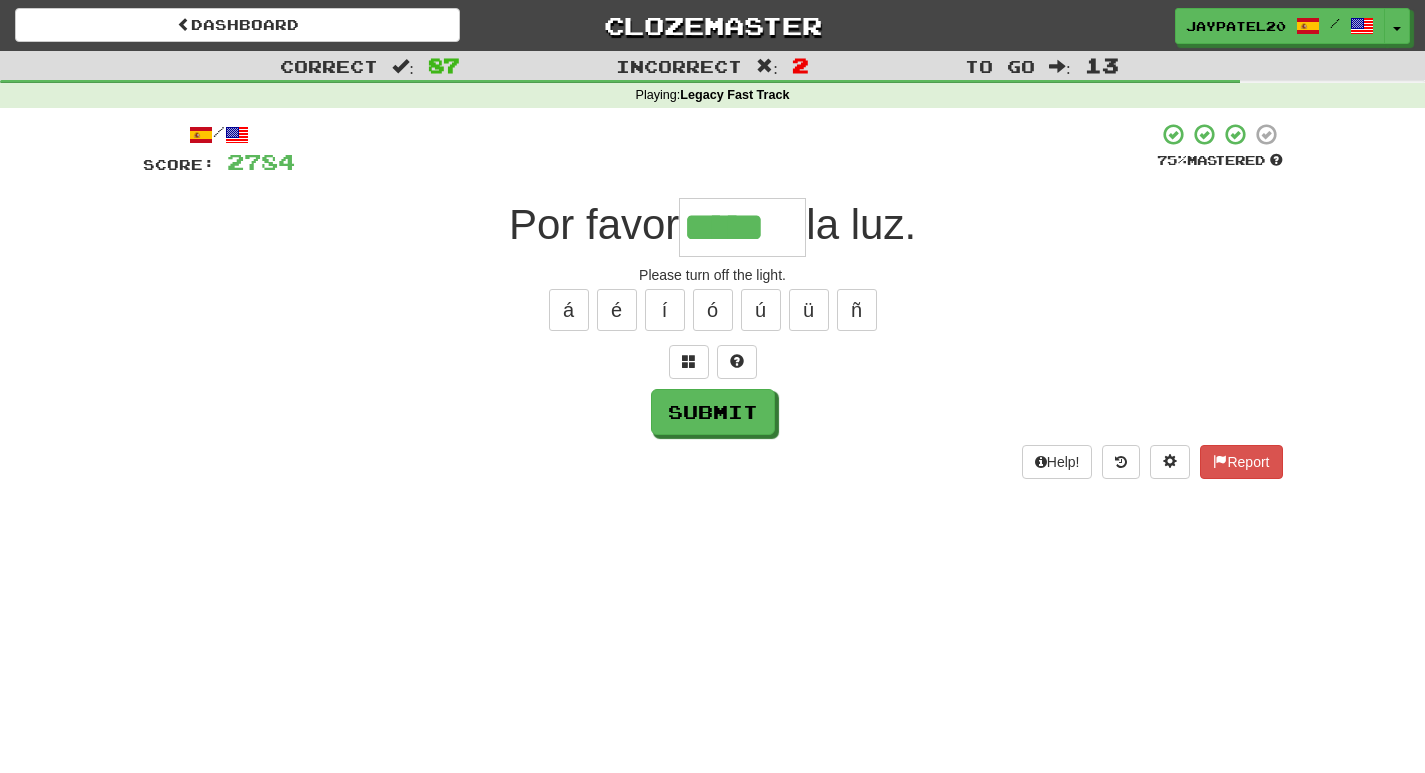 type on "*****" 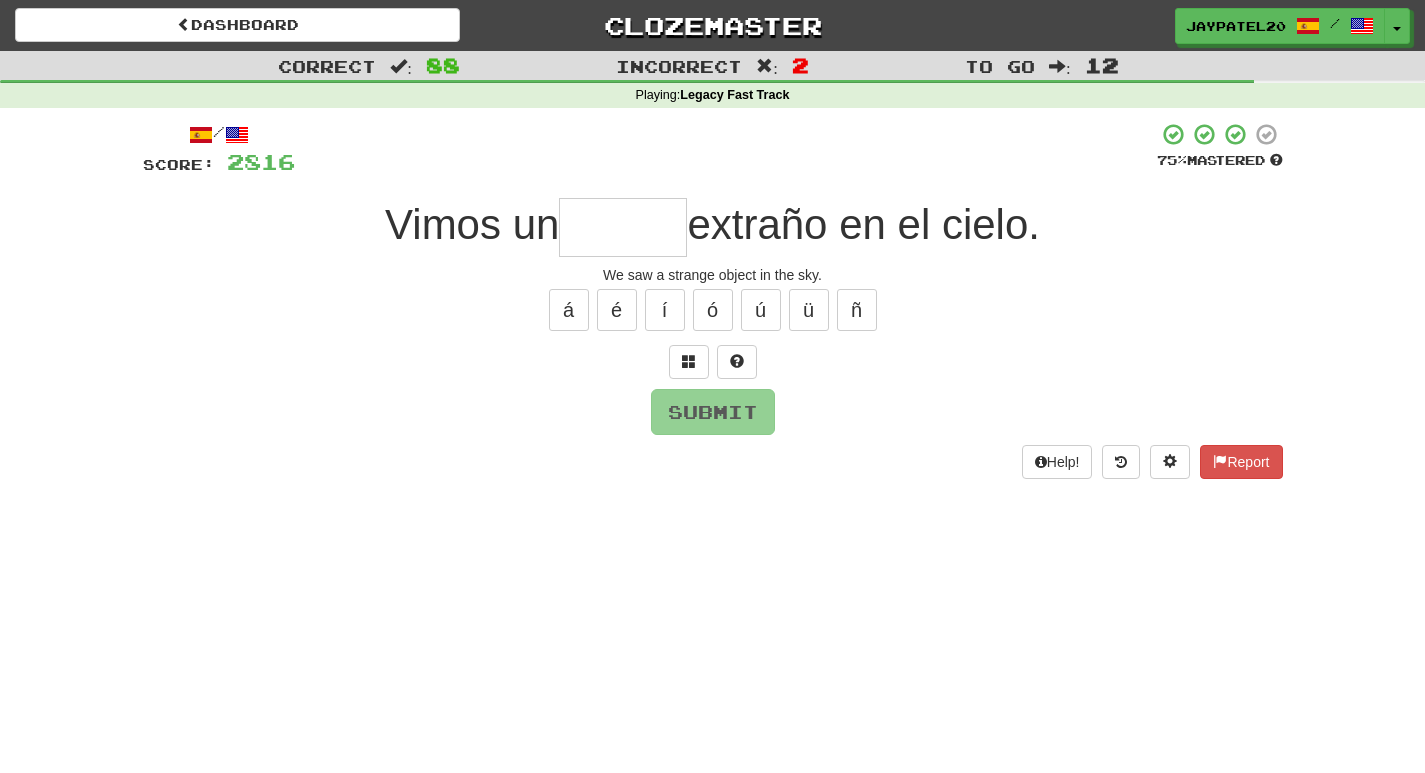 type on "*" 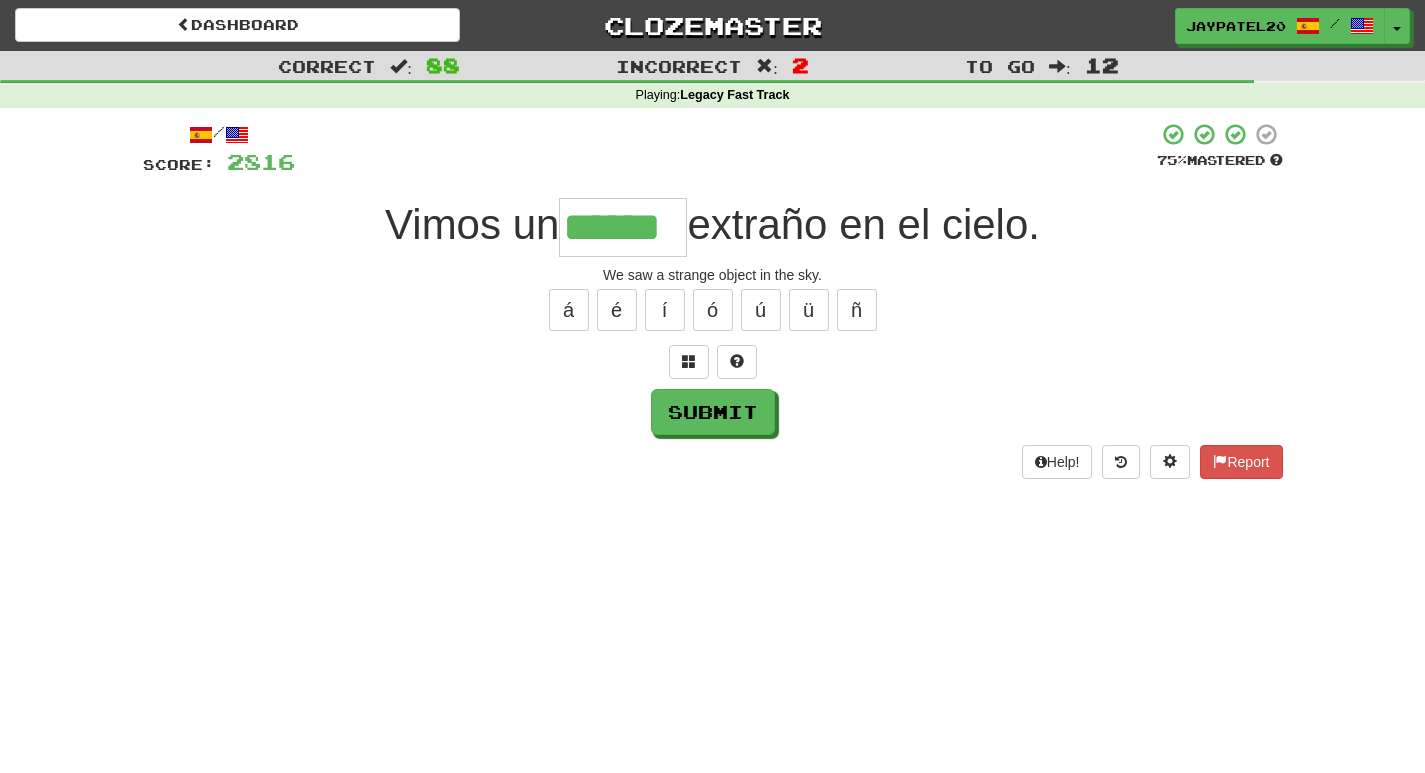 type on "******" 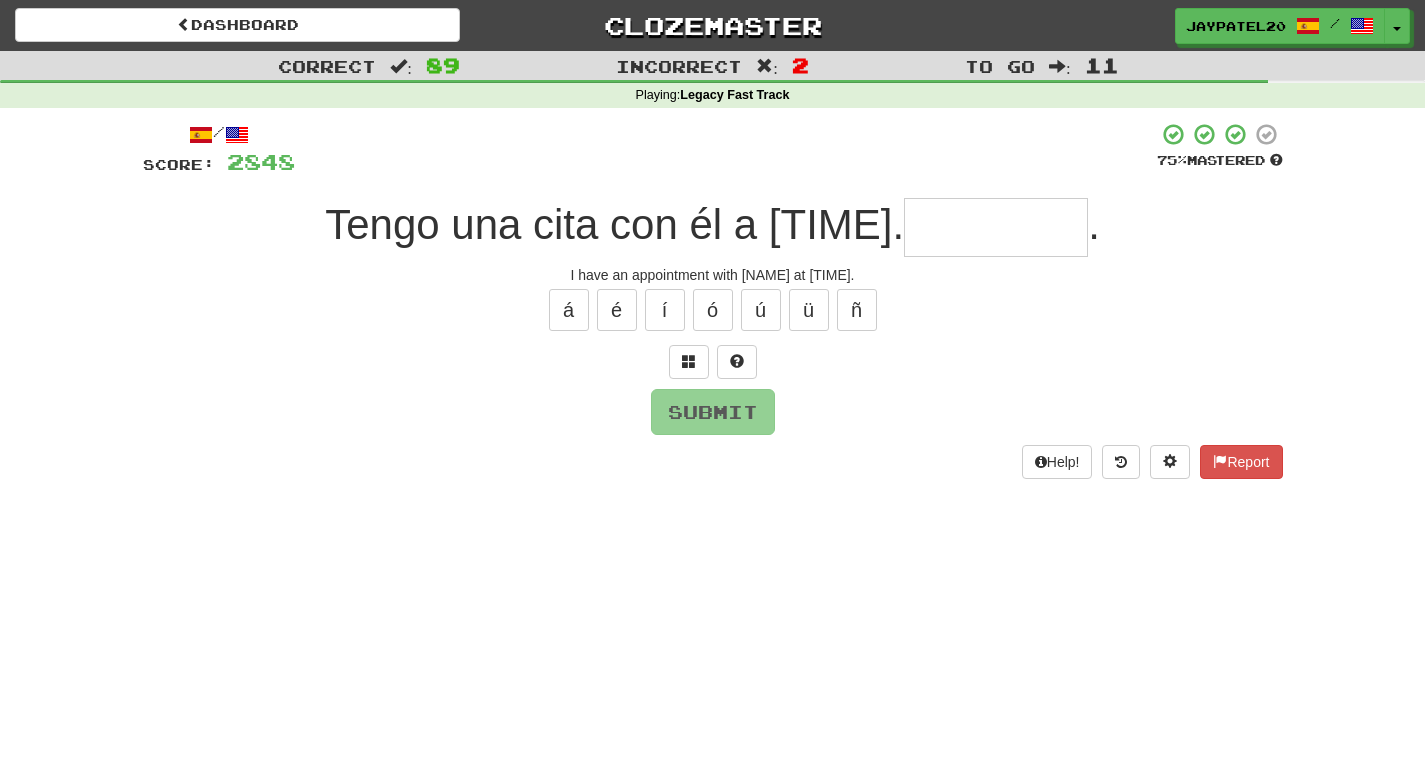 type on "*" 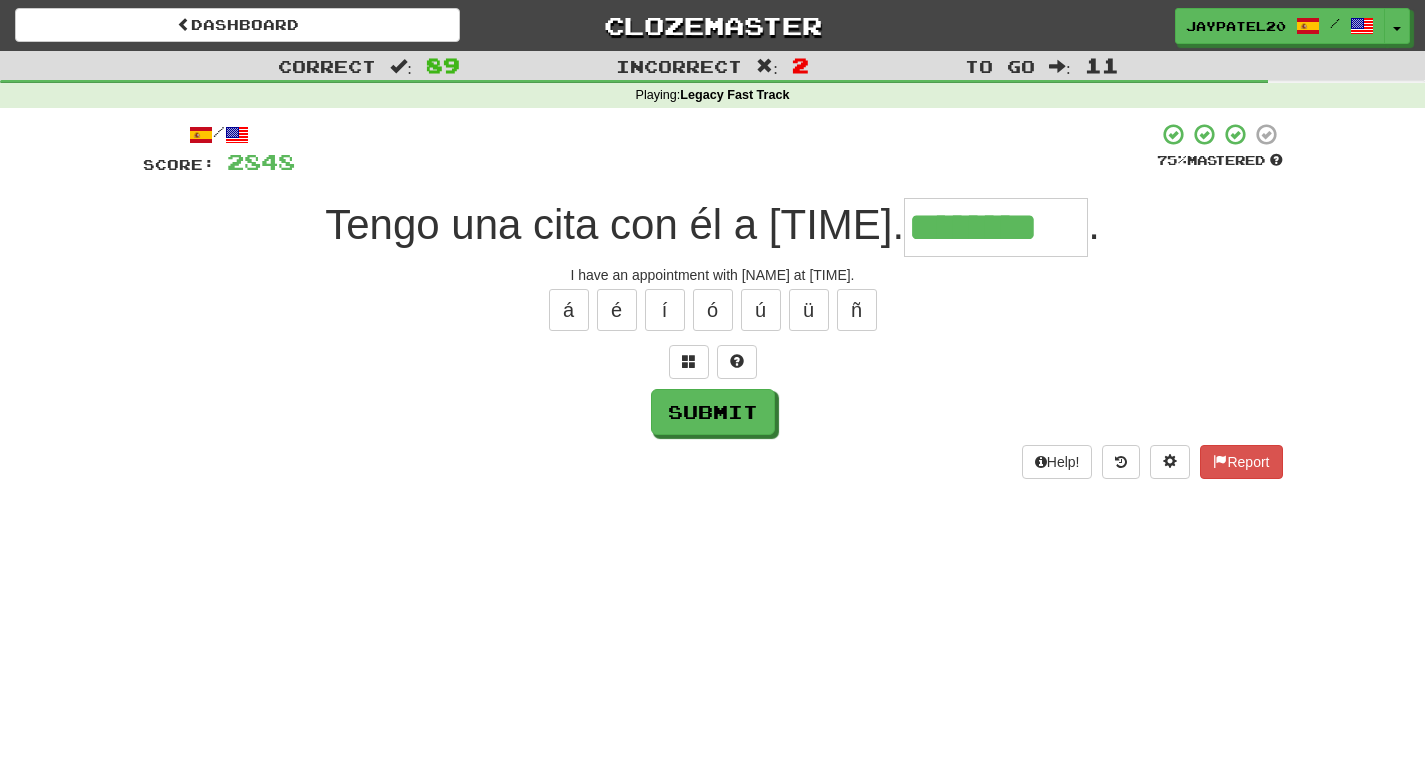 type on "********" 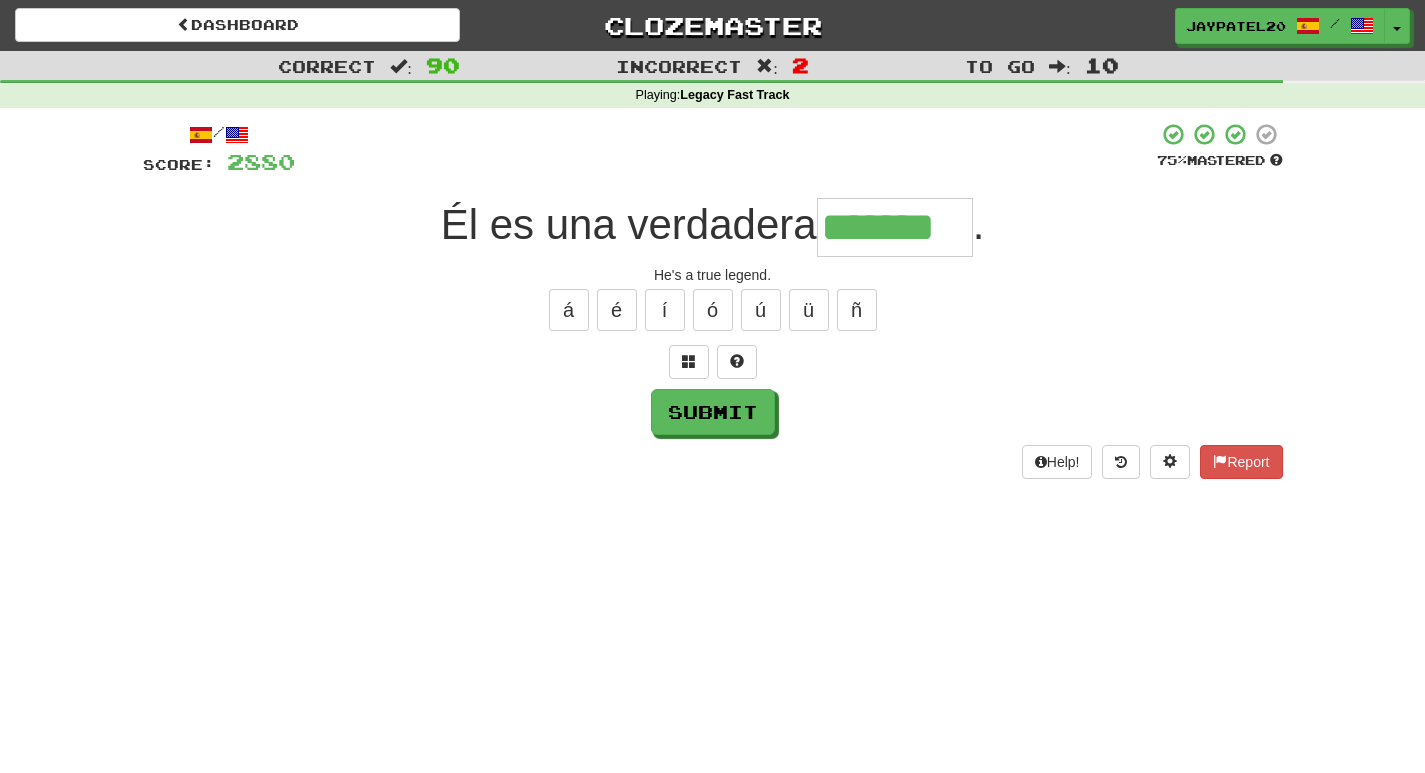 type on "*******" 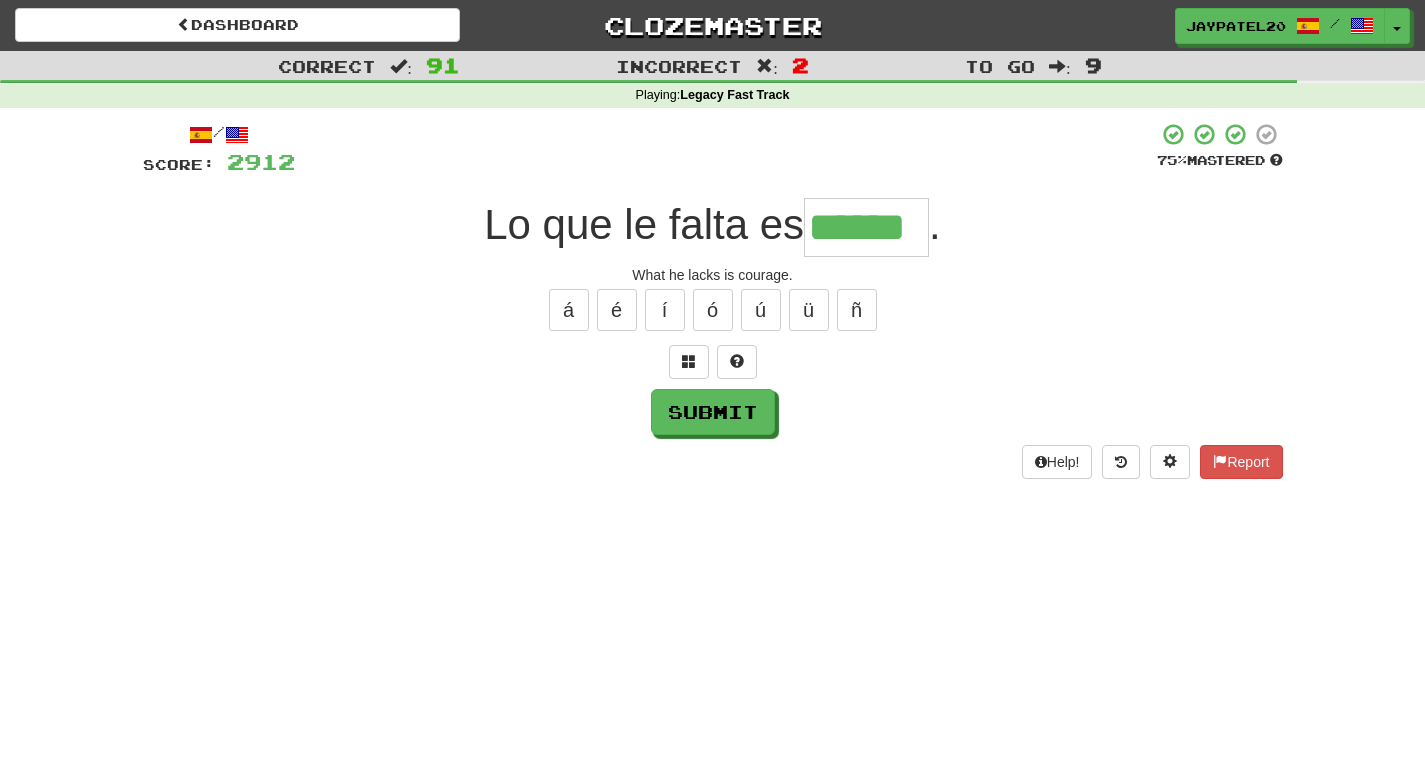 type on "******" 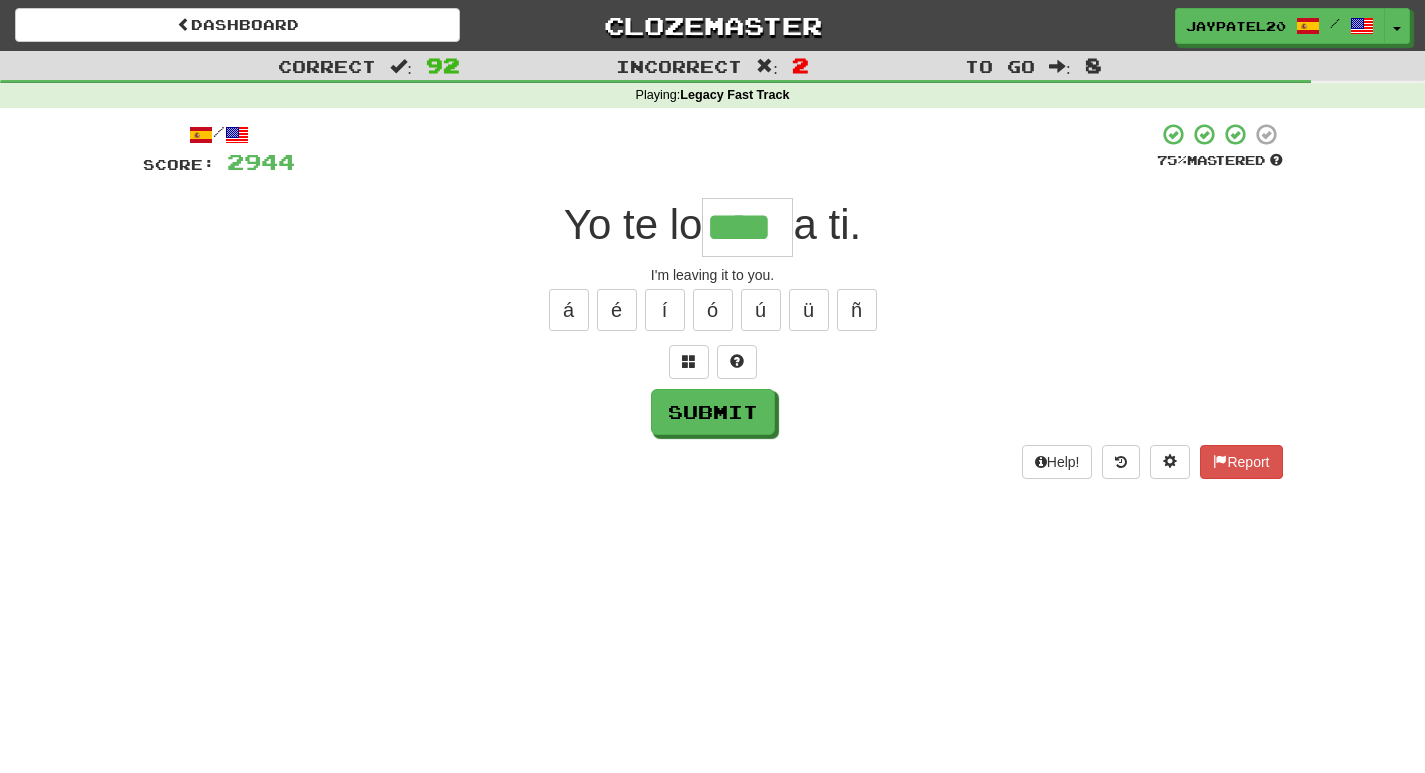 type on "****" 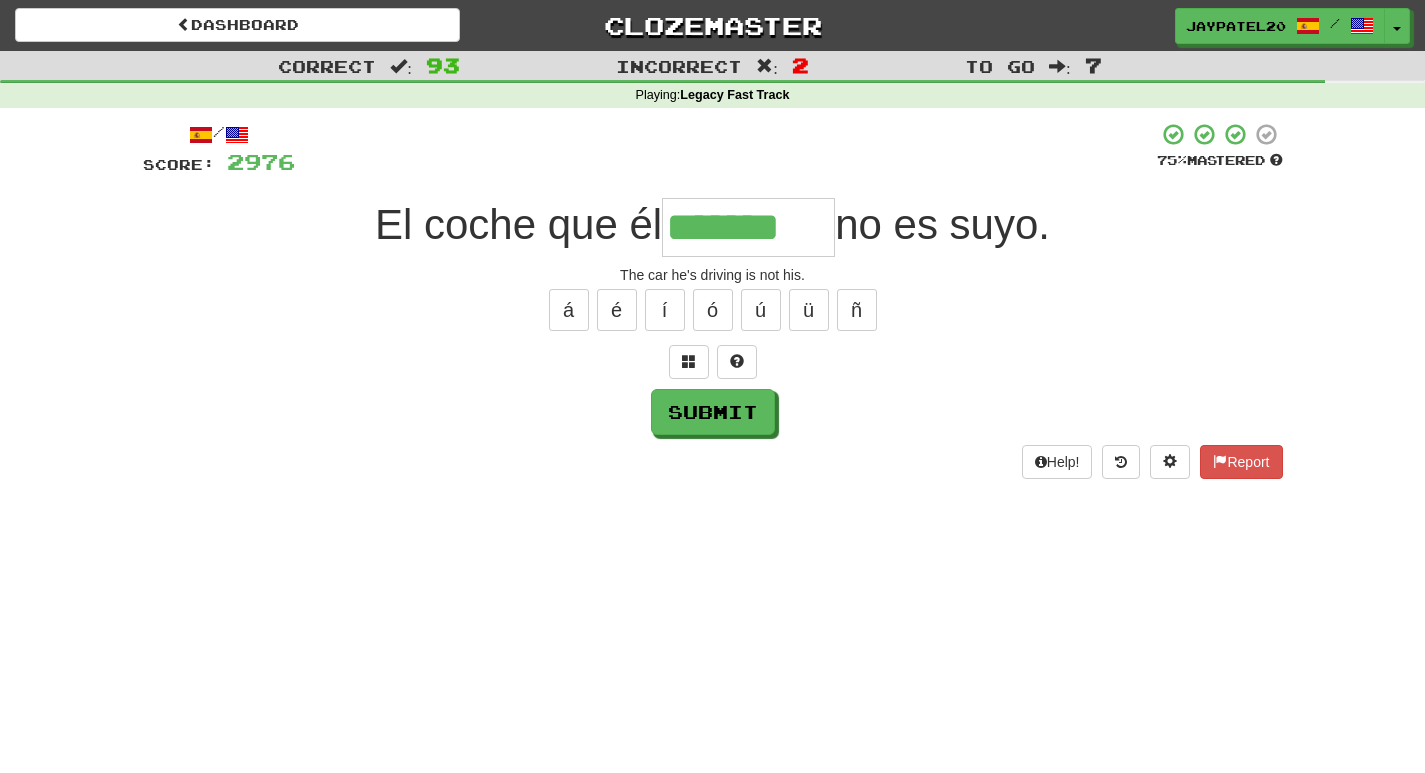 type on "*******" 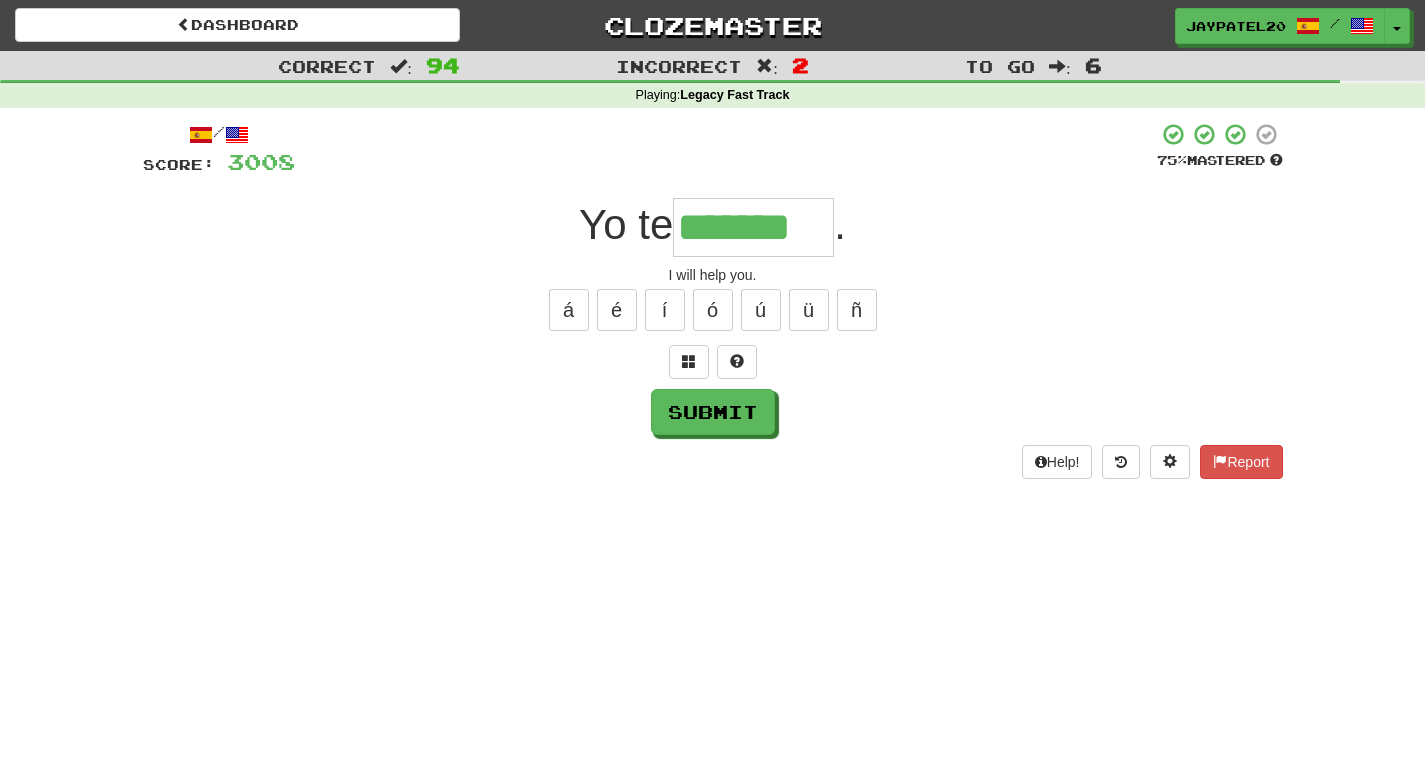 type on "*******" 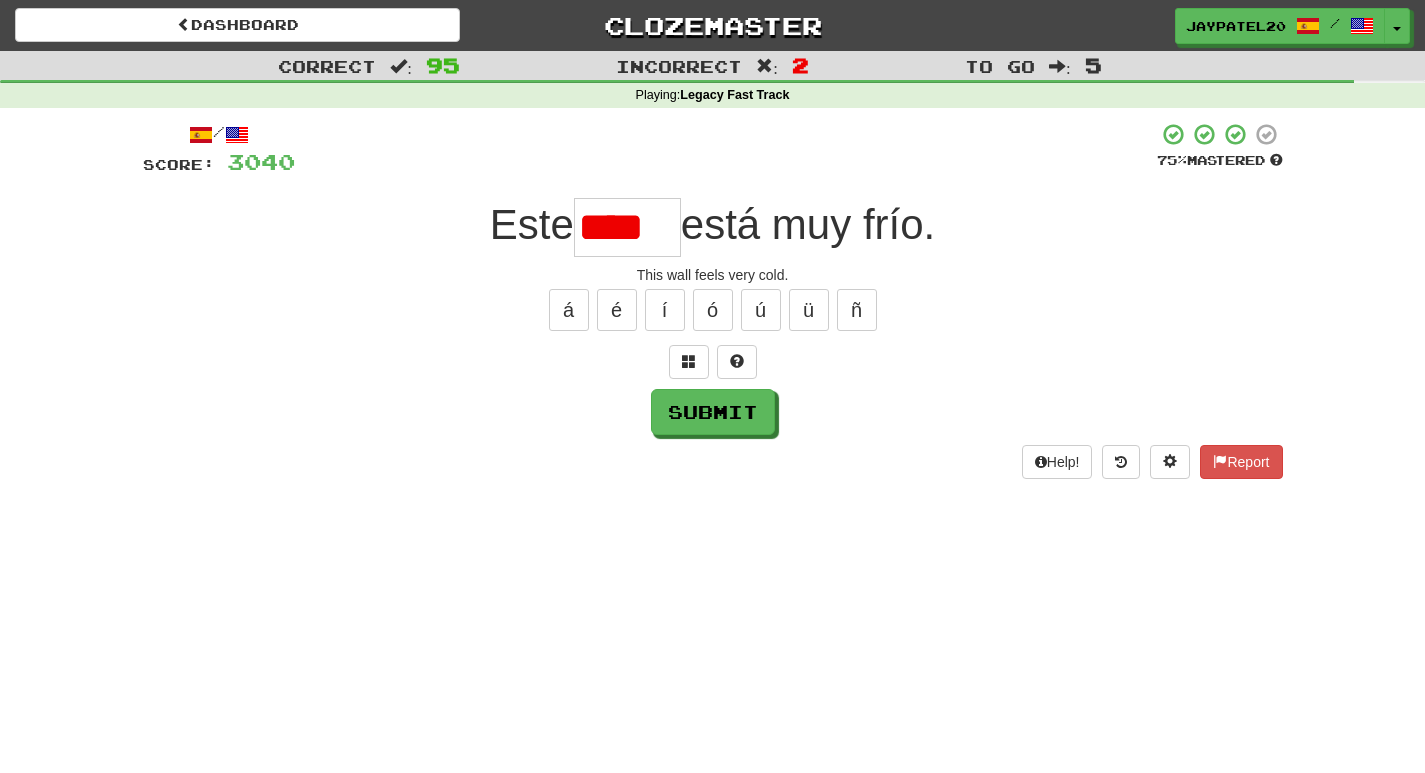 scroll, scrollTop: 0, scrollLeft: 0, axis: both 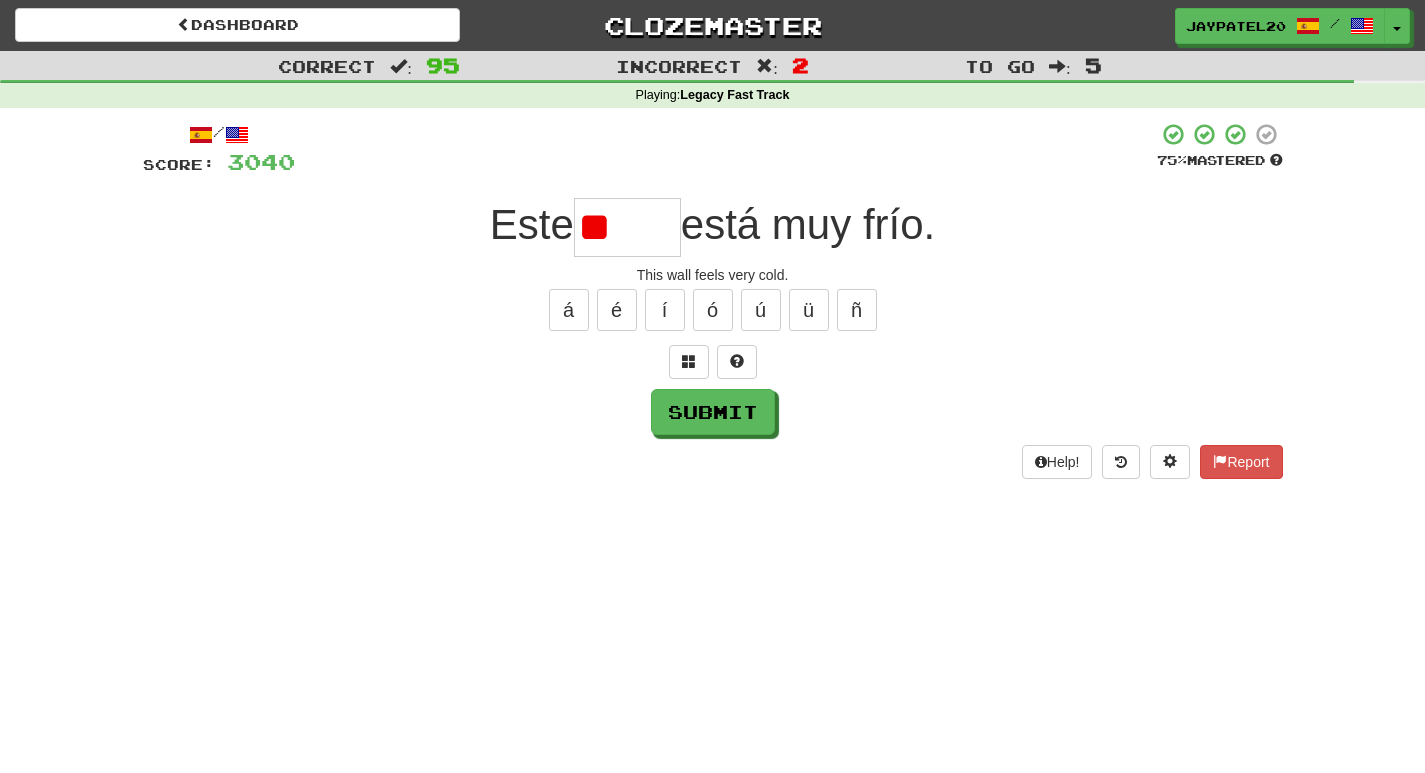 type on "*" 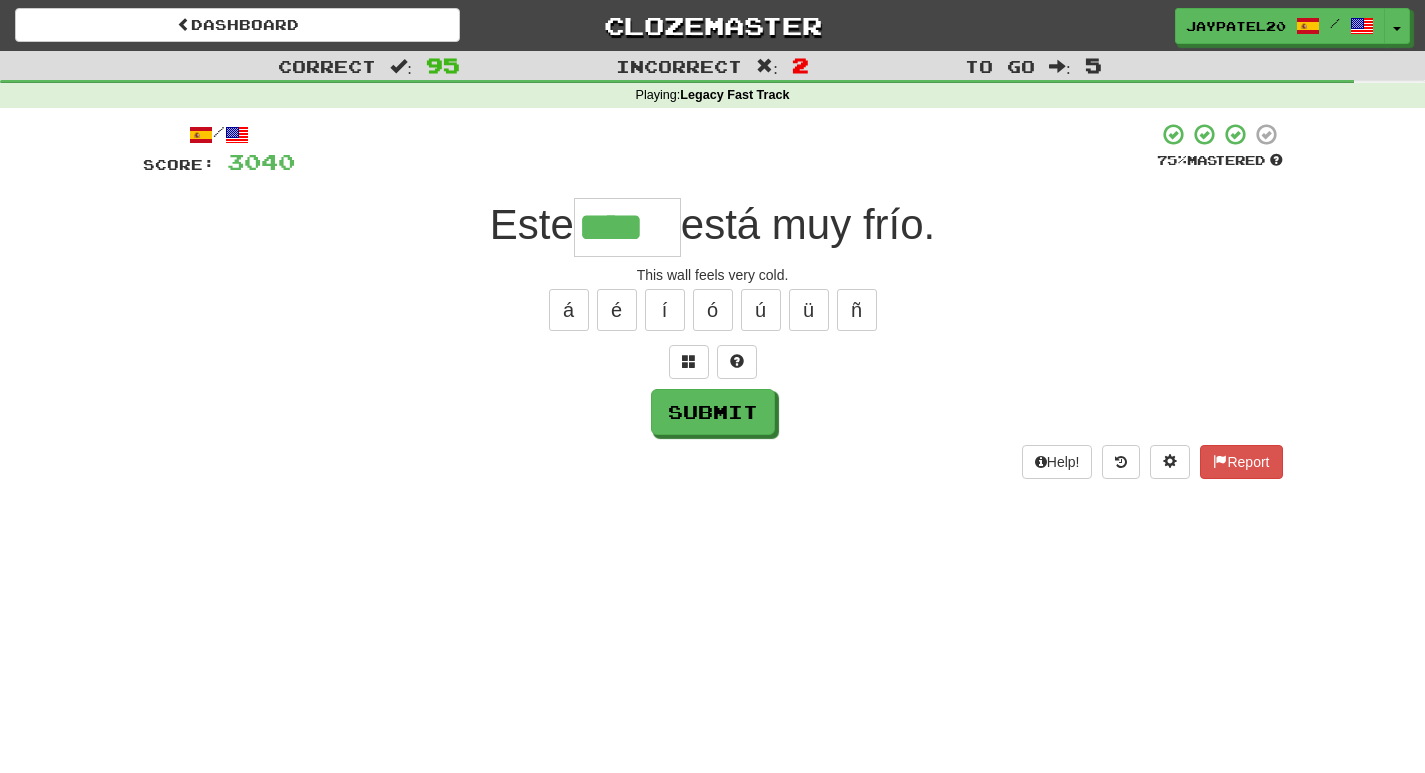 type on "****" 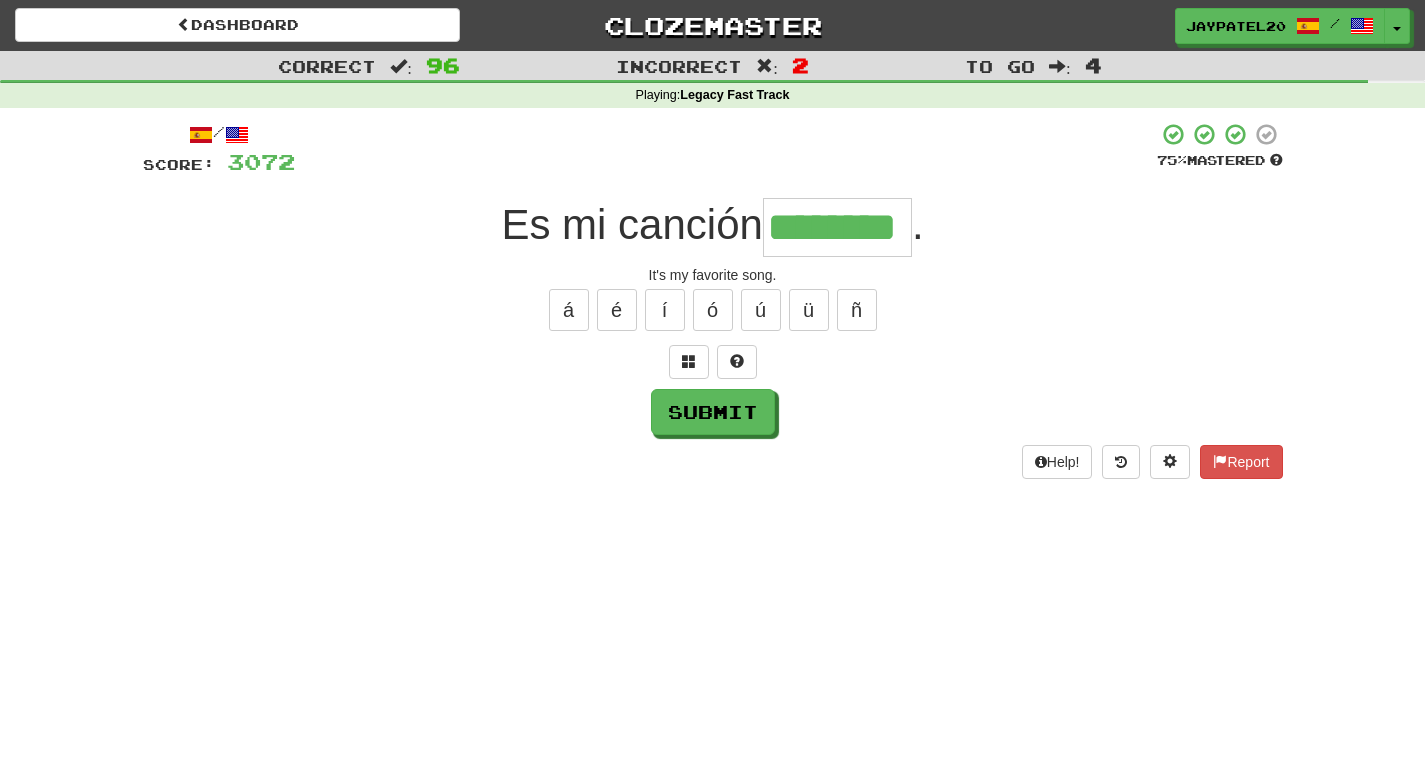 type on "********" 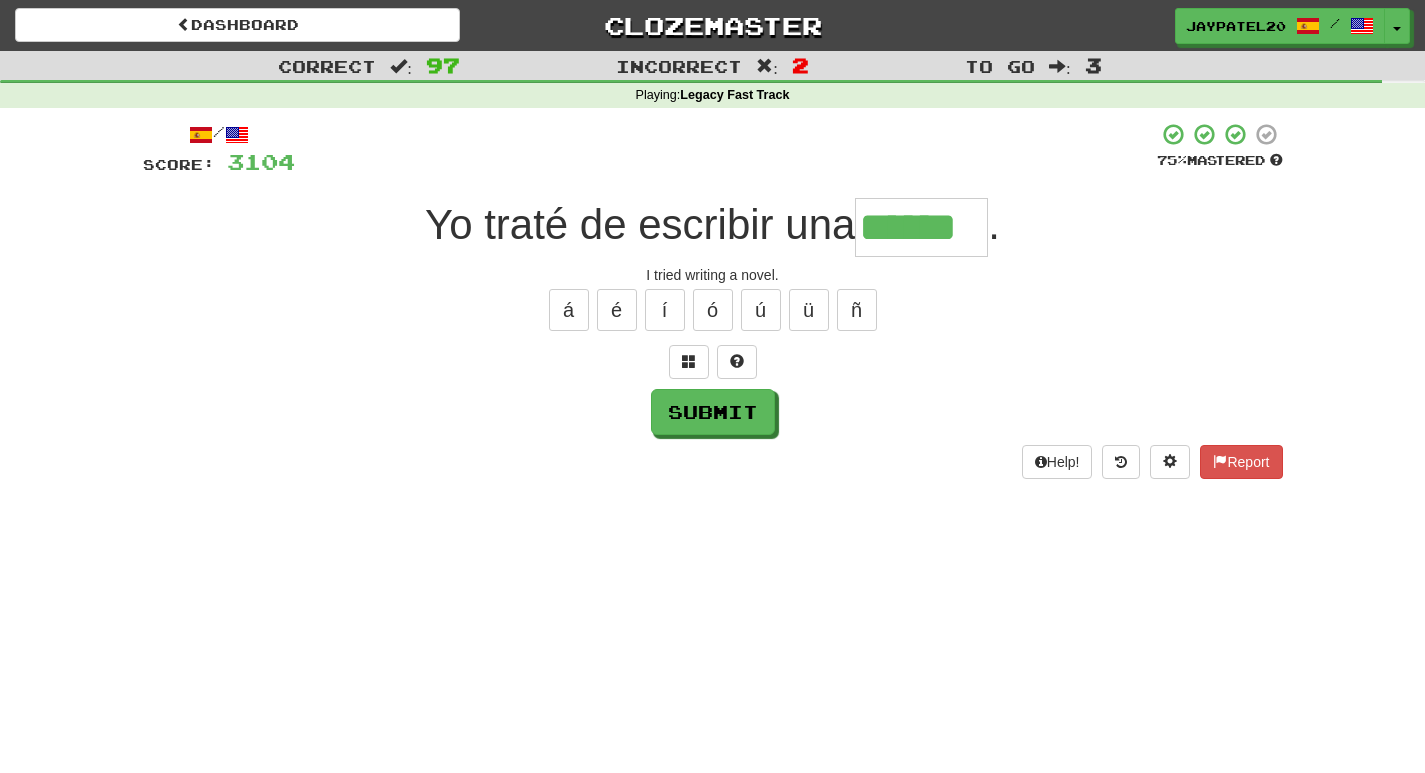 type on "******" 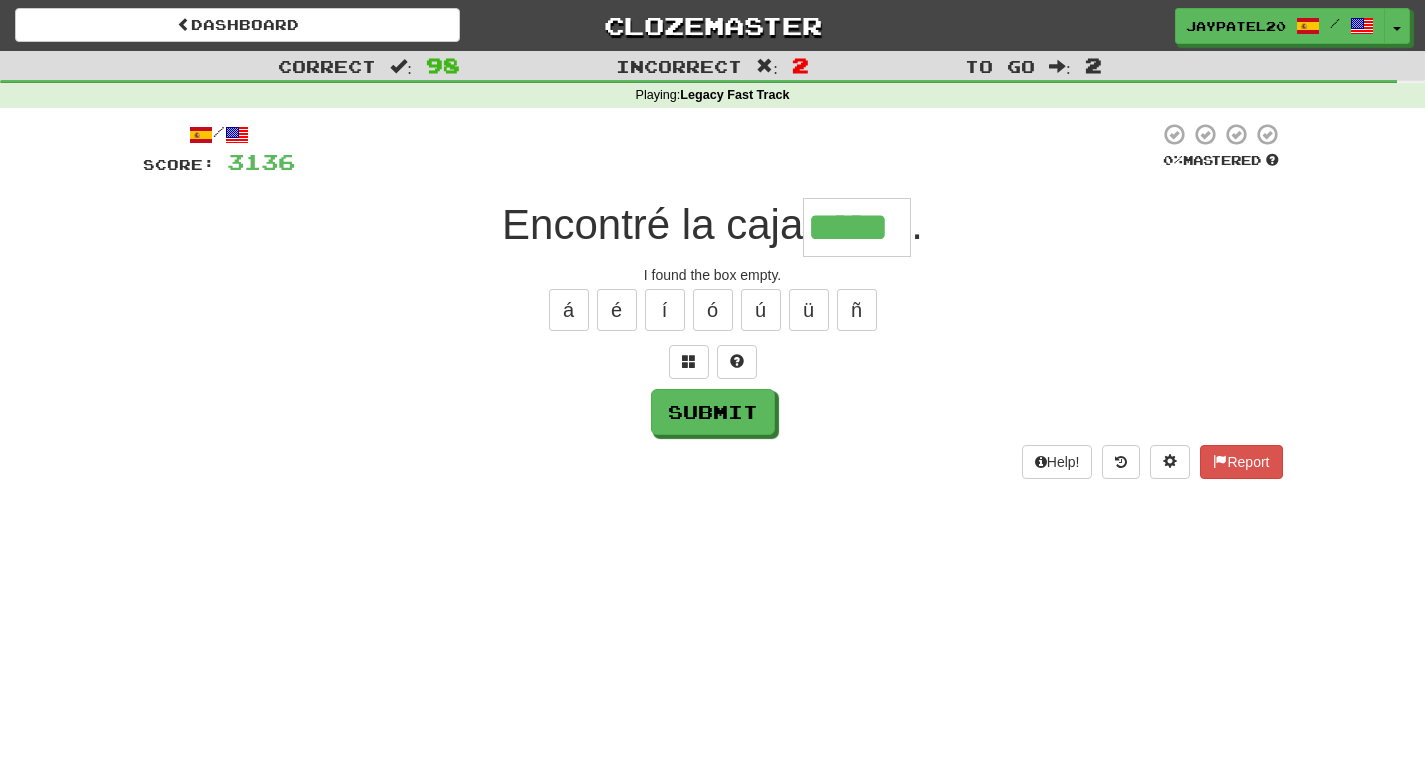 type on "*****" 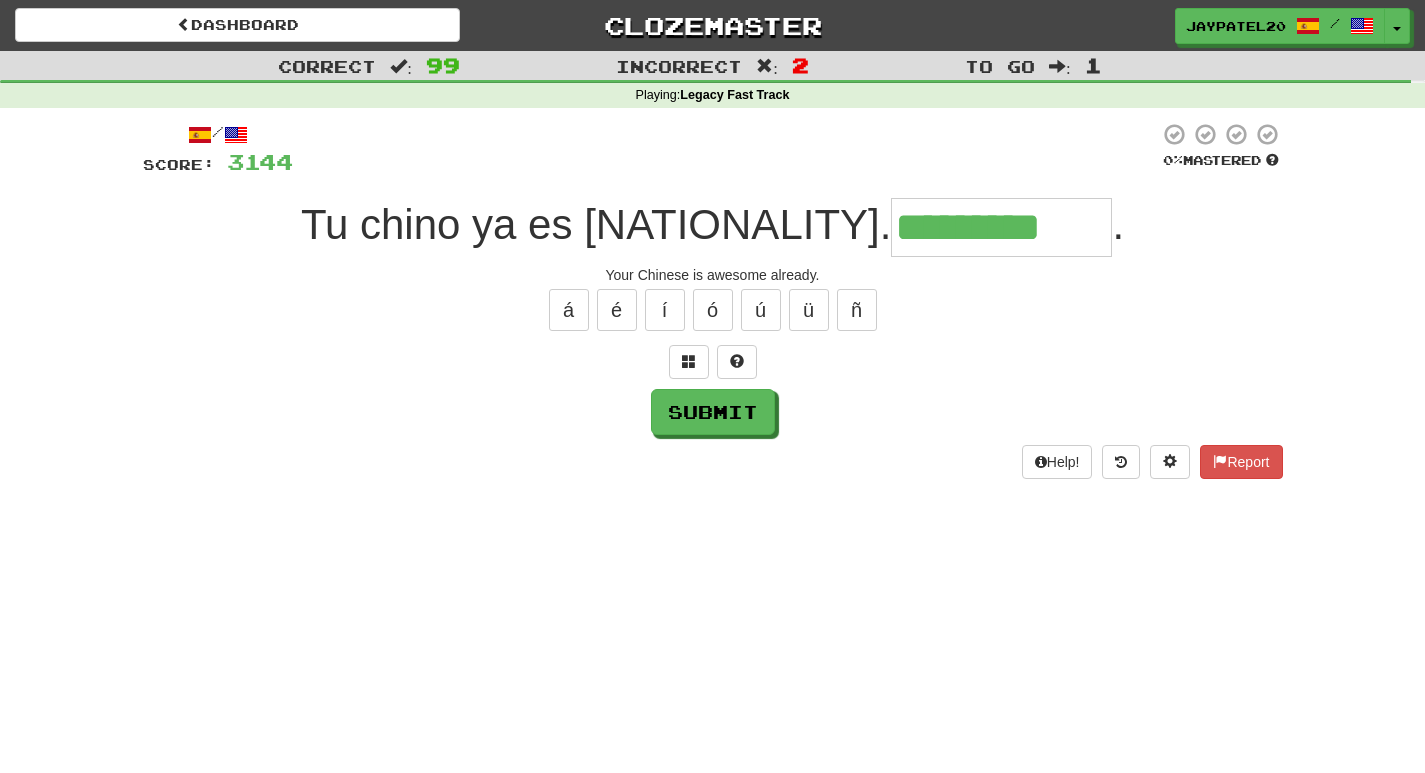 type on "*********" 